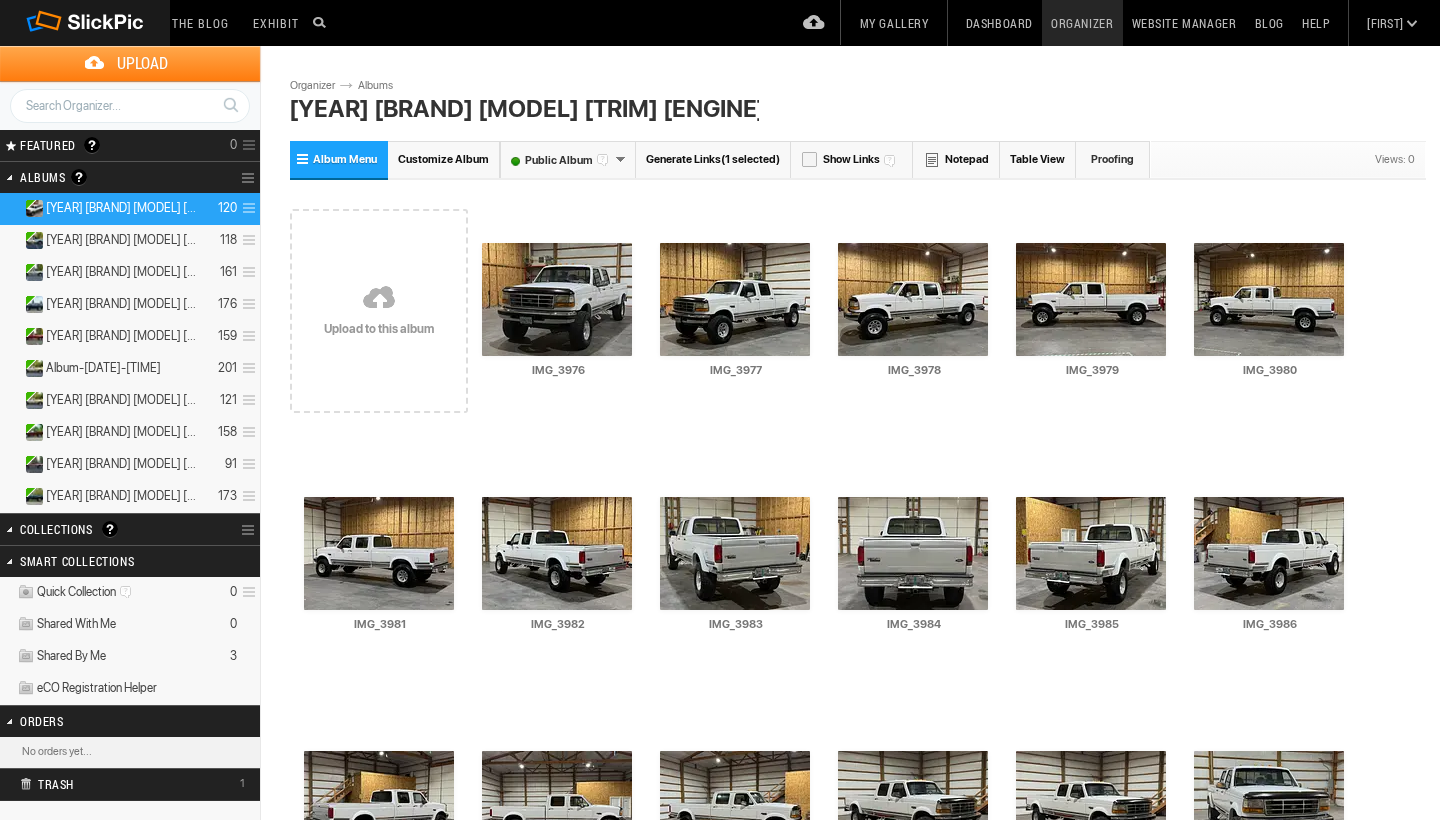 scroll, scrollTop: 0, scrollLeft: 0, axis: both 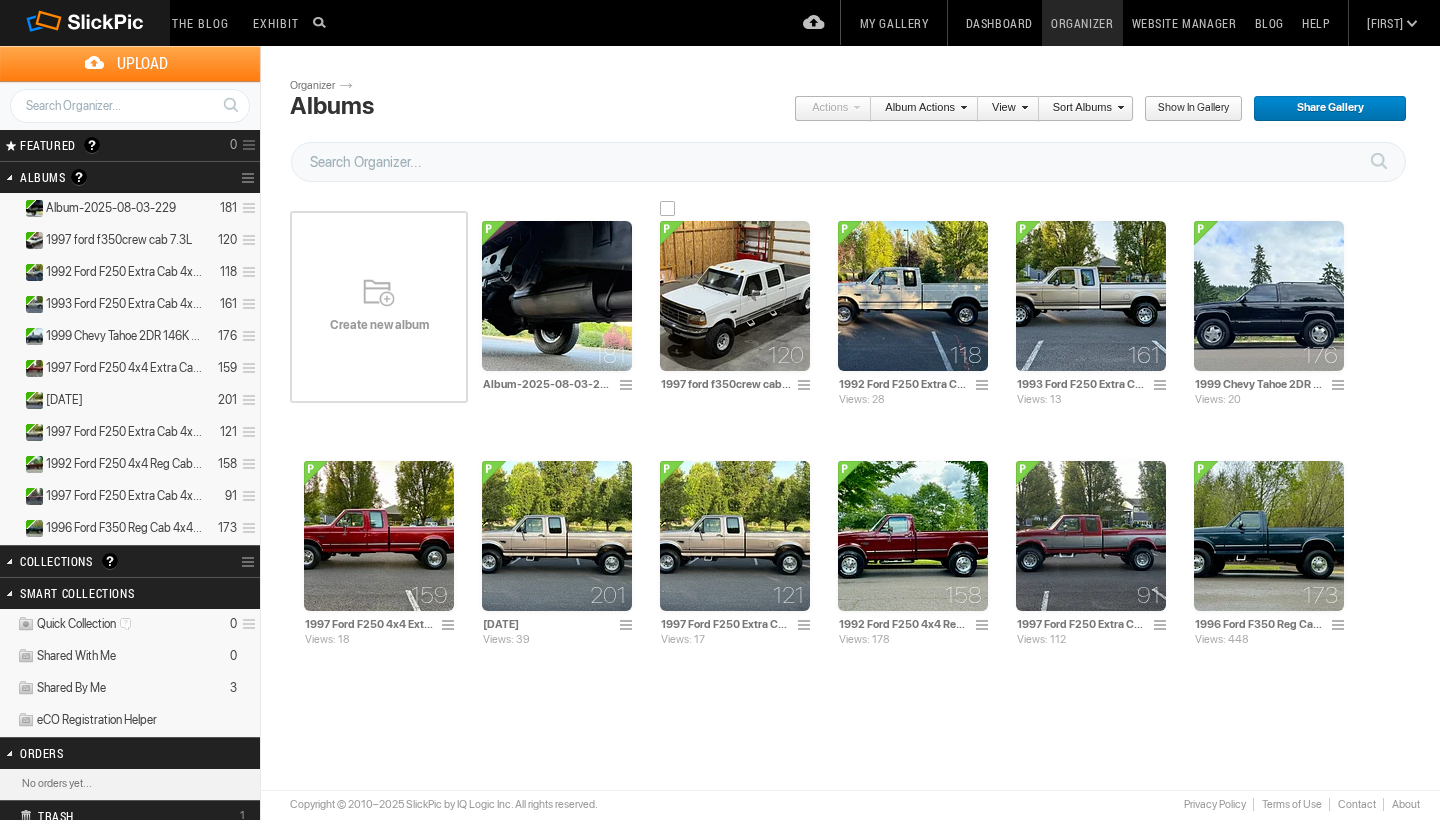 click at bounding box center [807, 386] 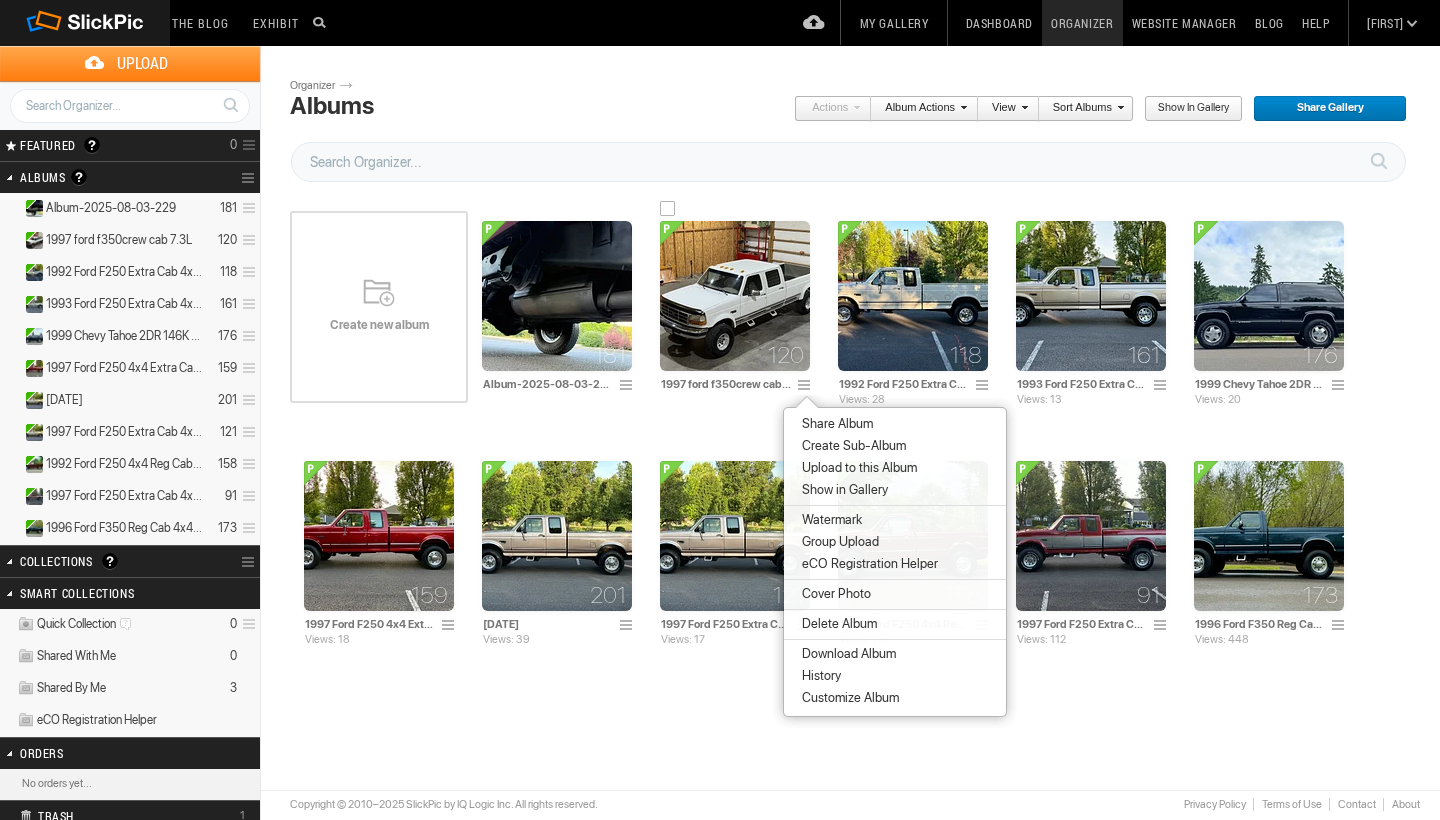 click at bounding box center [735, 296] 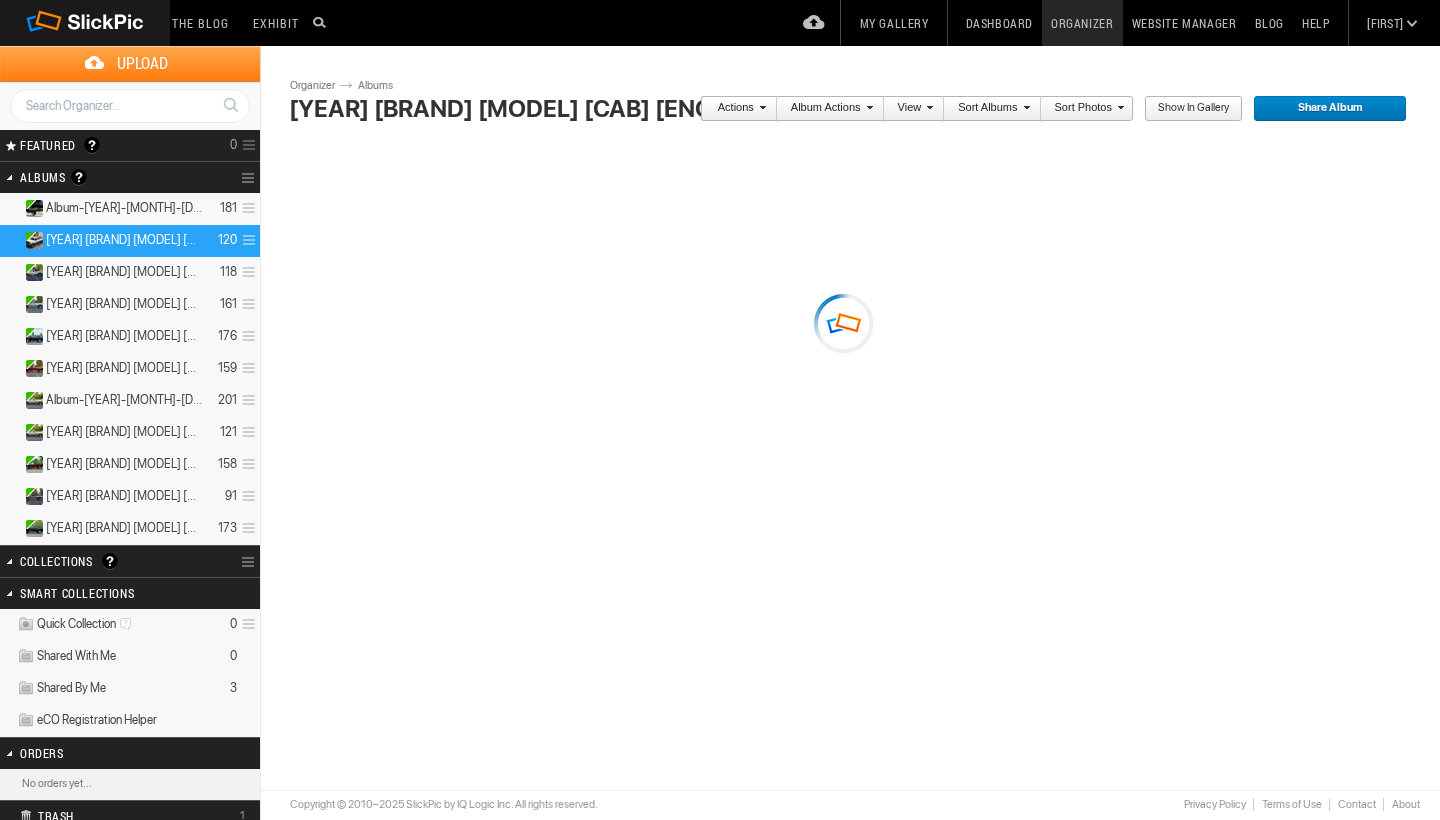 scroll, scrollTop: 0, scrollLeft: 0, axis: both 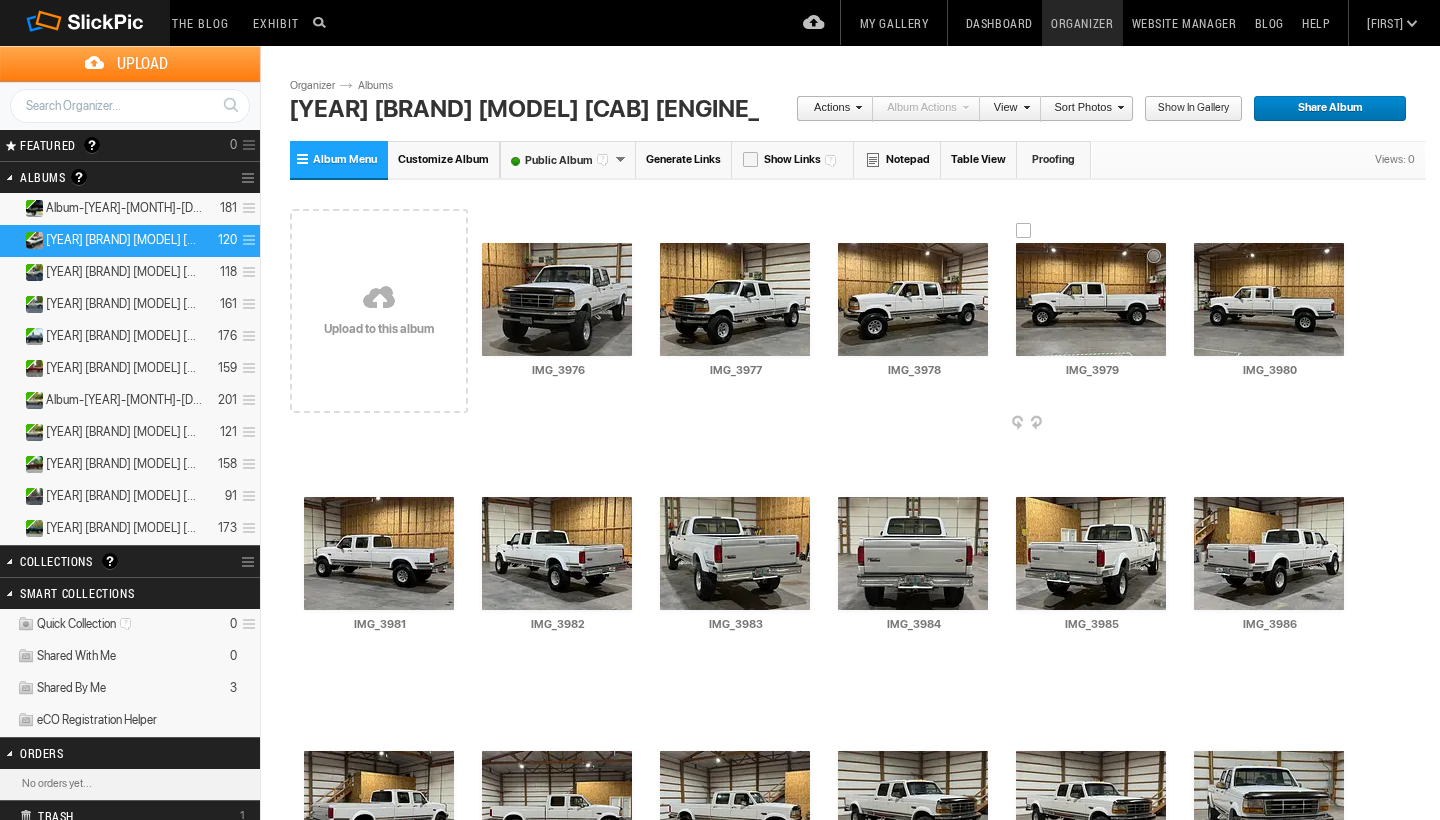 click at bounding box center [1164, 424] 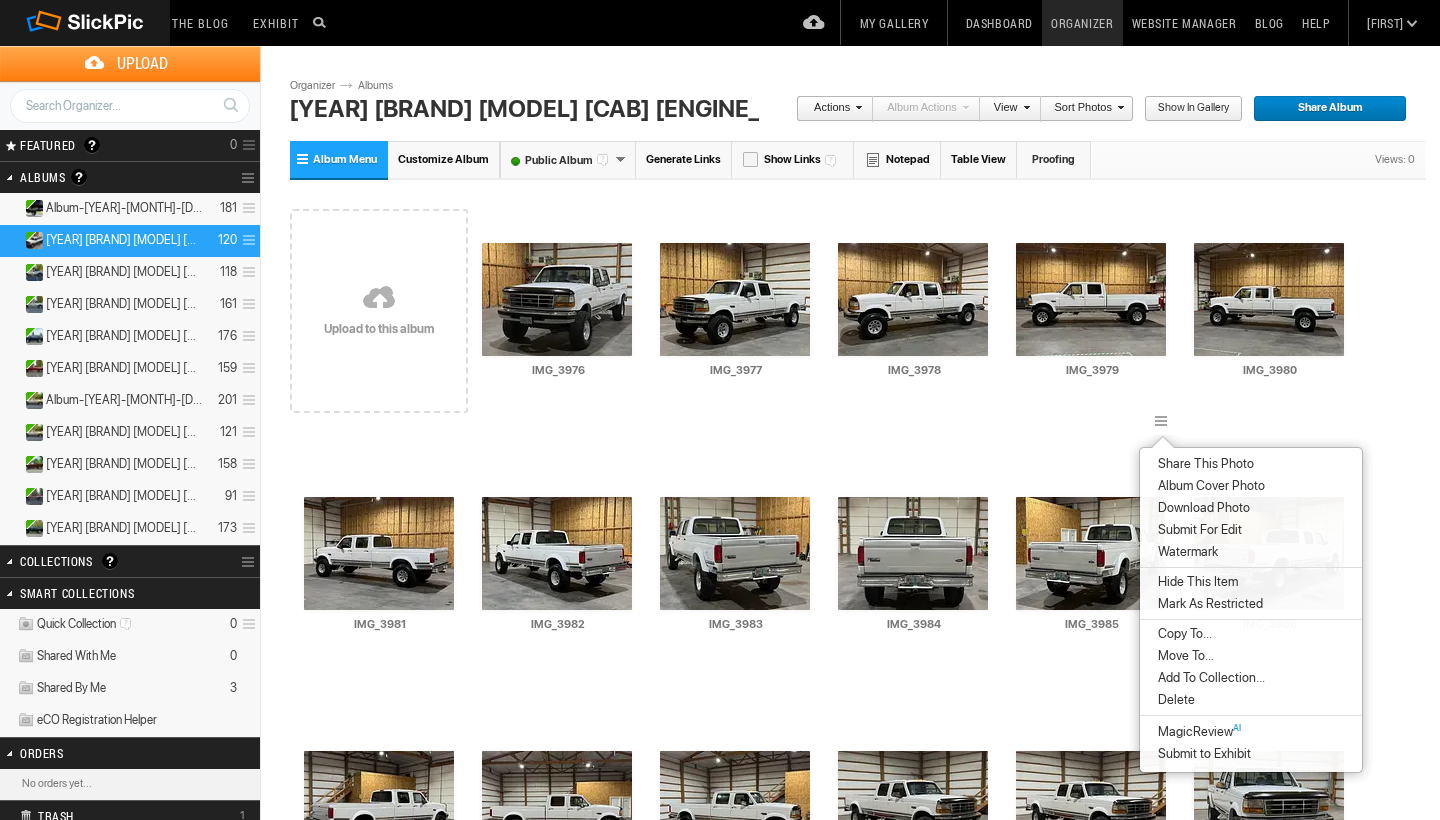 click on "Album Cover Photo" at bounding box center (1208, 486) 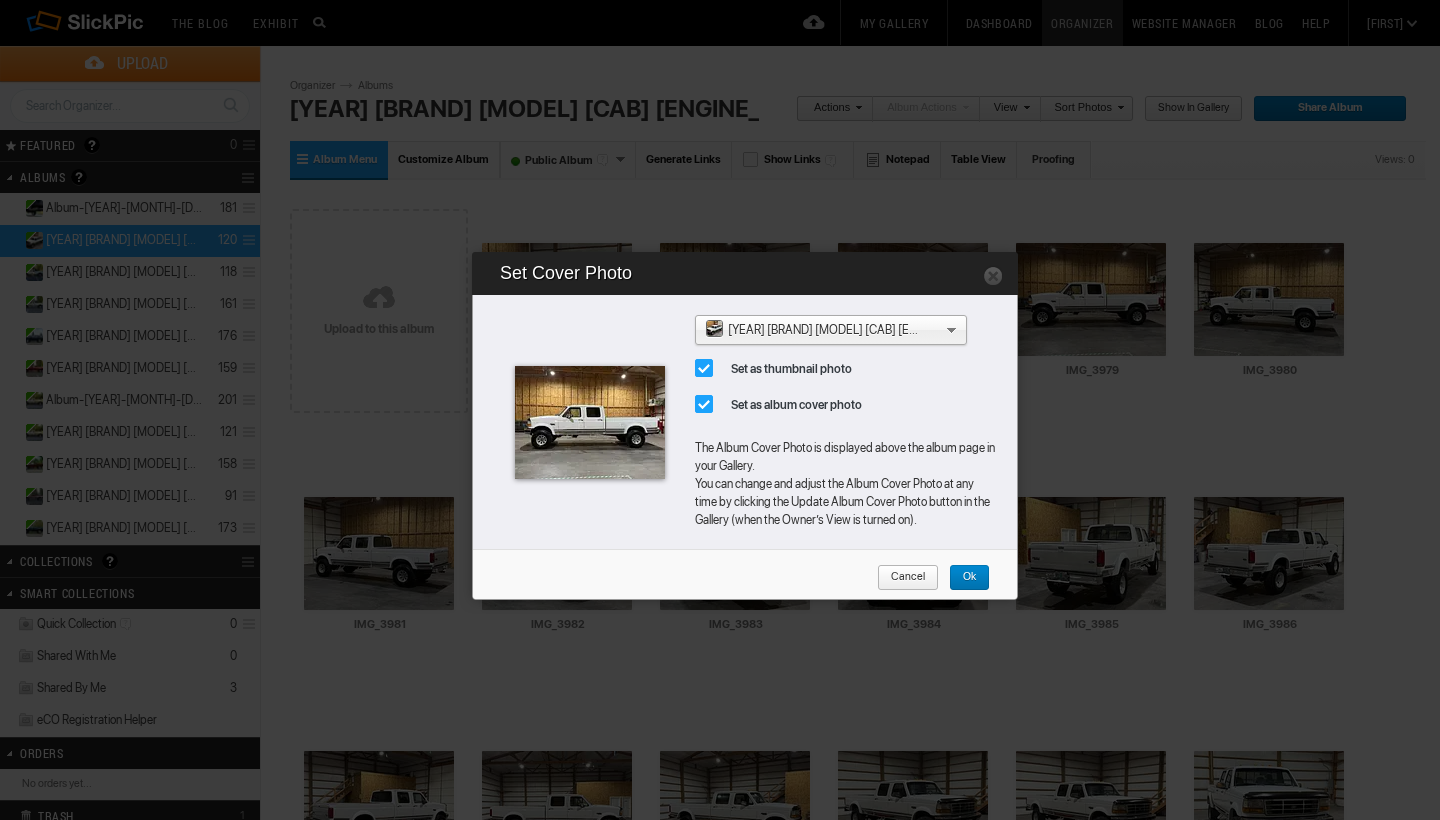 click on "Ok" at bounding box center [962, 578] 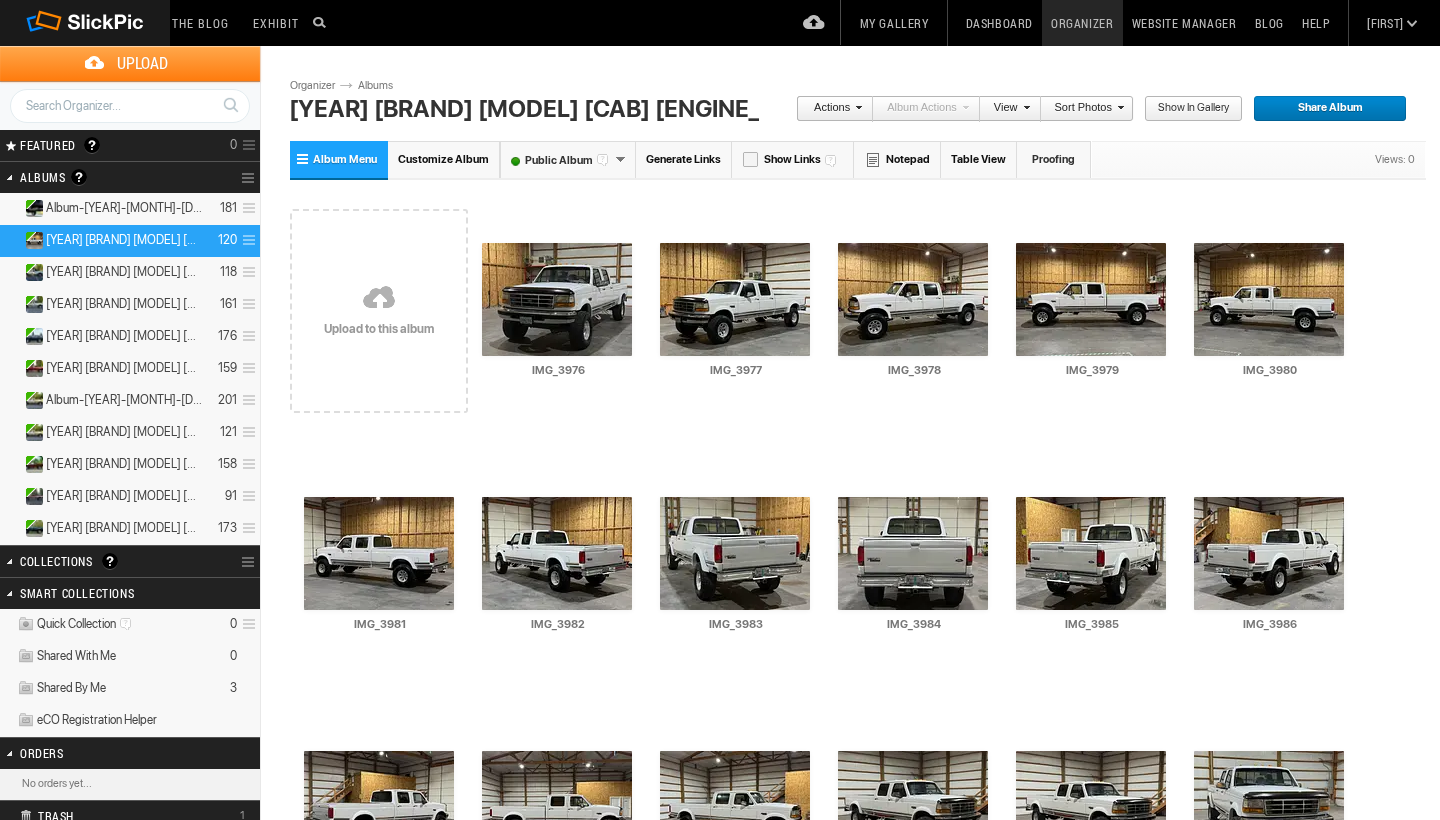 scroll, scrollTop: 0, scrollLeft: 0, axis: both 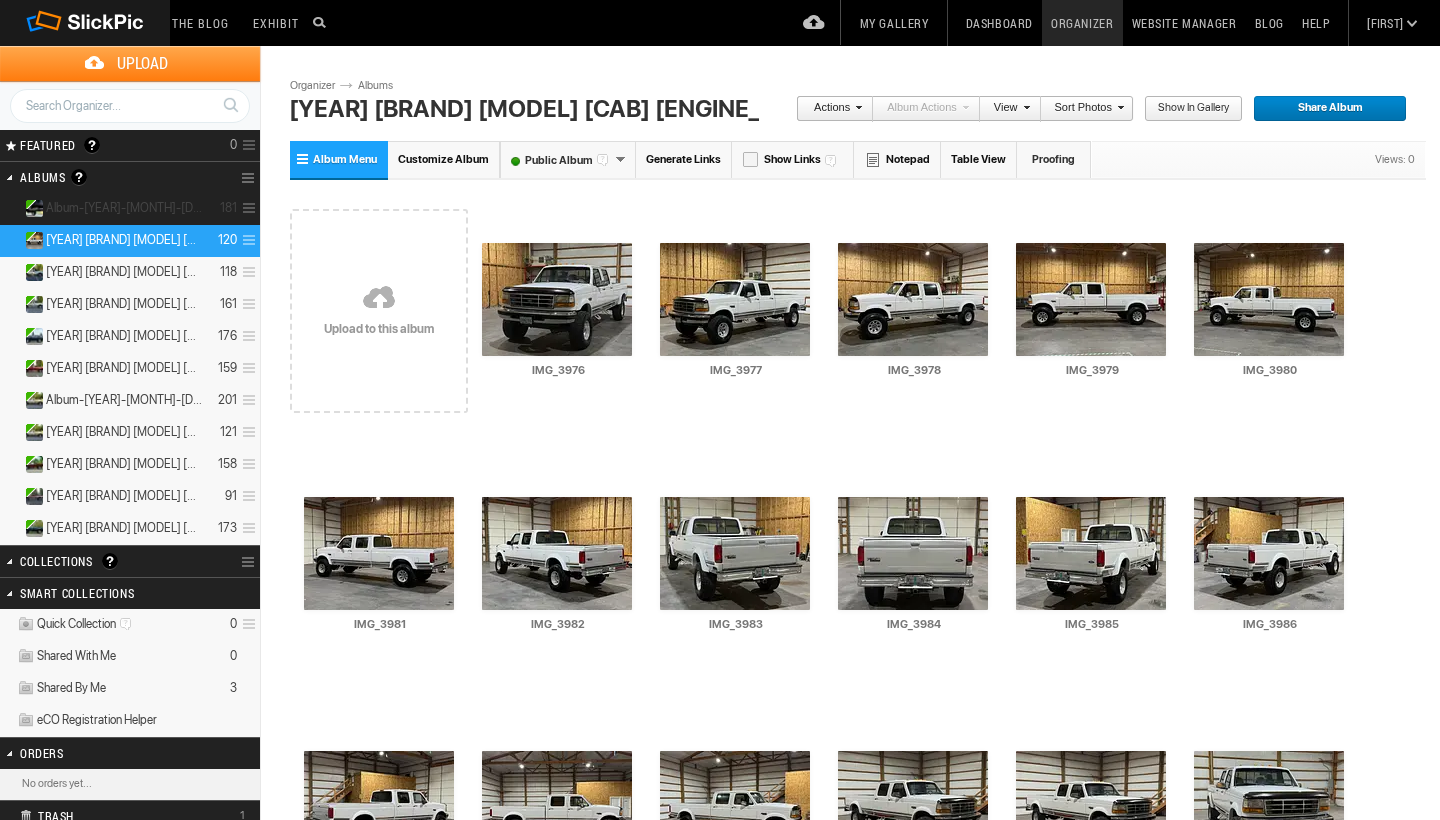 click on "Album-2025-08-03-229" at bounding box center [124, 208] 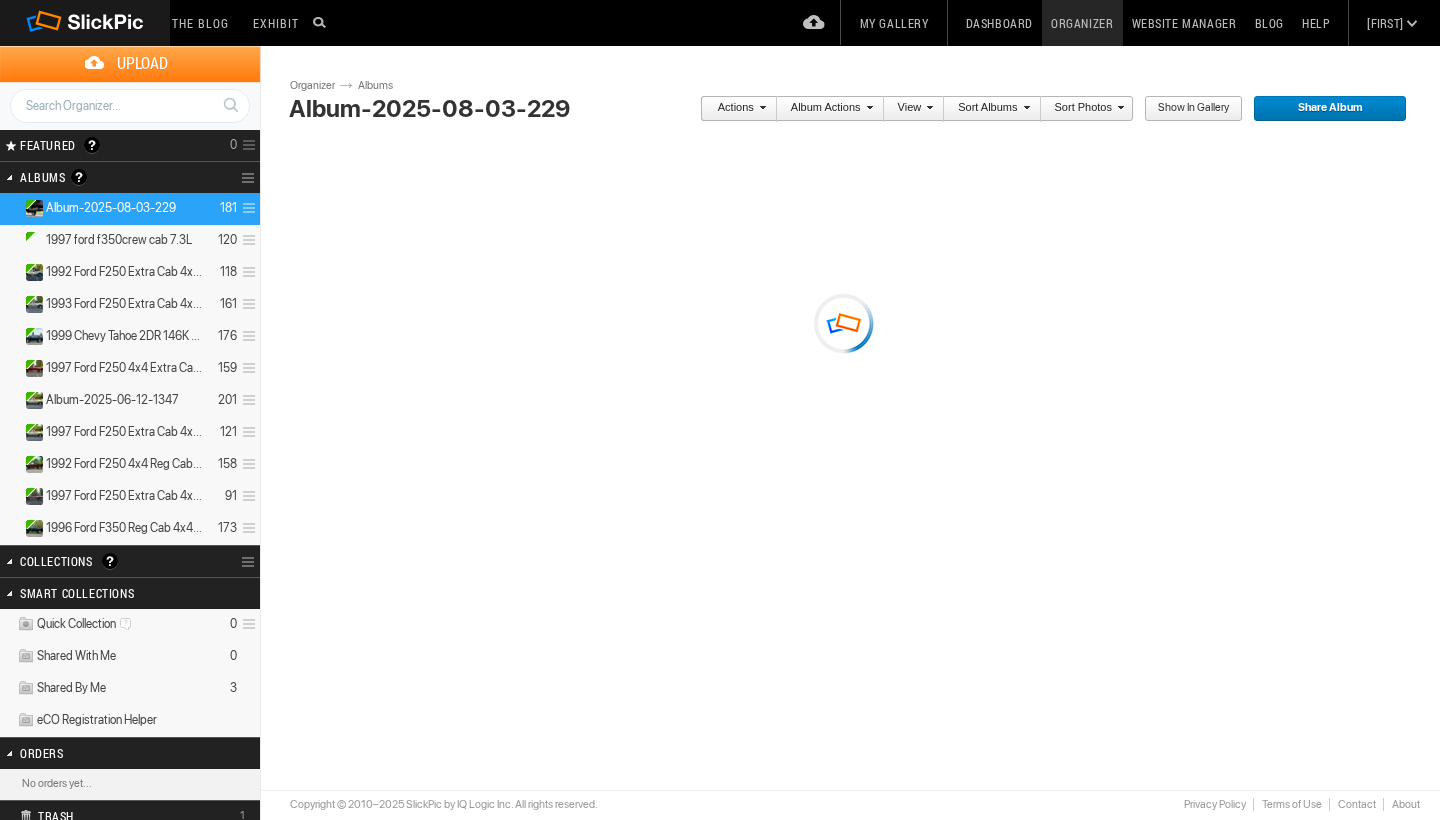 scroll, scrollTop: 0, scrollLeft: 0, axis: both 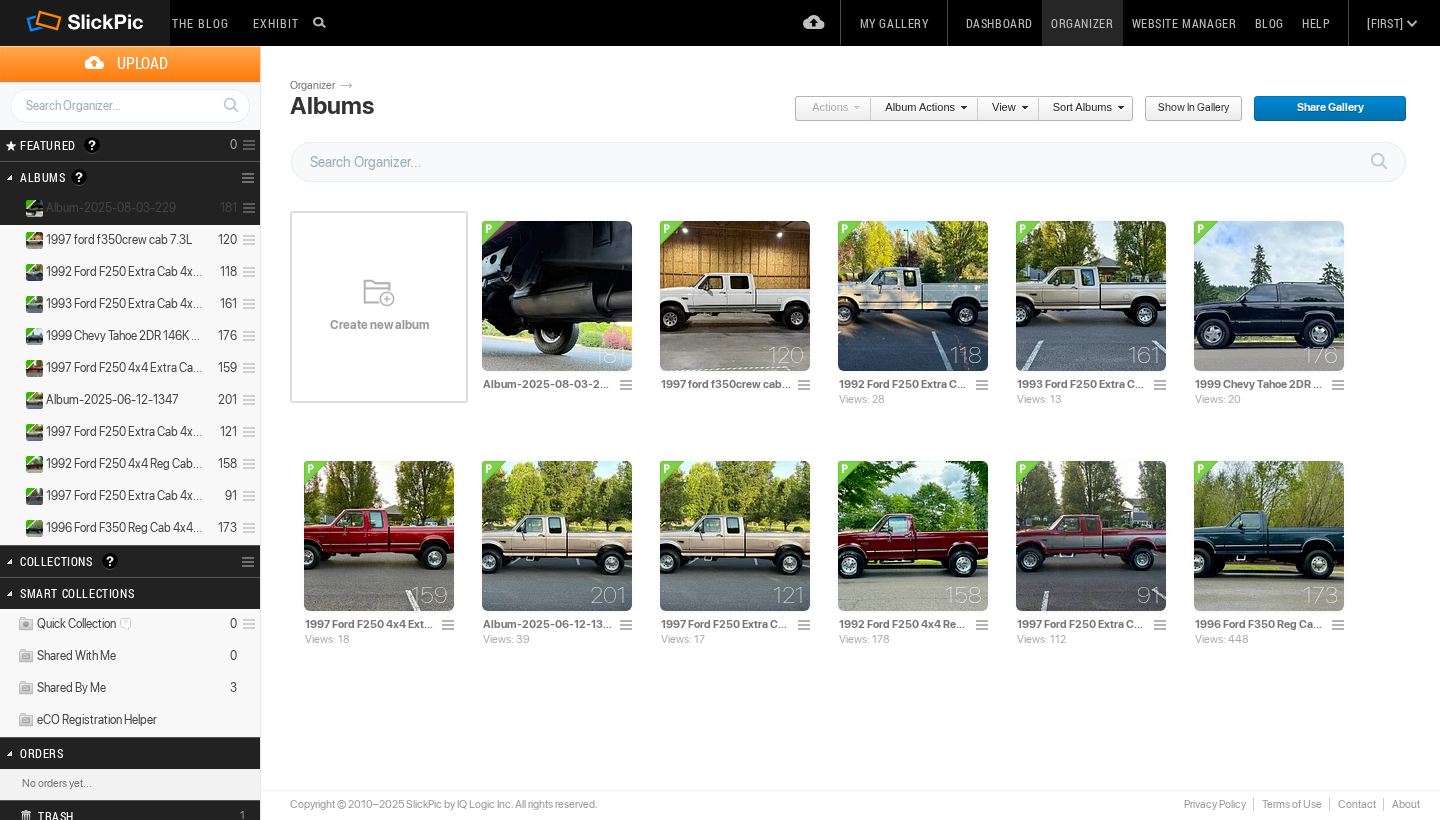 click on "Album-2025-08-03-229" at bounding box center (111, 208) 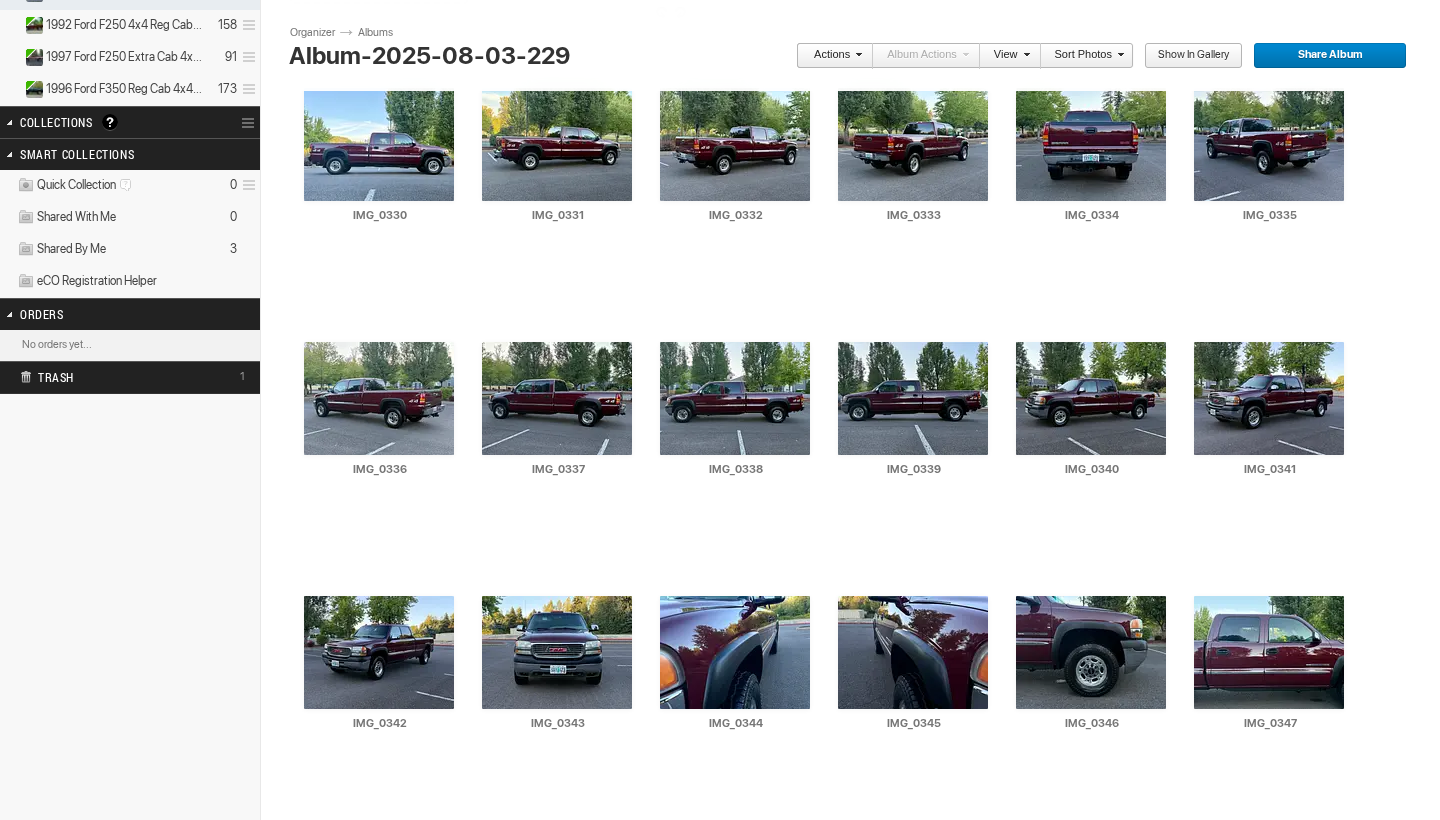 scroll, scrollTop: 443, scrollLeft: 0, axis: vertical 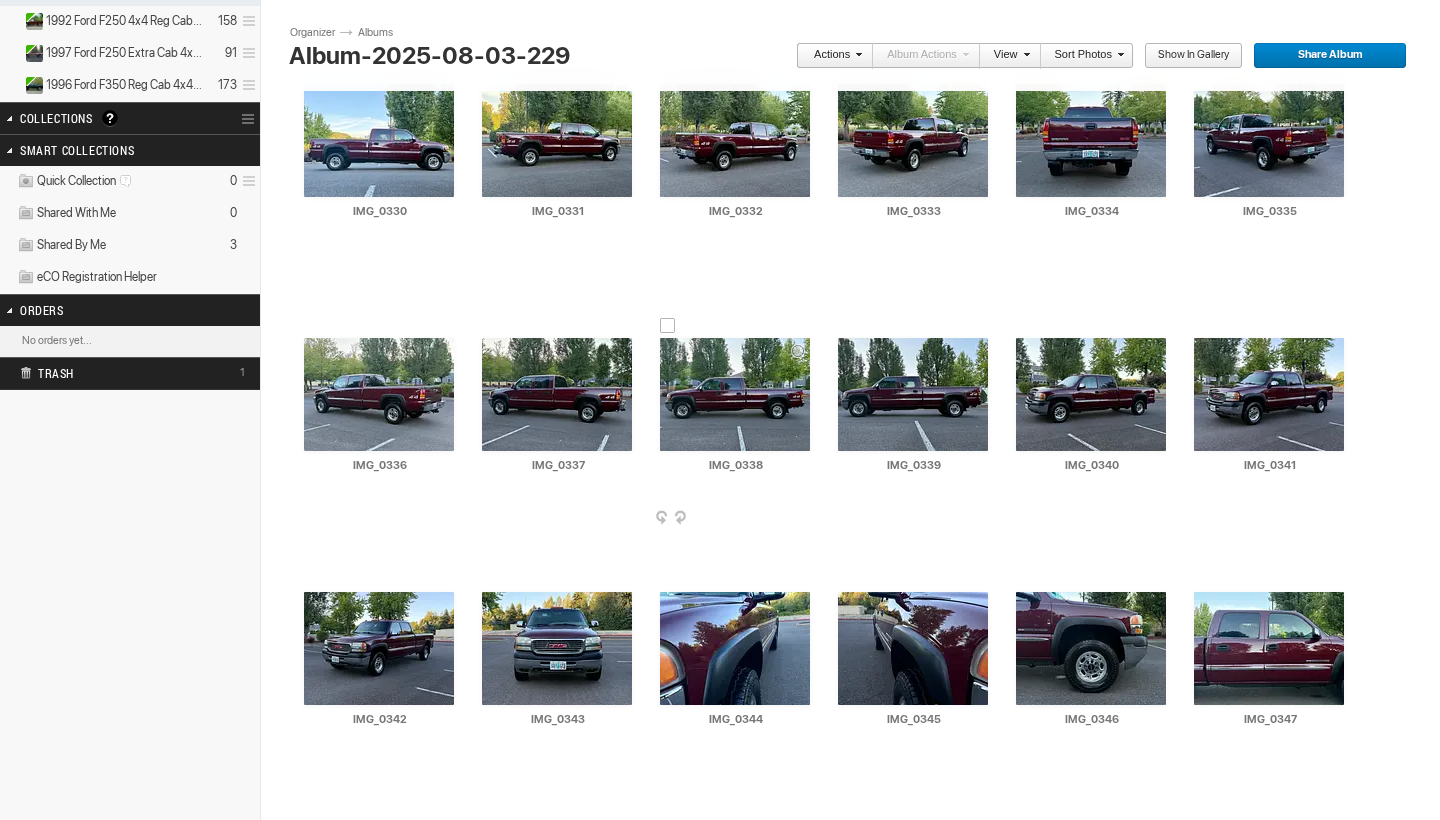 click at bounding box center (808, 519) 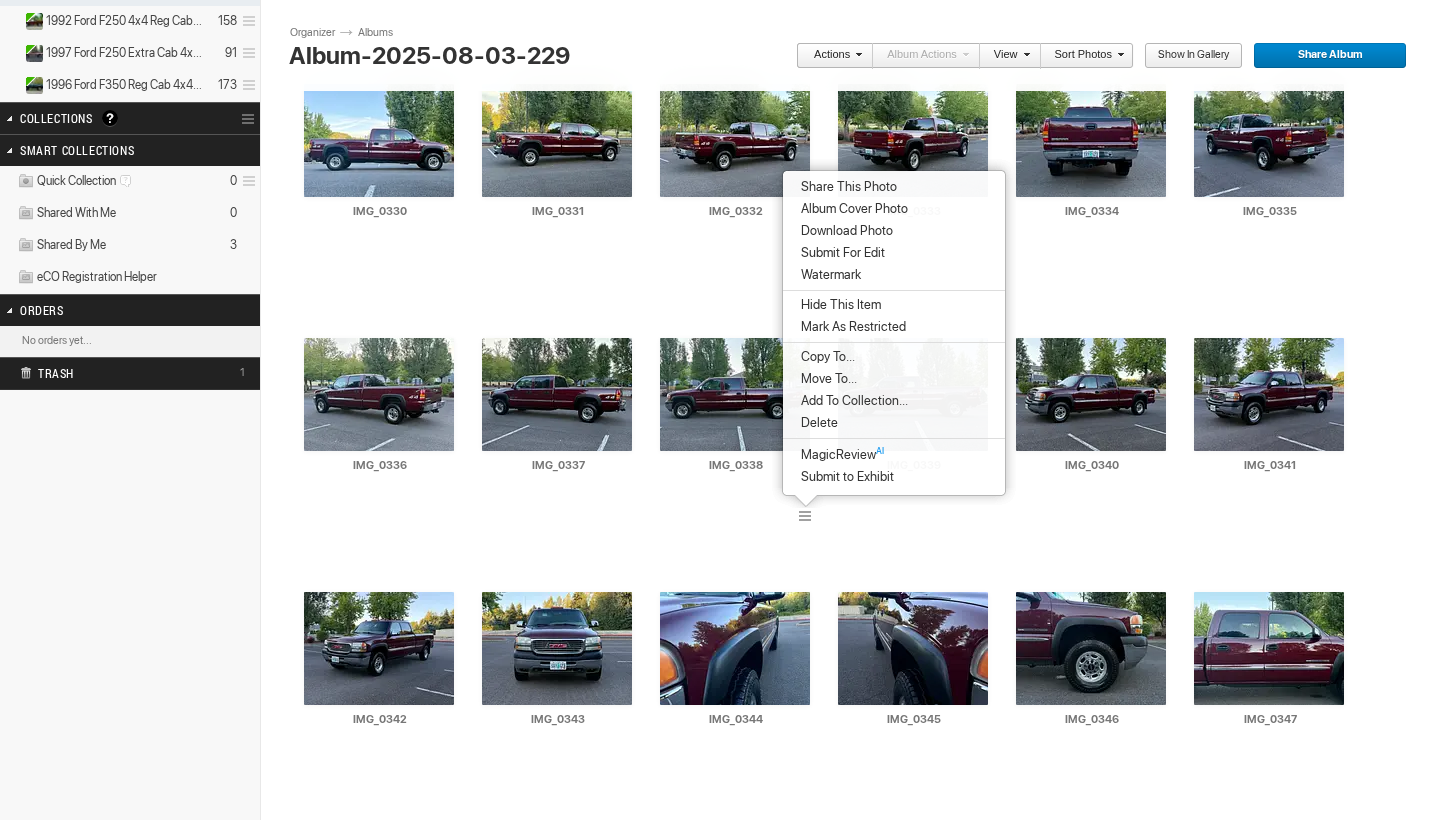 click on "Album Cover Photo" at bounding box center (851, 209) 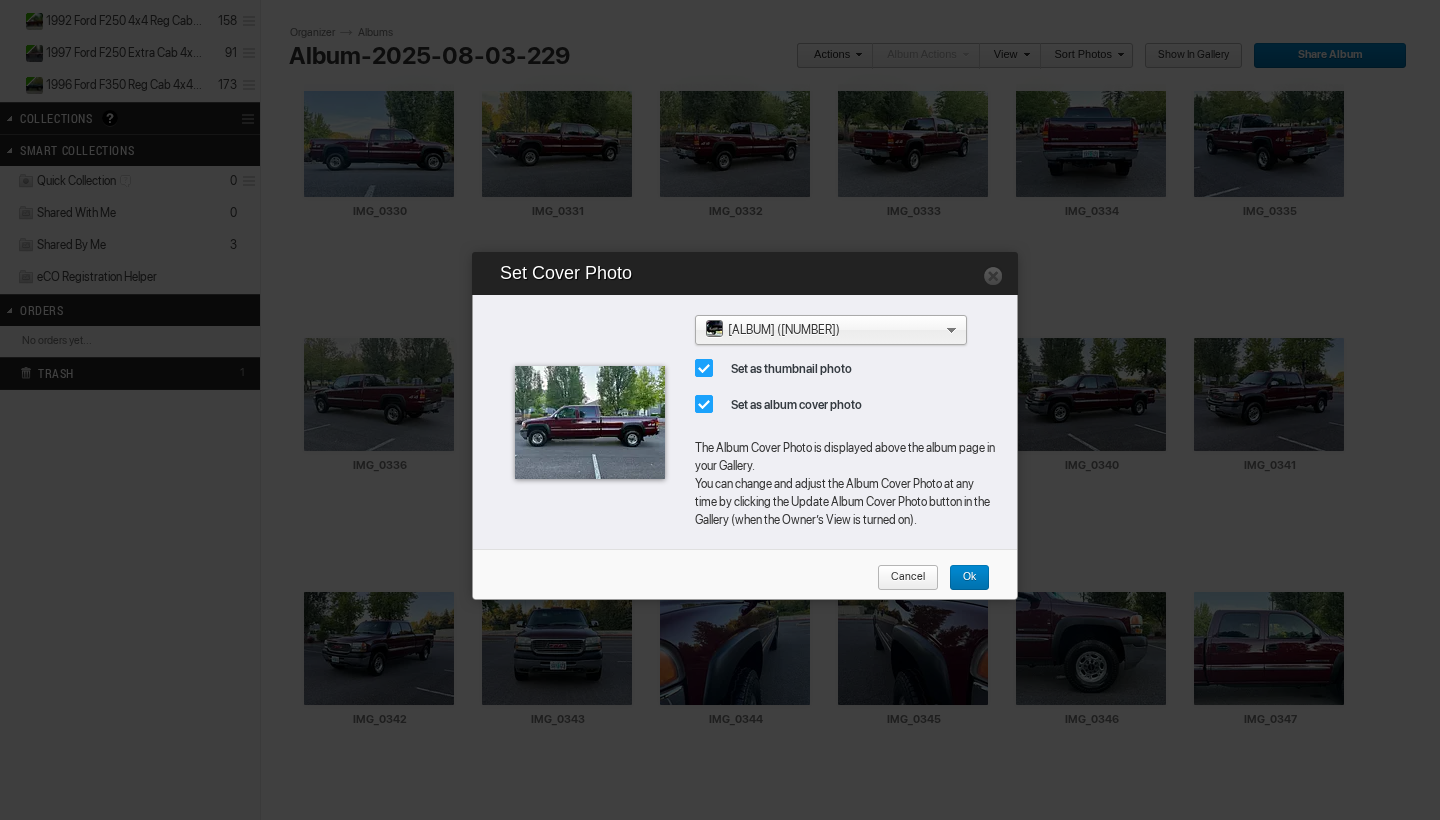 click on "Ok" at bounding box center (962, 578) 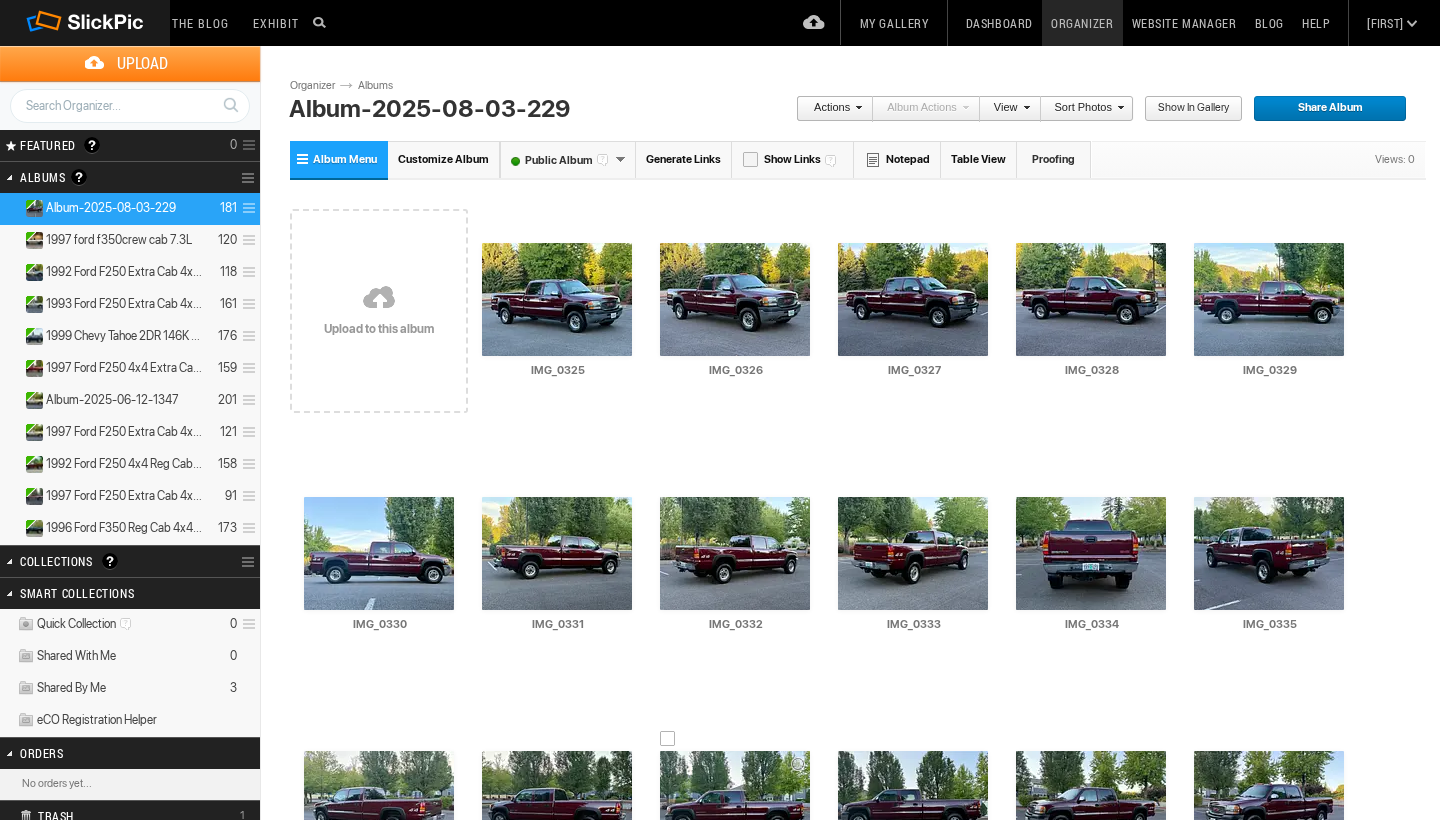 scroll, scrollTop: 0, scrollLeft: 0, axis: both 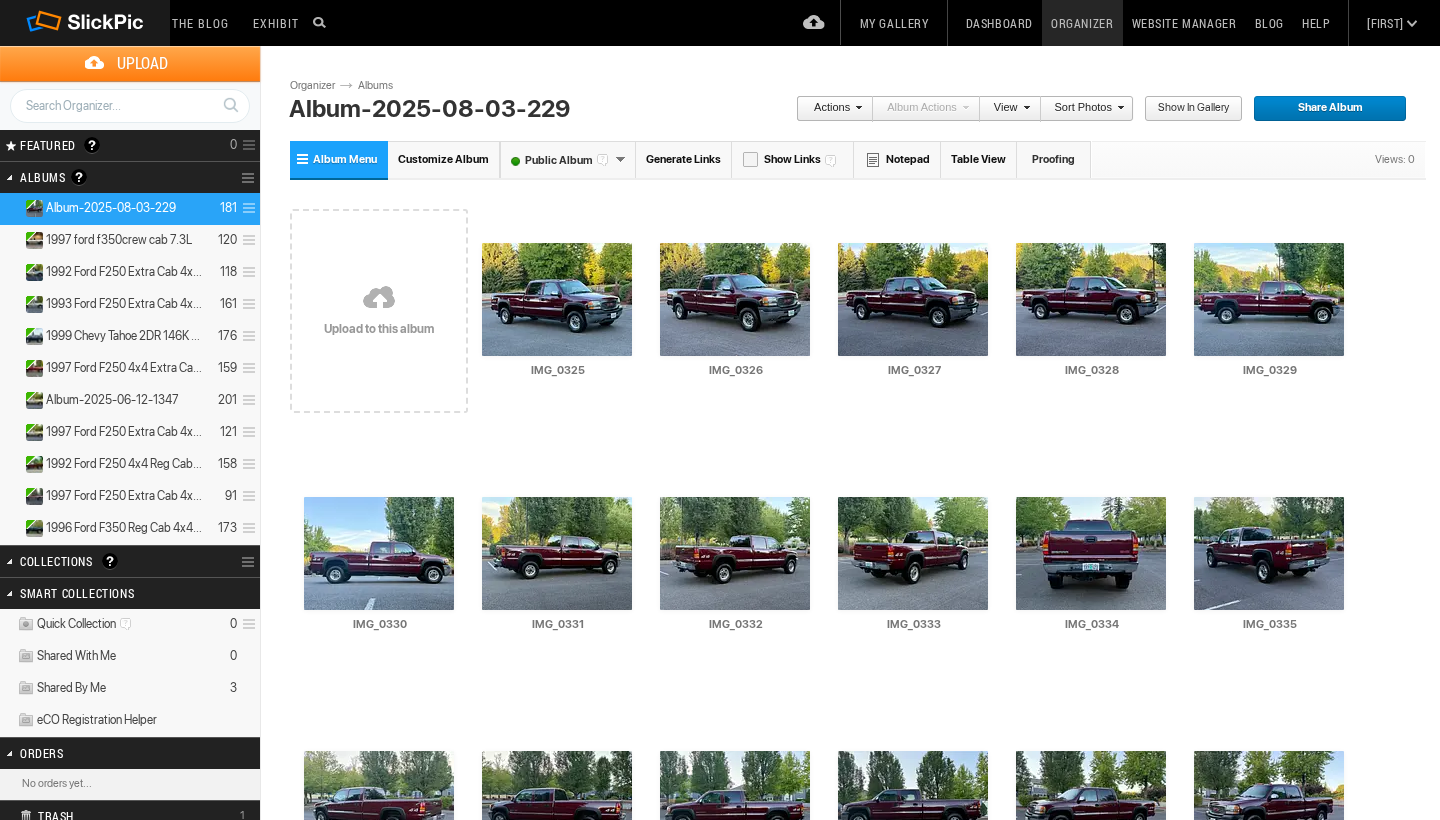 click on "Album-2025-08-03-229" at bounding box center [522, 109] 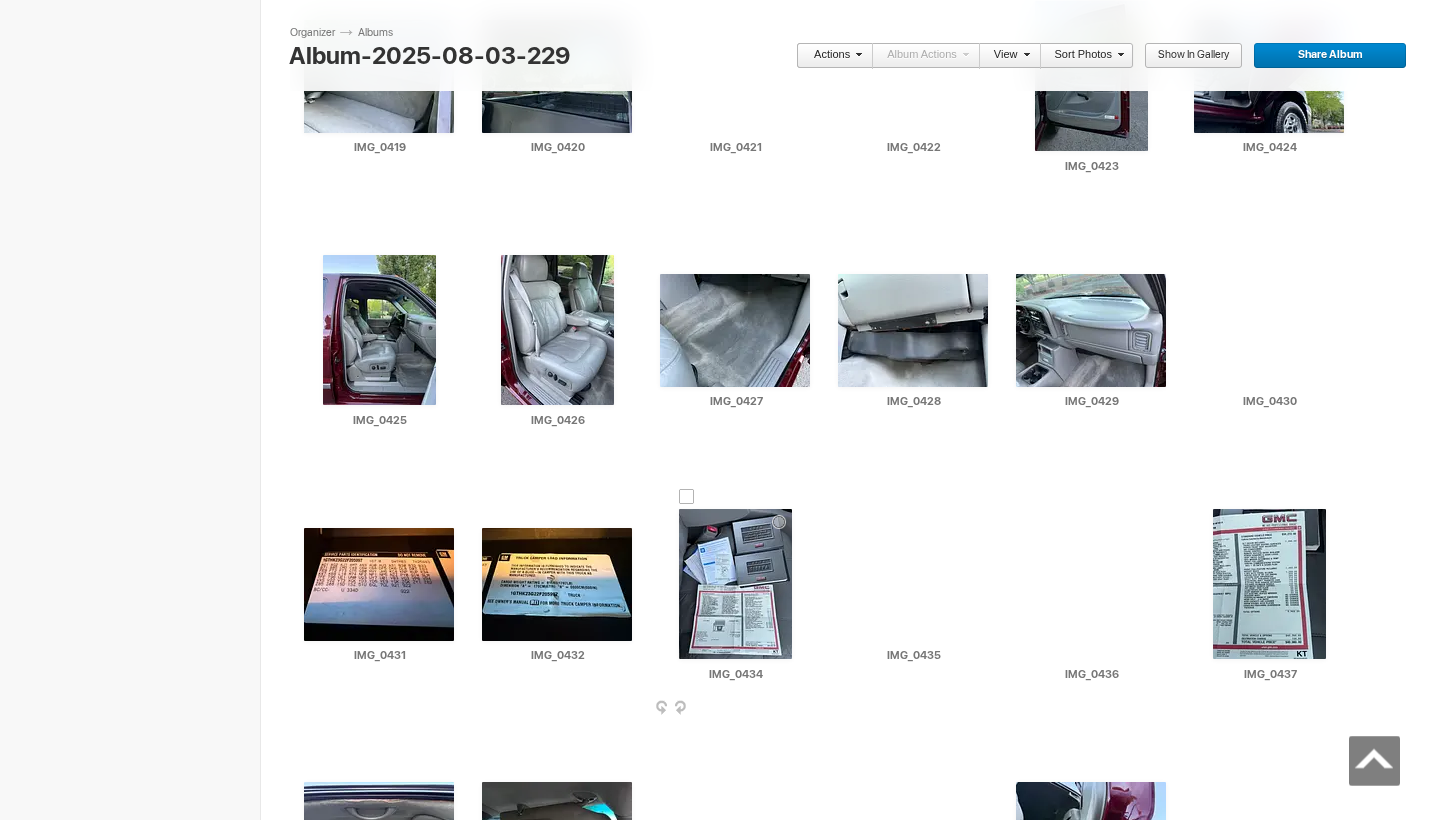 scroll, scrollTop: 4059, scrollLeft: 0, axis: vertical 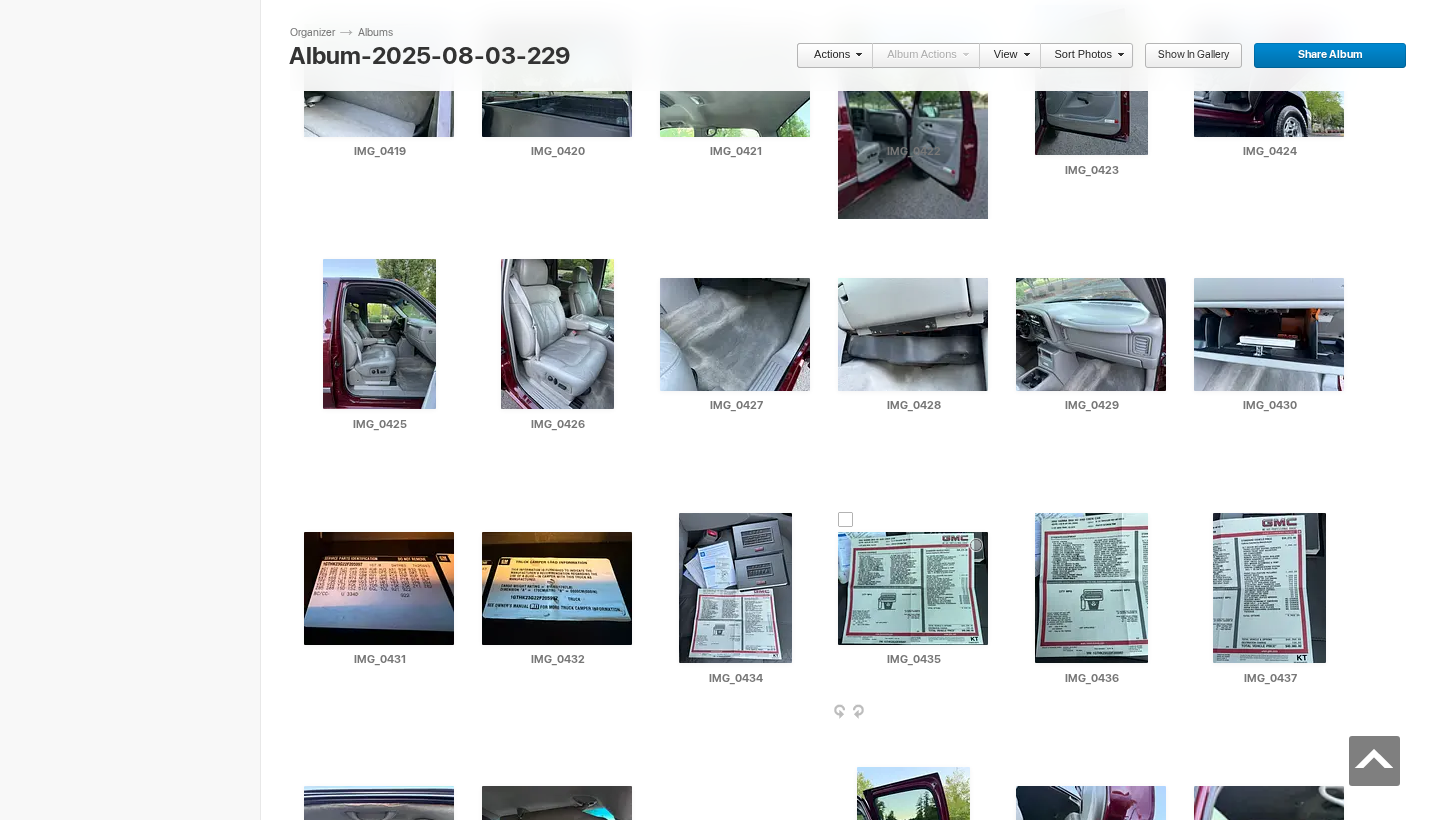 click at bounding box center [913, 588] 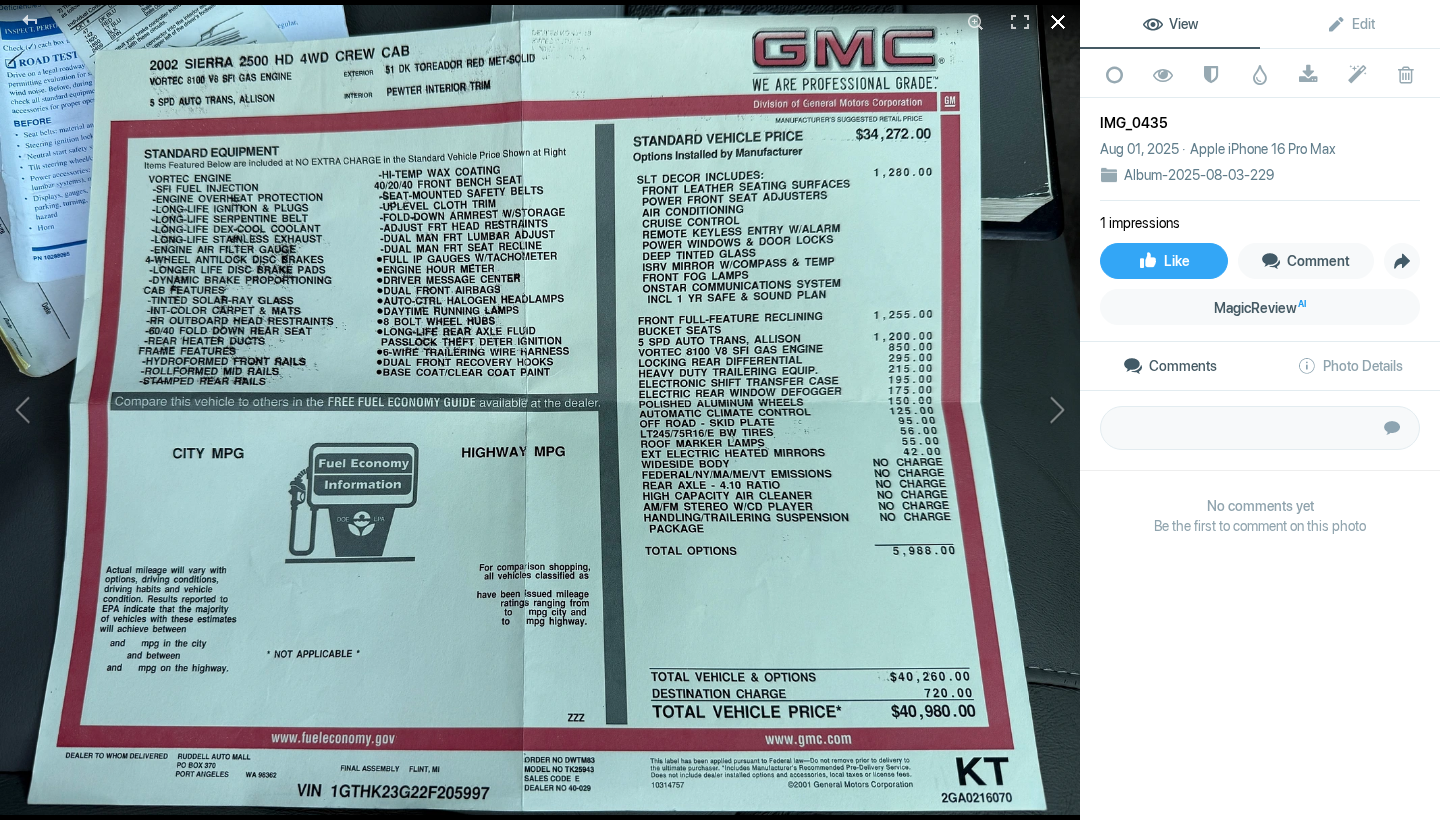 click 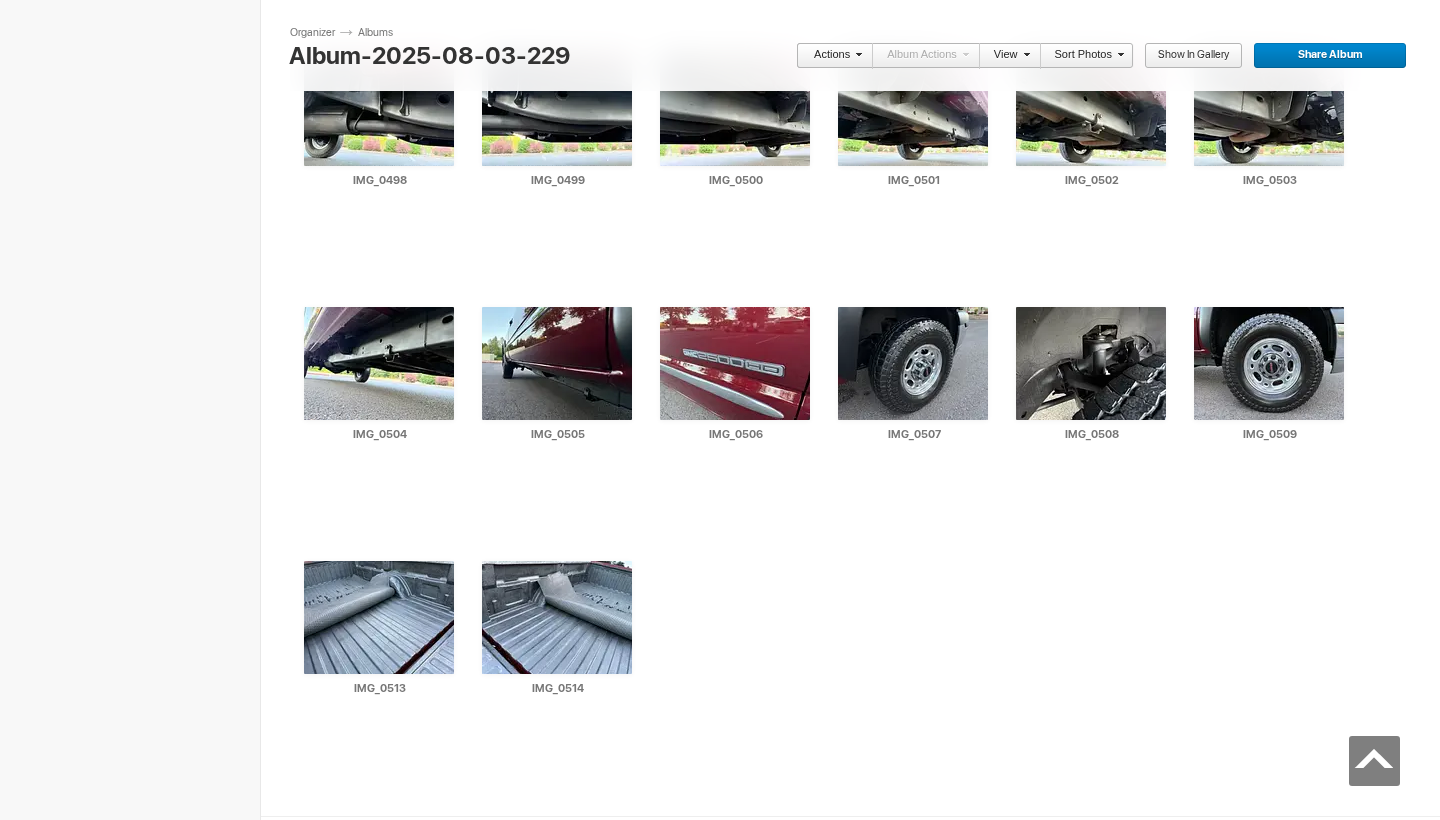 scroll, scrollTop: 7348, scrollLeft: 0, axis: vertical 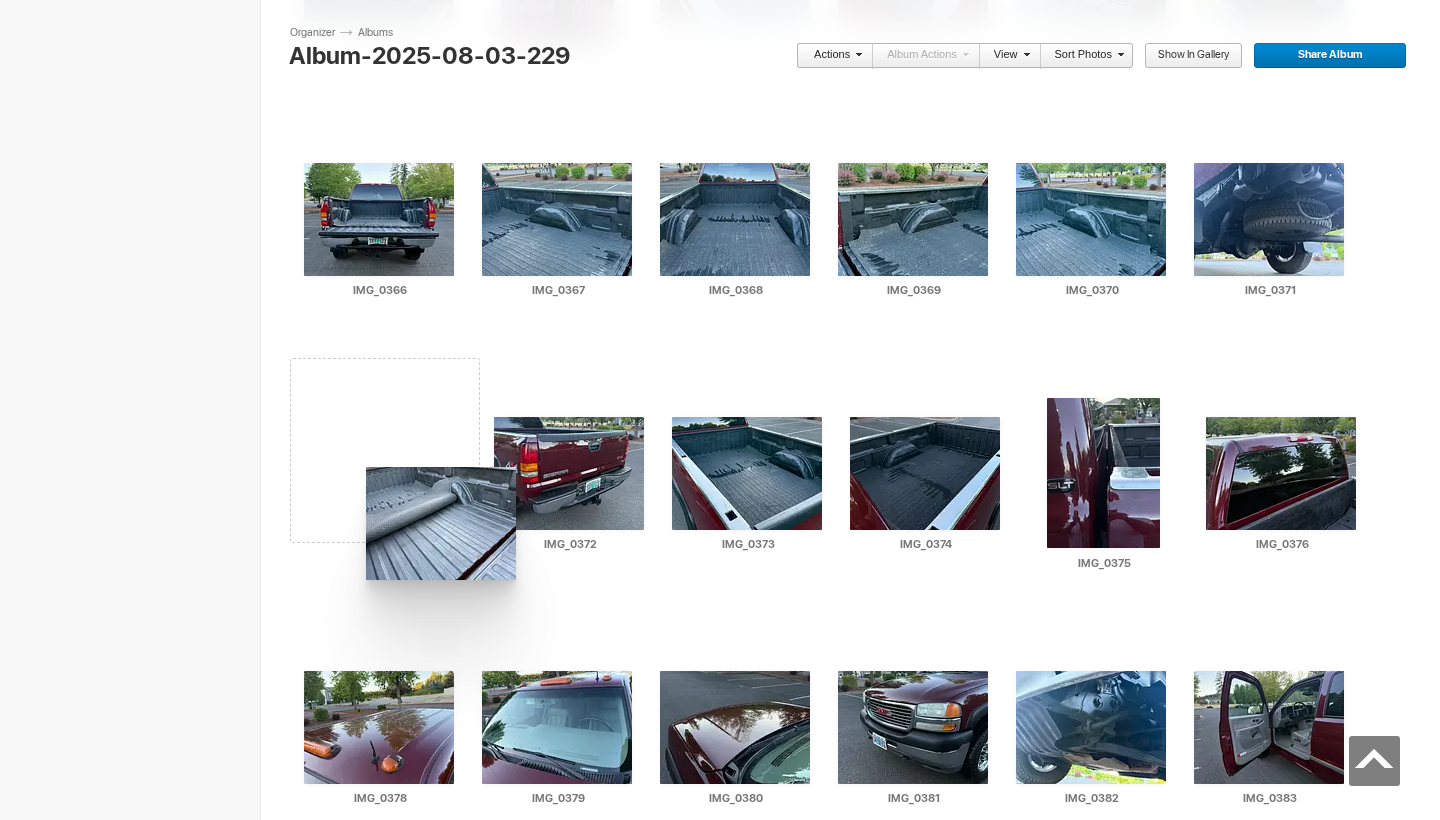 drag, startPoint x: 405, startPoint y: 598, endPoint x: 365, endPoint y: 469, distance: 135.05925 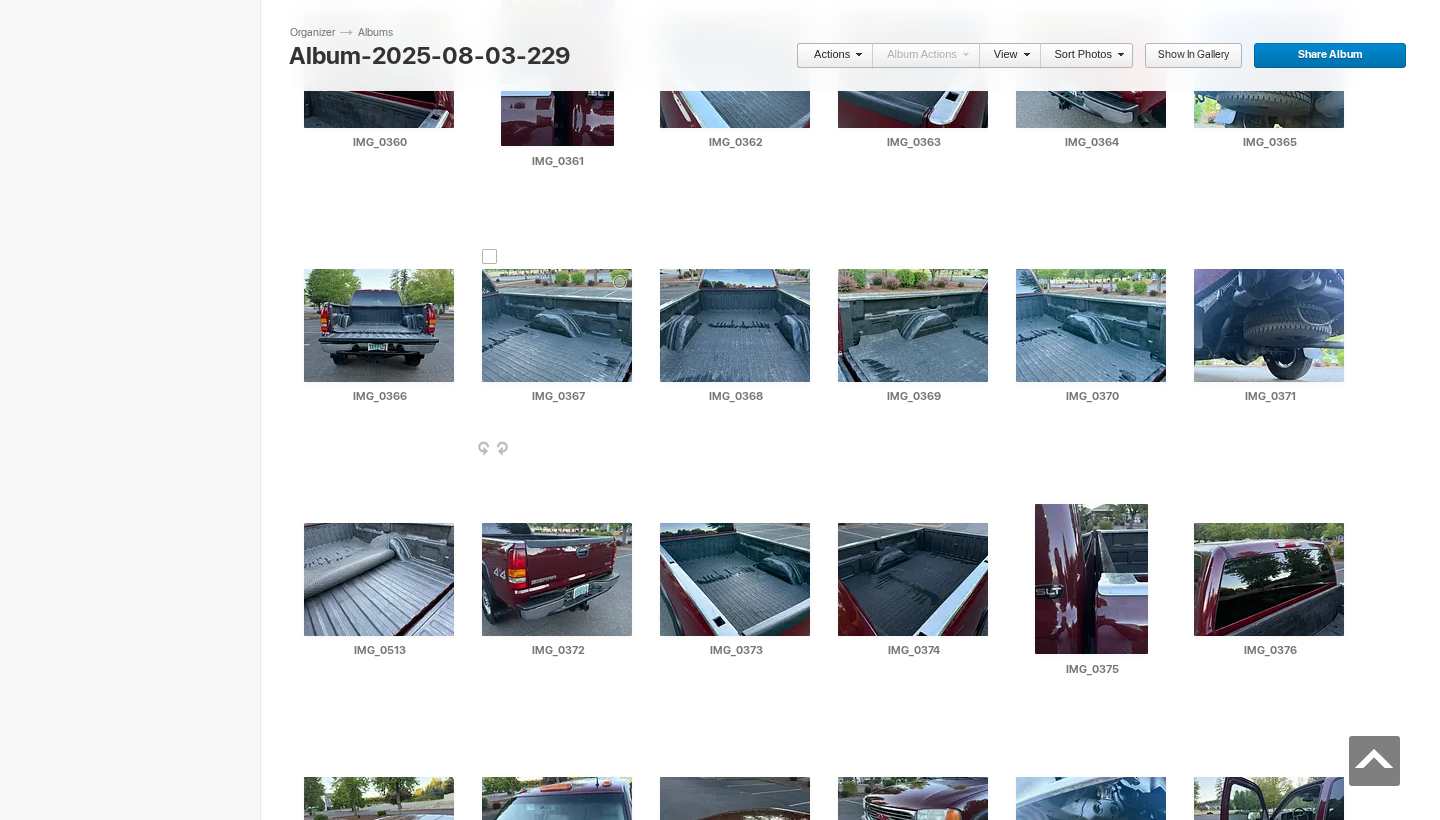 scroll, scrollTop: 1786, scrollLeft: 0, axis: vertical 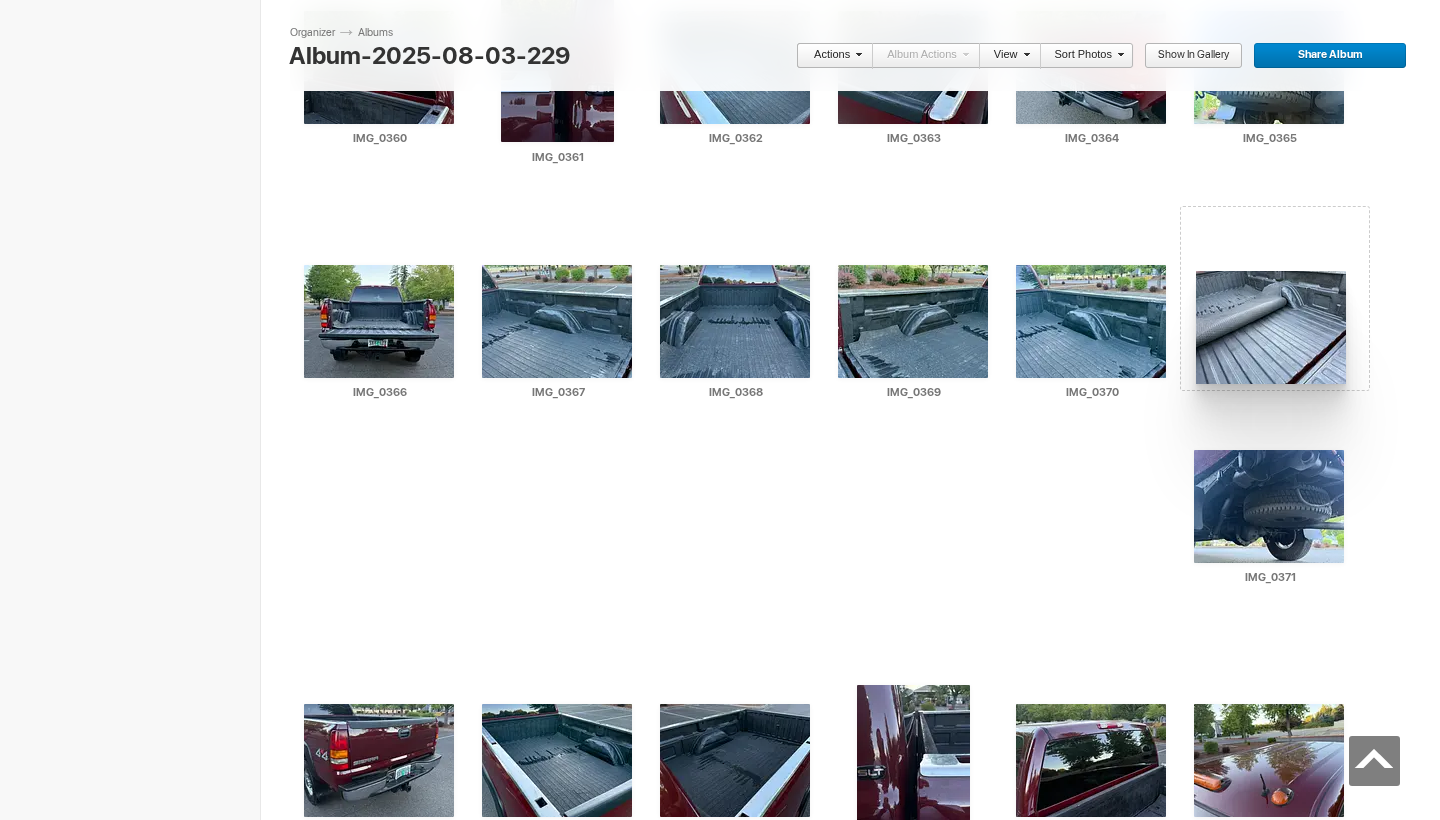 drag, startPoint x: 374, startPoint y: 569, endPoint x: 1192, endPoint y: 271, distance: 870.5906 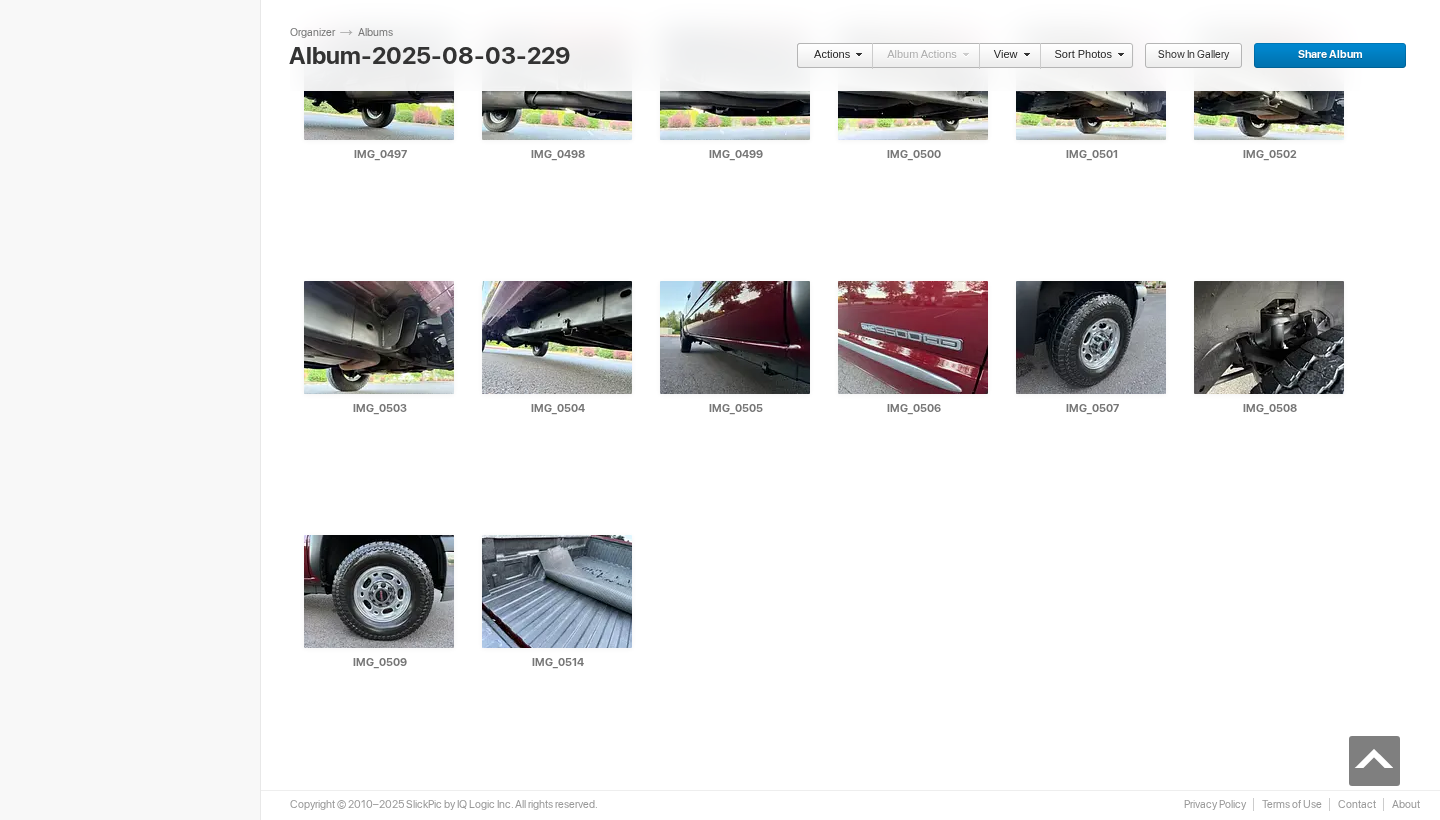 scroll, scrollTop: 7358, scrollLeft: 0, axis: vertical 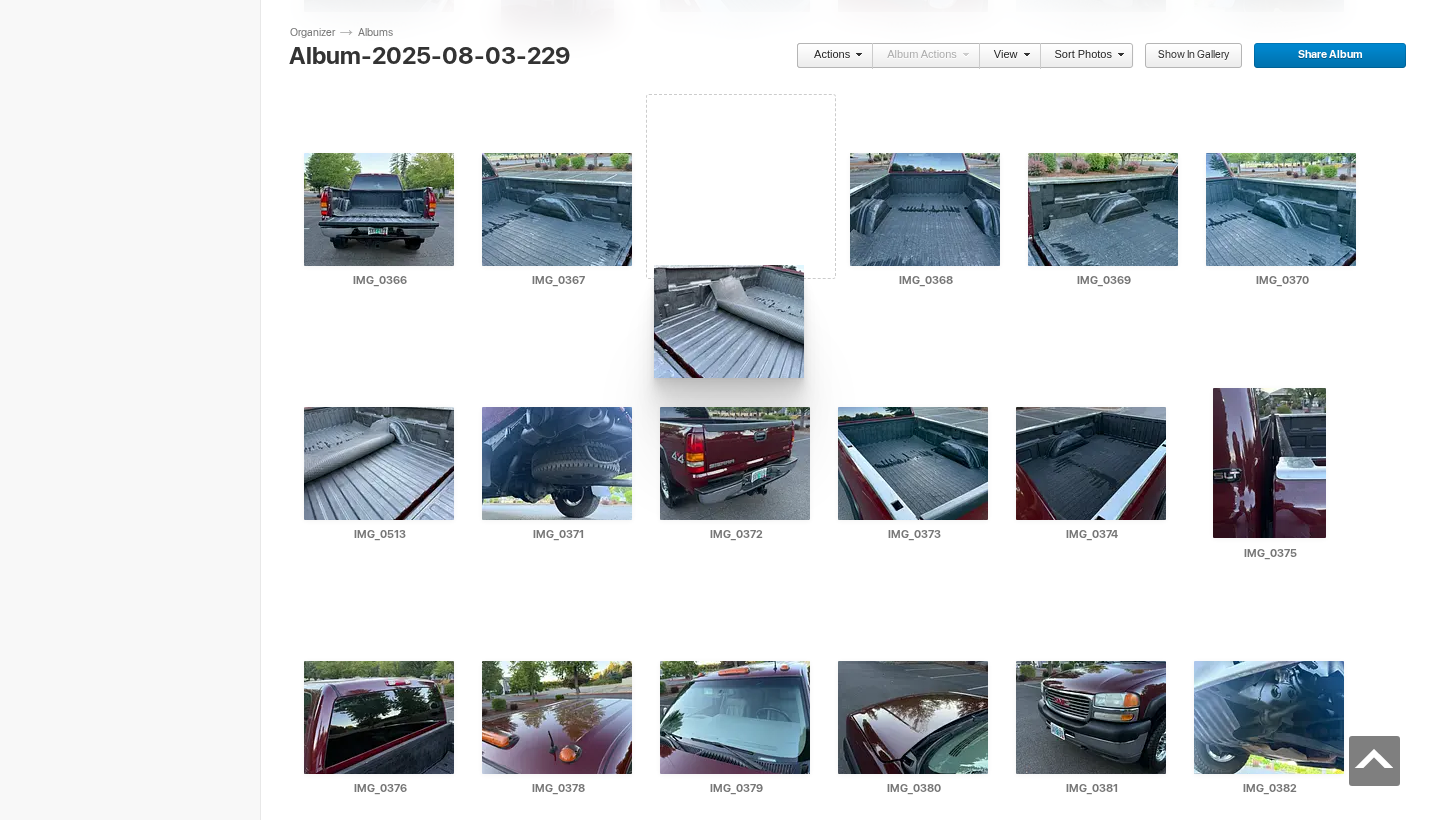 drag, startPoint x: 585, startPoint y: 584, endPoint x: 652, endPoint y: 265, distance: 325.9601 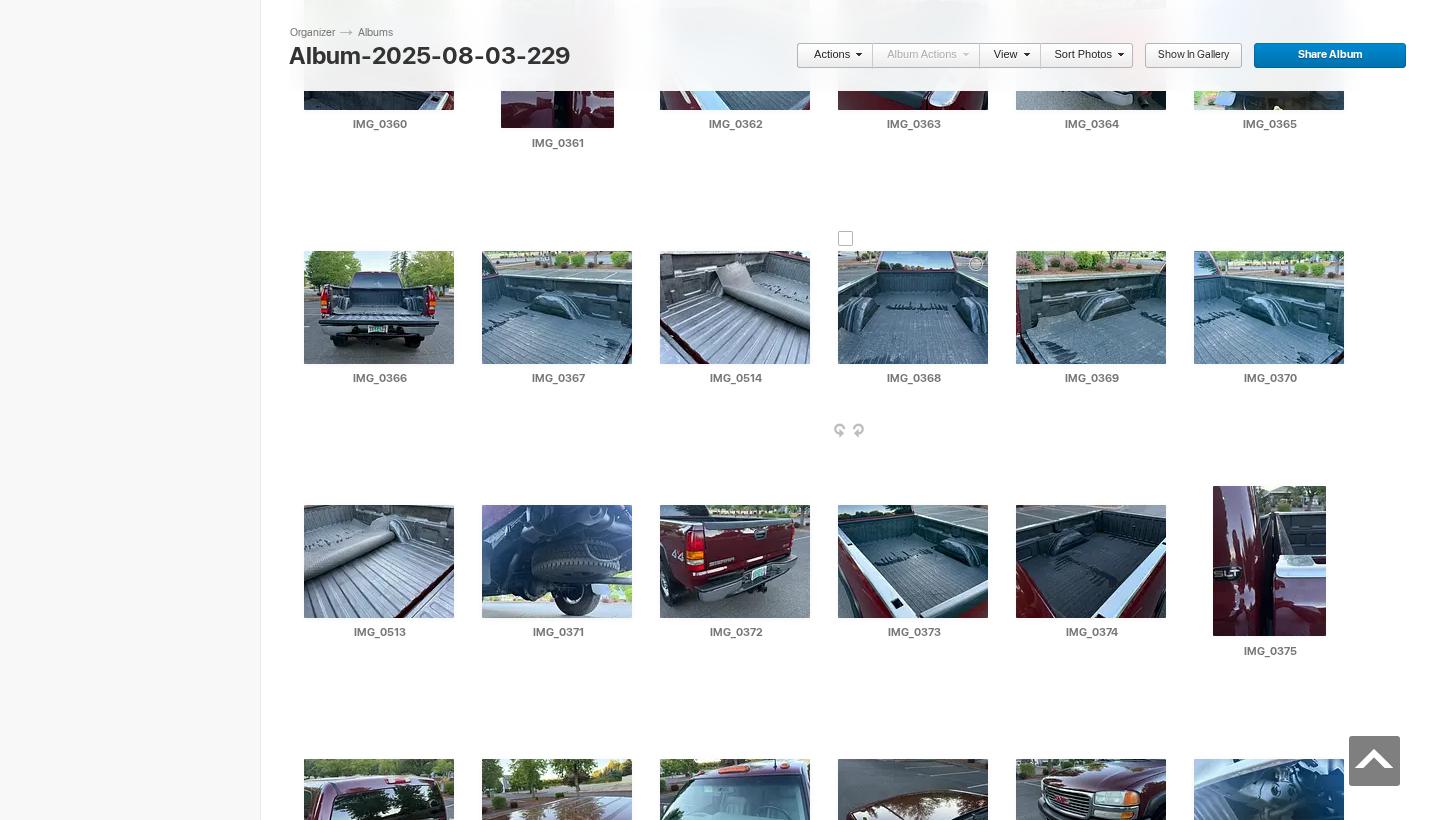 scroll, scrollTop: 1799, scrollLeft: 0, axis: vertical 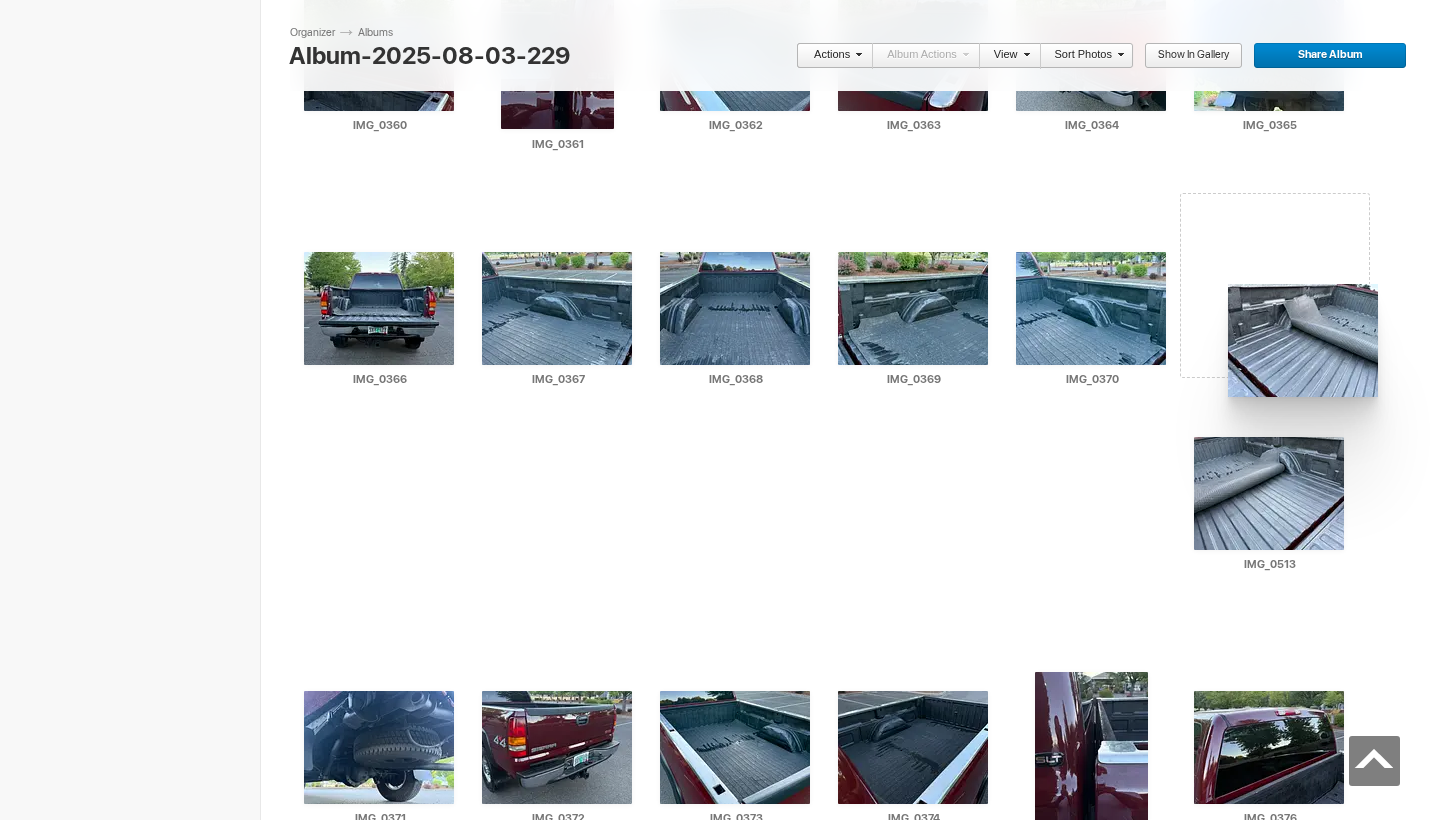drag, startPoint x: 743, startPoint y: 321, endPoint x: 1226, endPoint y: 283, distance: 484.49252 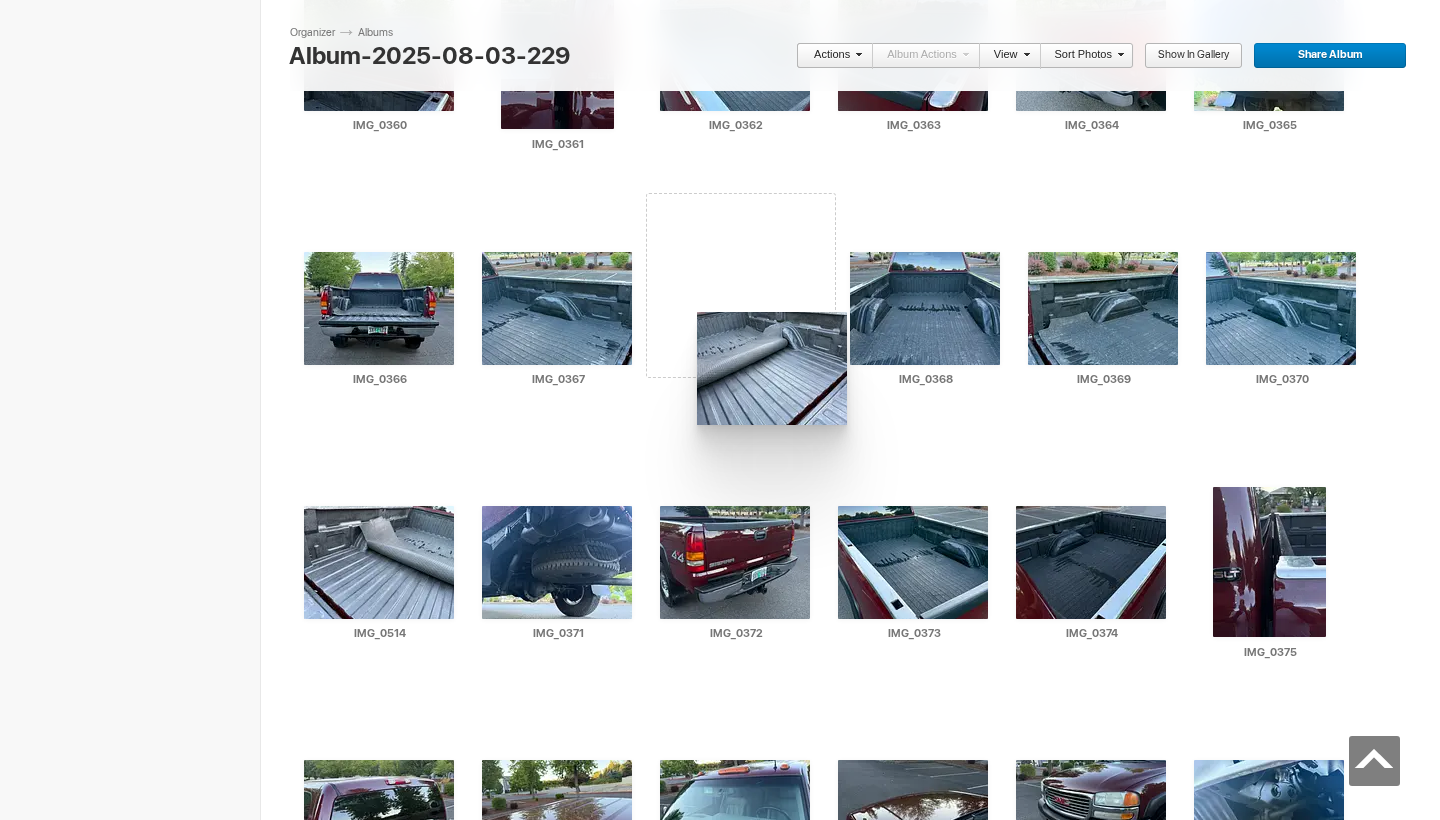 drag, startPoint x: 380, startPoint y: 556, endPoint x: 695, endPoint y: 312, distance: 398.44824 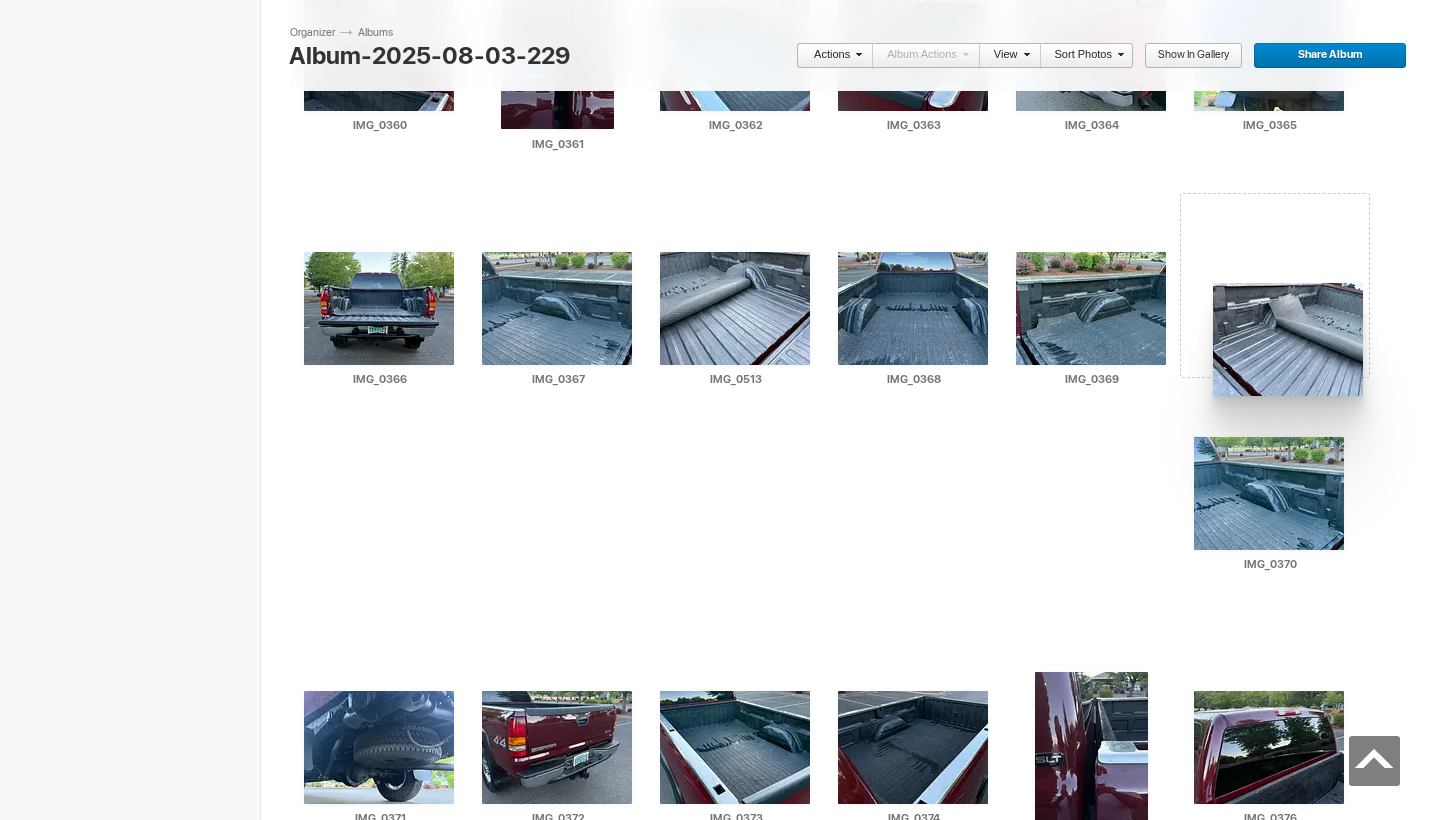 drag, startPoint x: 384, startPoint y: 558, endPoint x: 1210, endPoint y: 283, distance: 870.5751 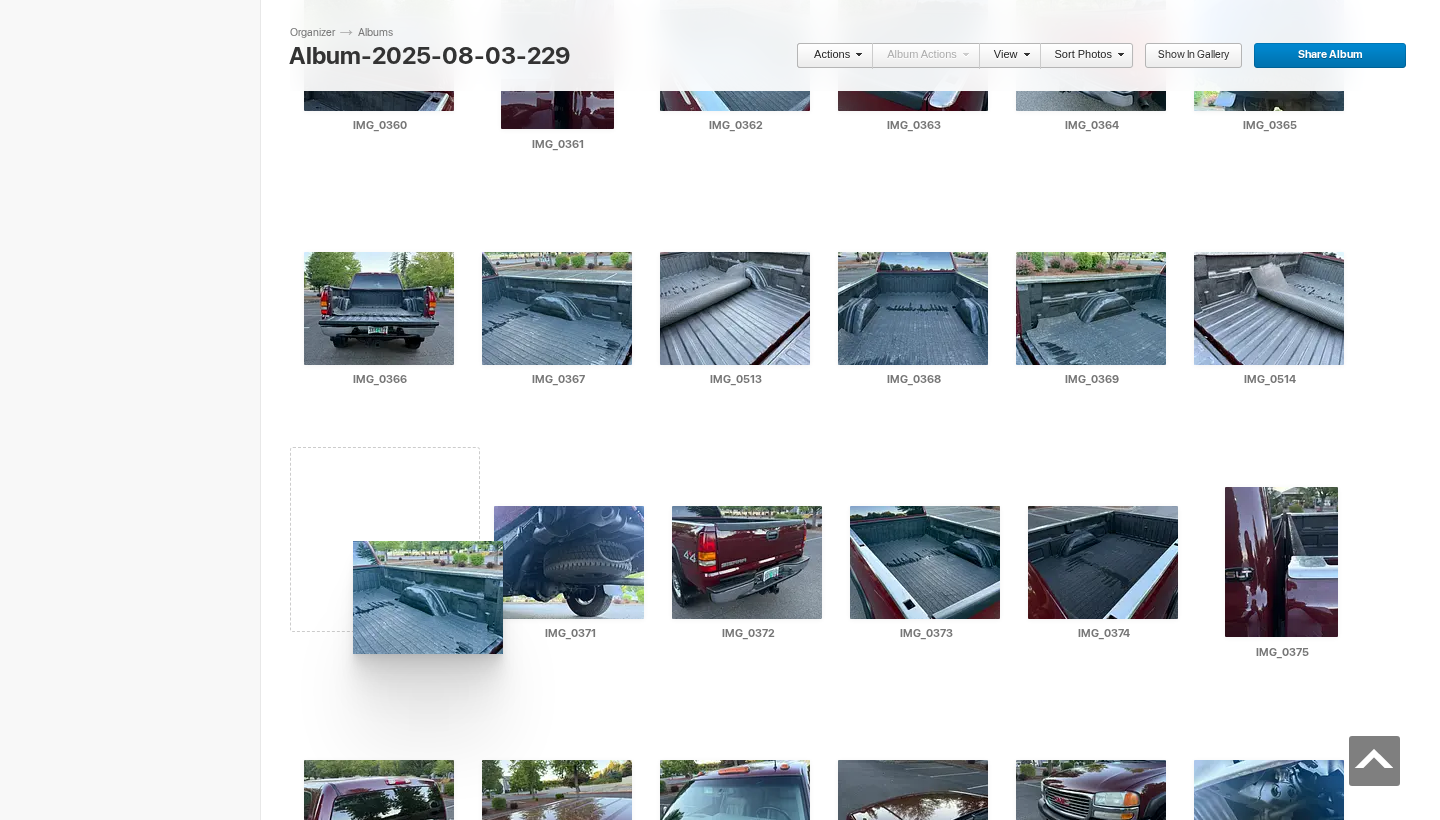 drag, startPoint x: 399, startPoint y: 561, endPoint x: 351, endPoint y: 541, distance: 52 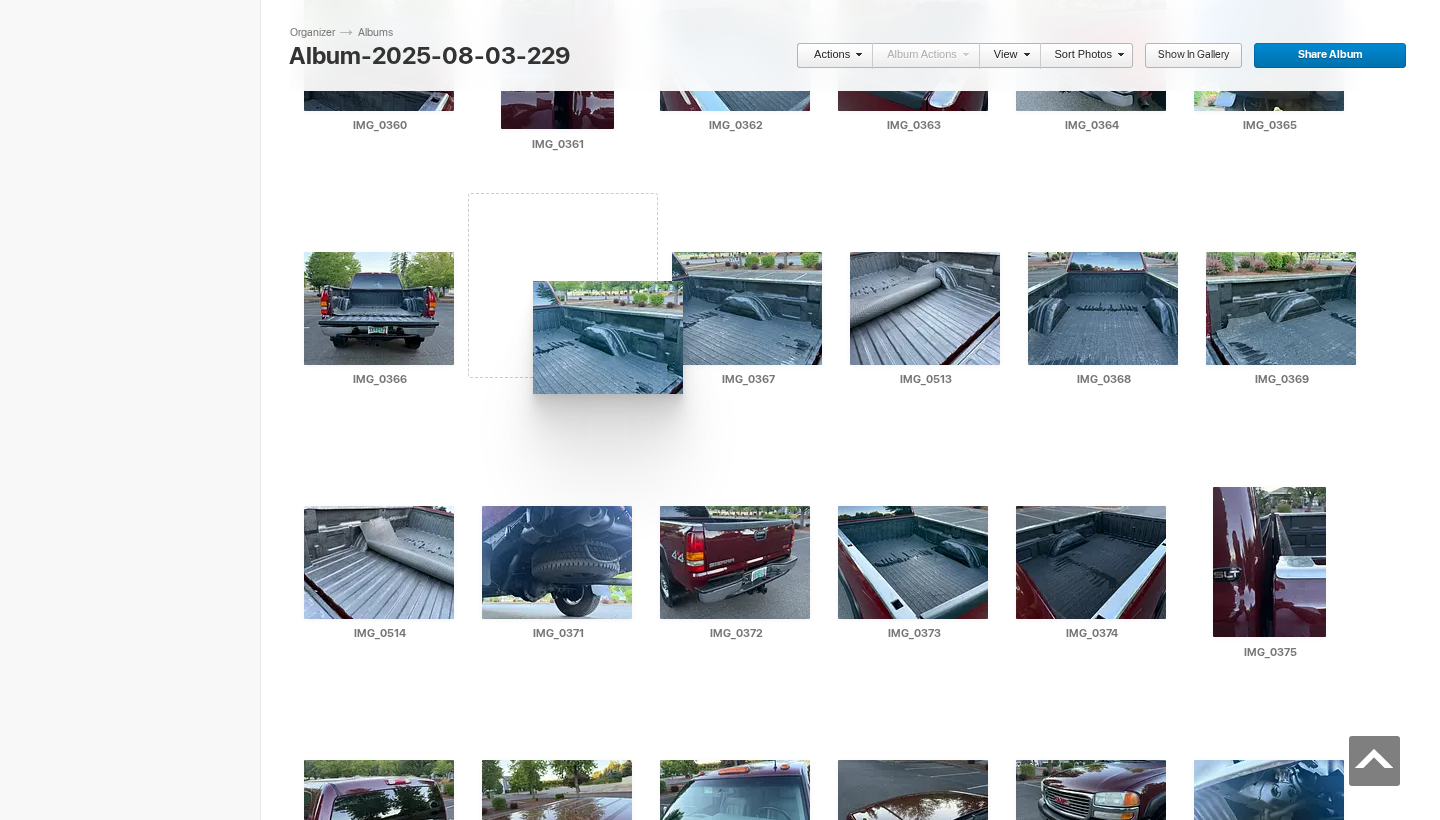 drag, startPoint x: 398, startPoint y: 573, endPoint x: 528, endPoint y: 278, distance: 322.374 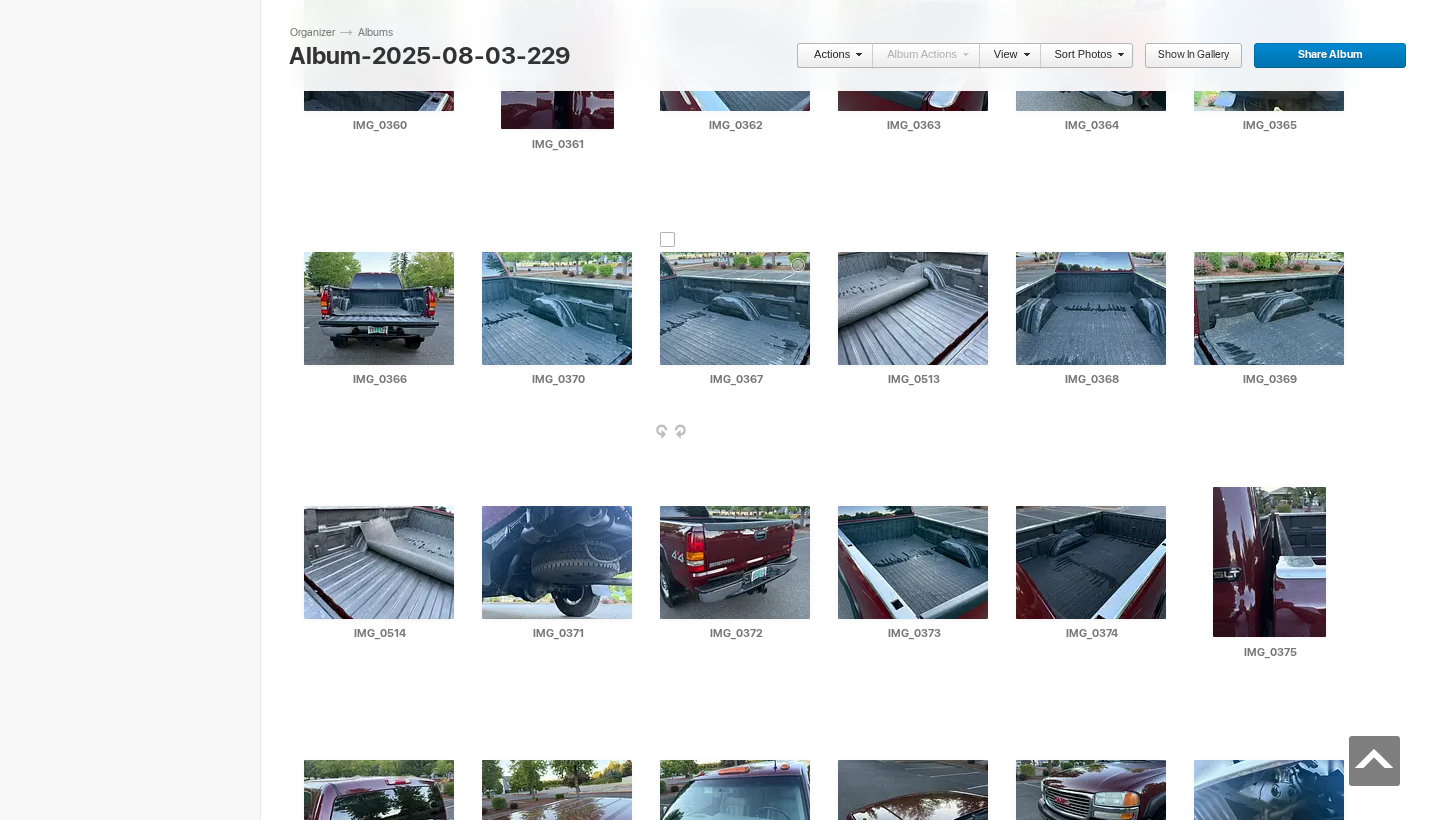 click at bounding box center [808, 433] 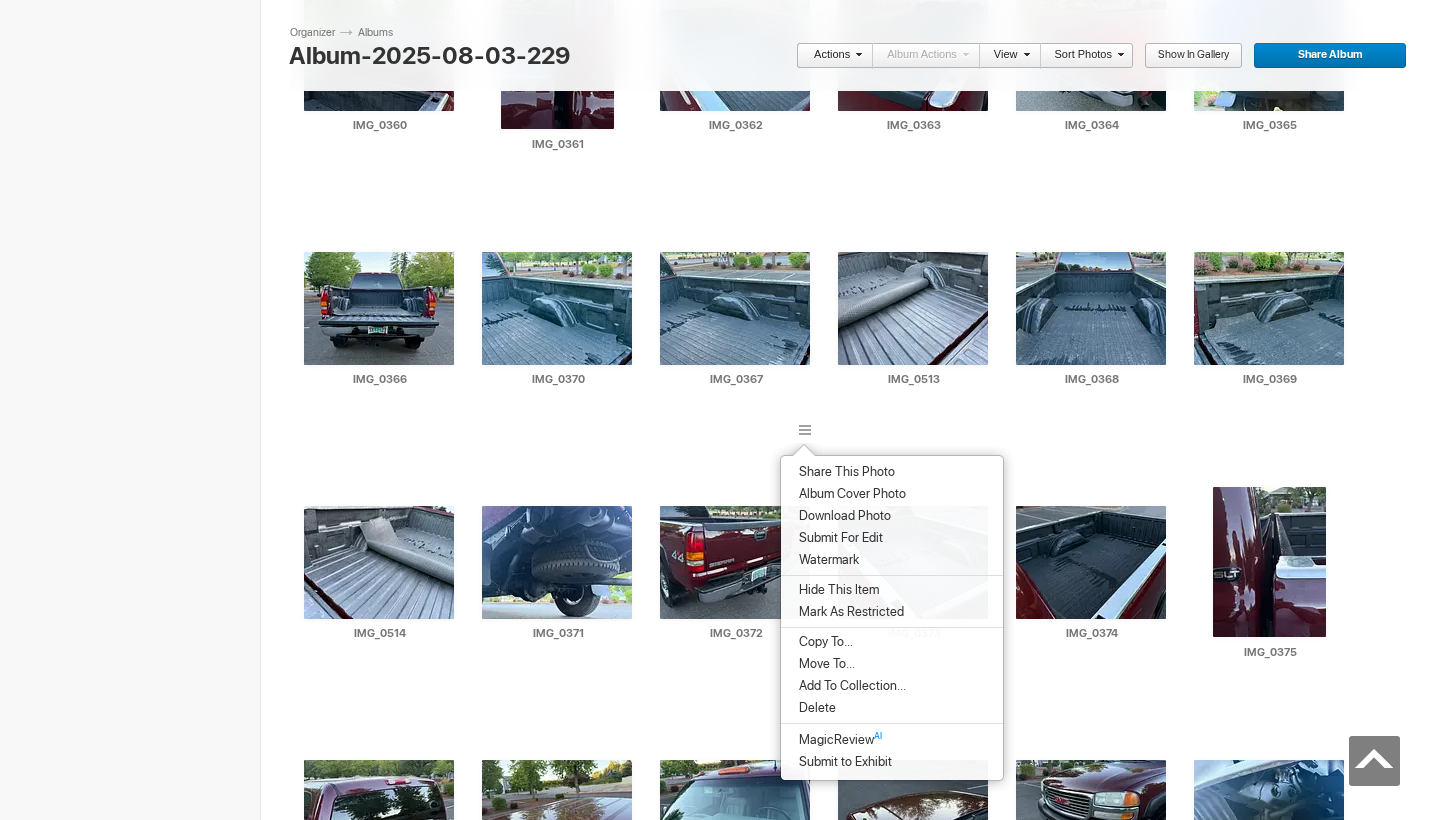 click on "Delete" at bounding box center [892, 708] 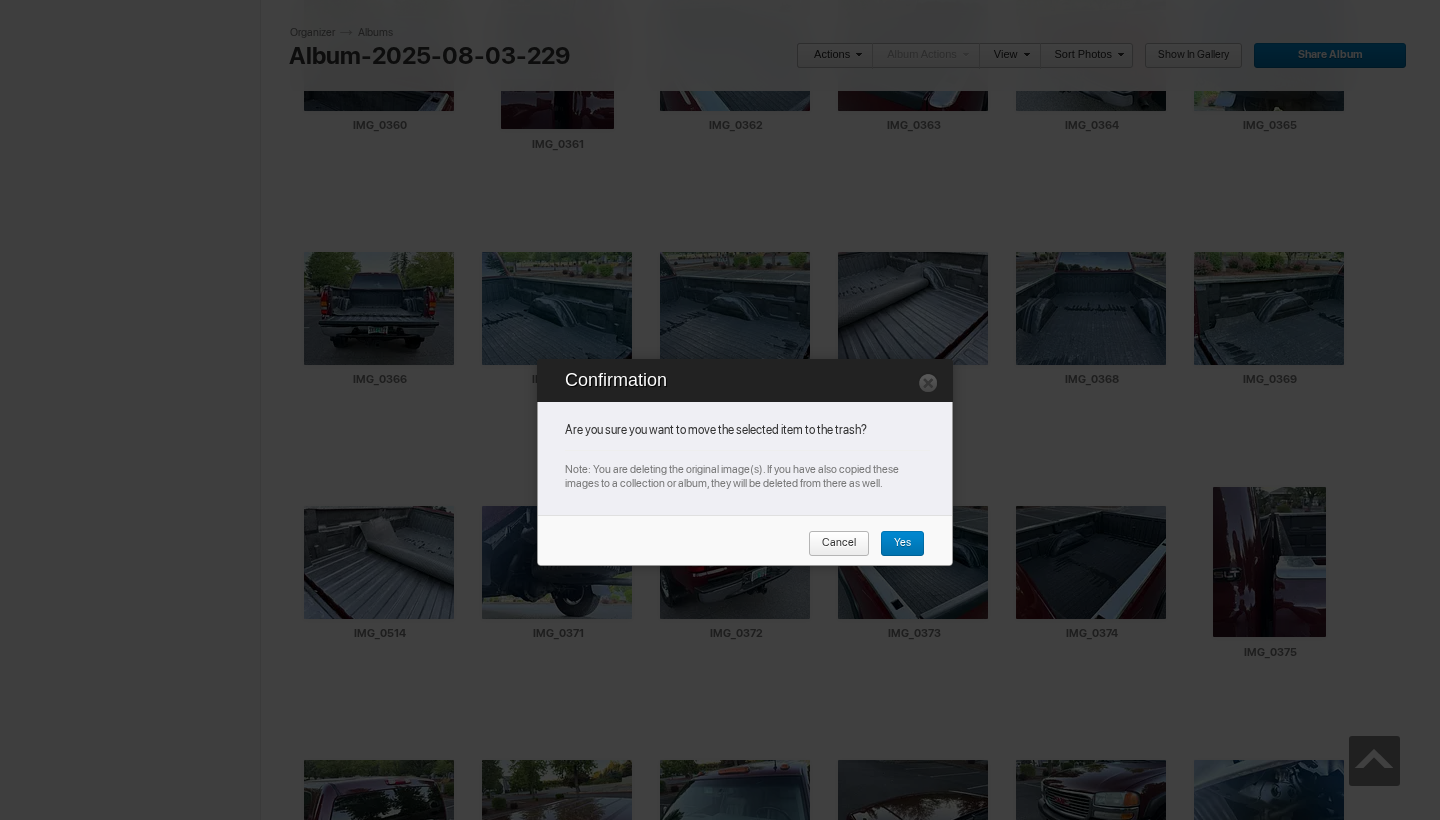 click on "Yes" at bounding box center (895, 544) 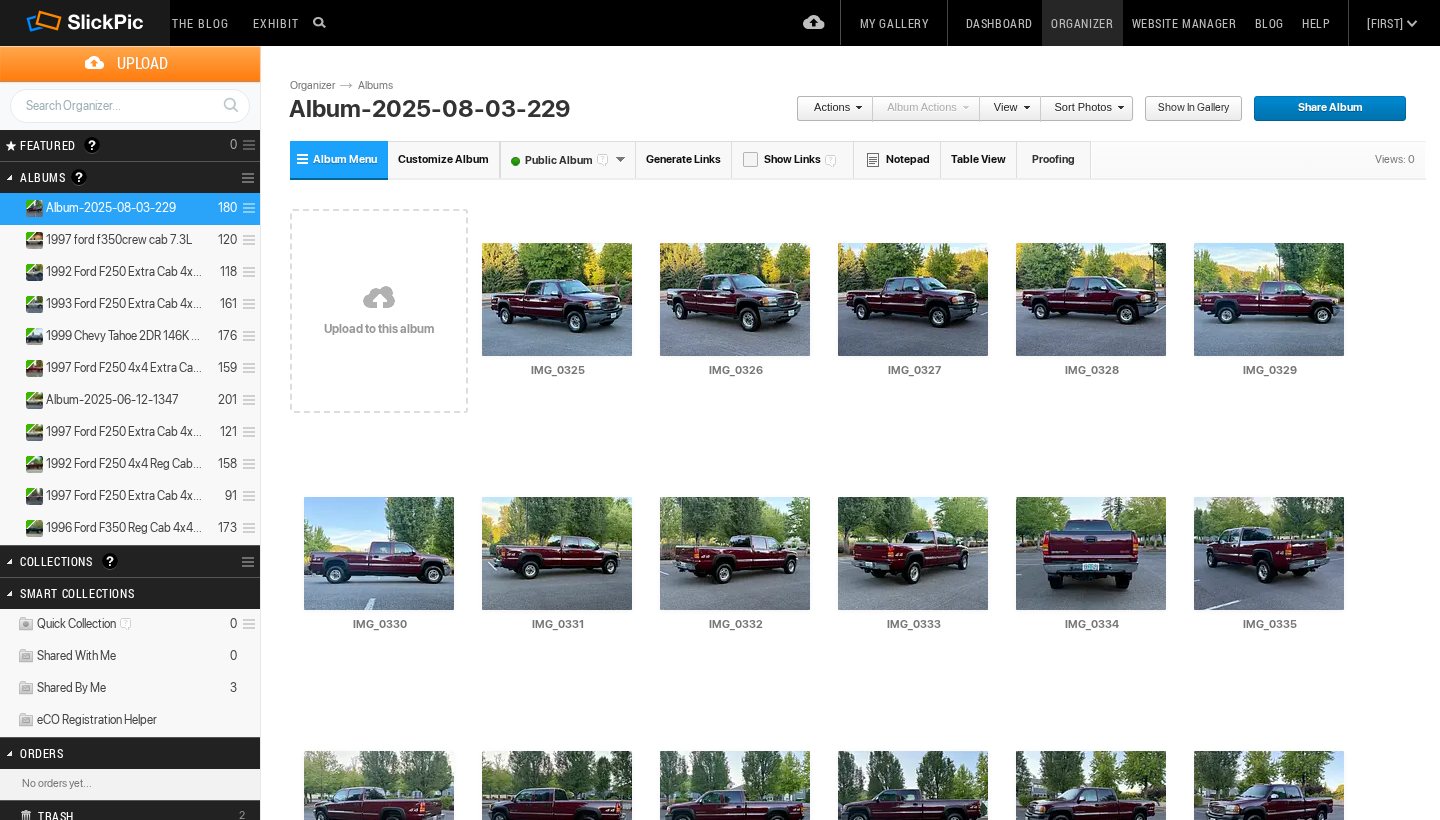 scroll, scrollTop: 0, scrollLeft: 0, axis: both 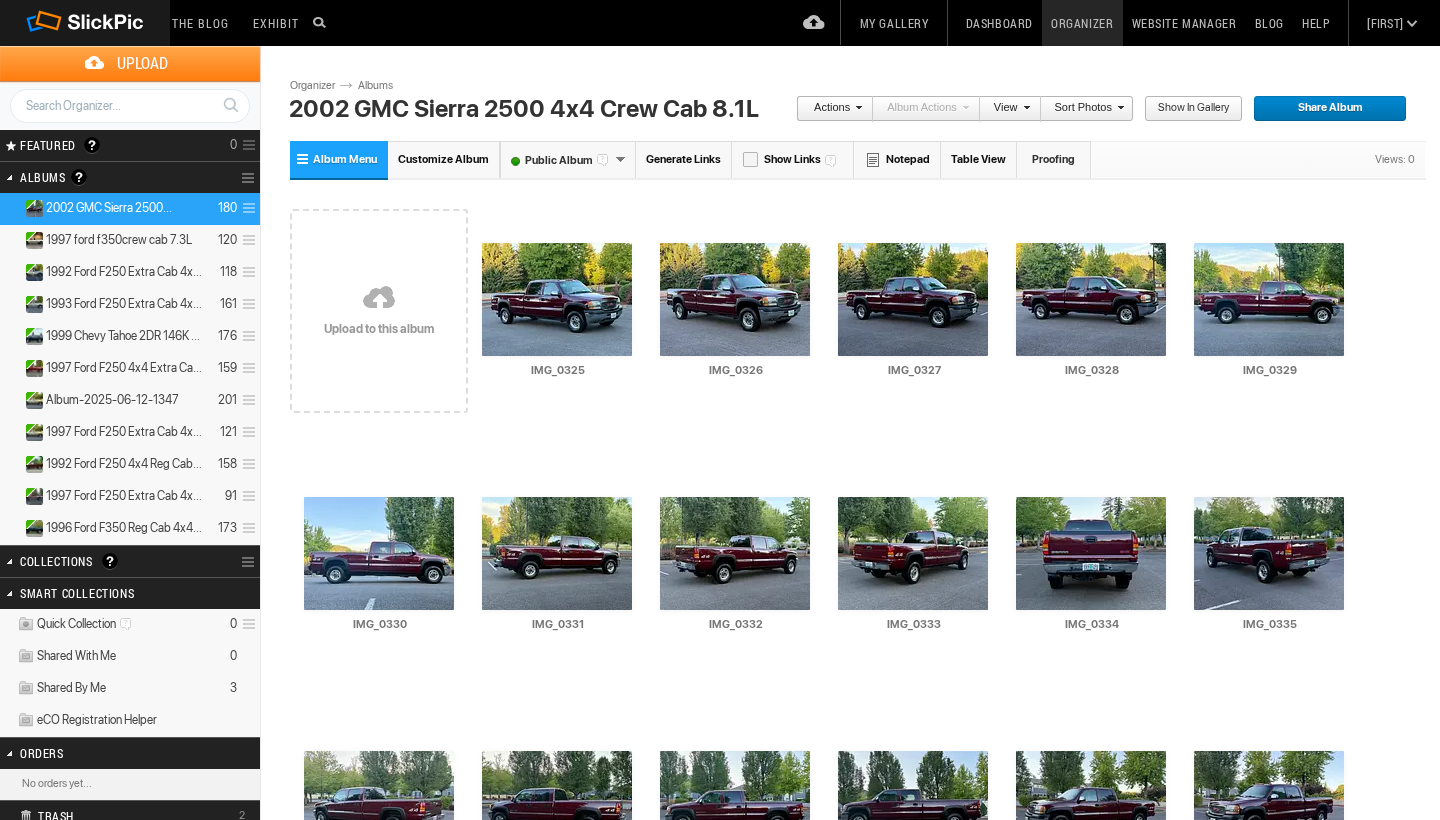 type on "2002 GMC Sierra 2500 4x4 Crew Cab 8.1L" 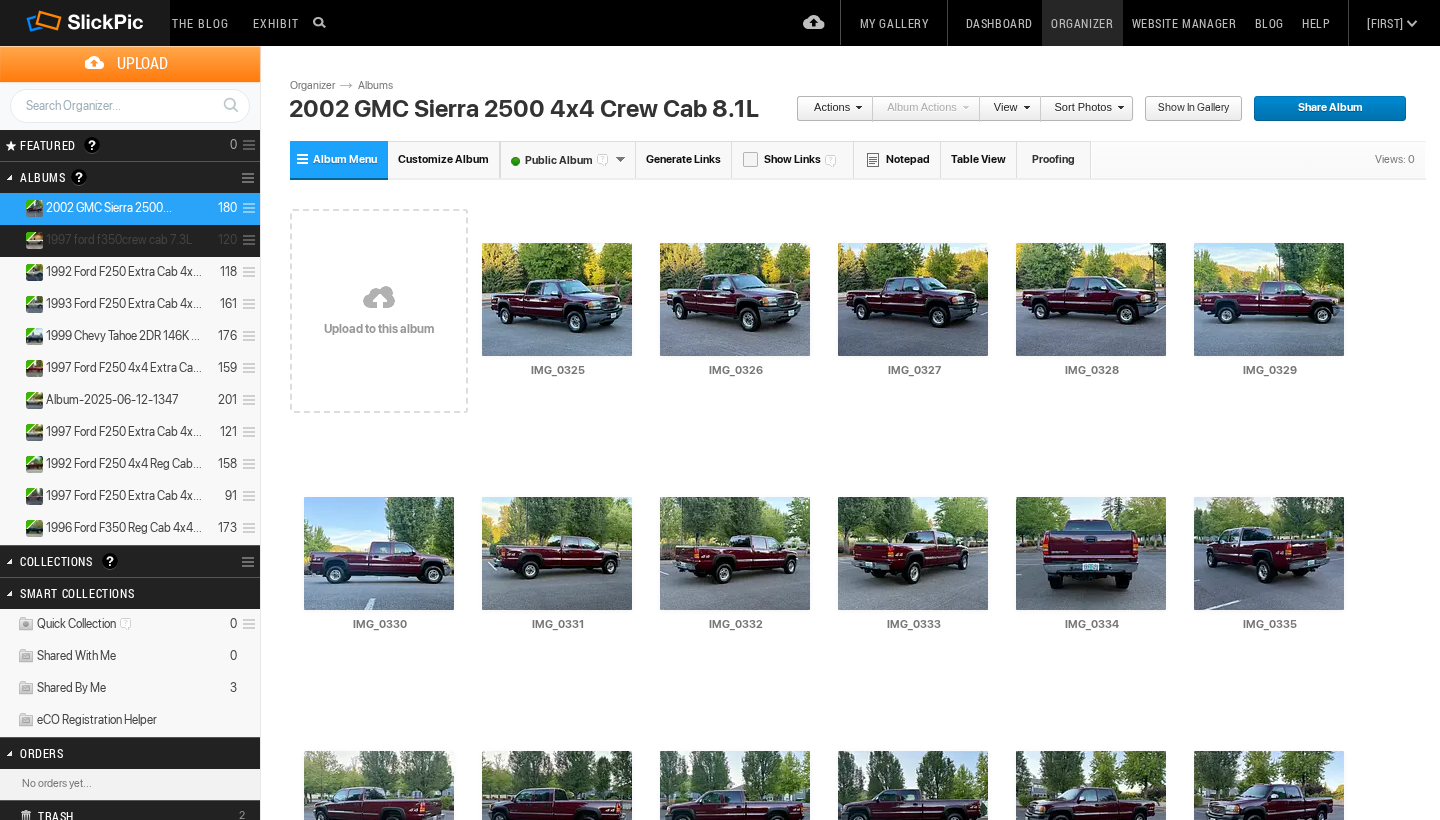 click on "1997 ford f350crew cab  7.3L" at bounding box center [119, 240] 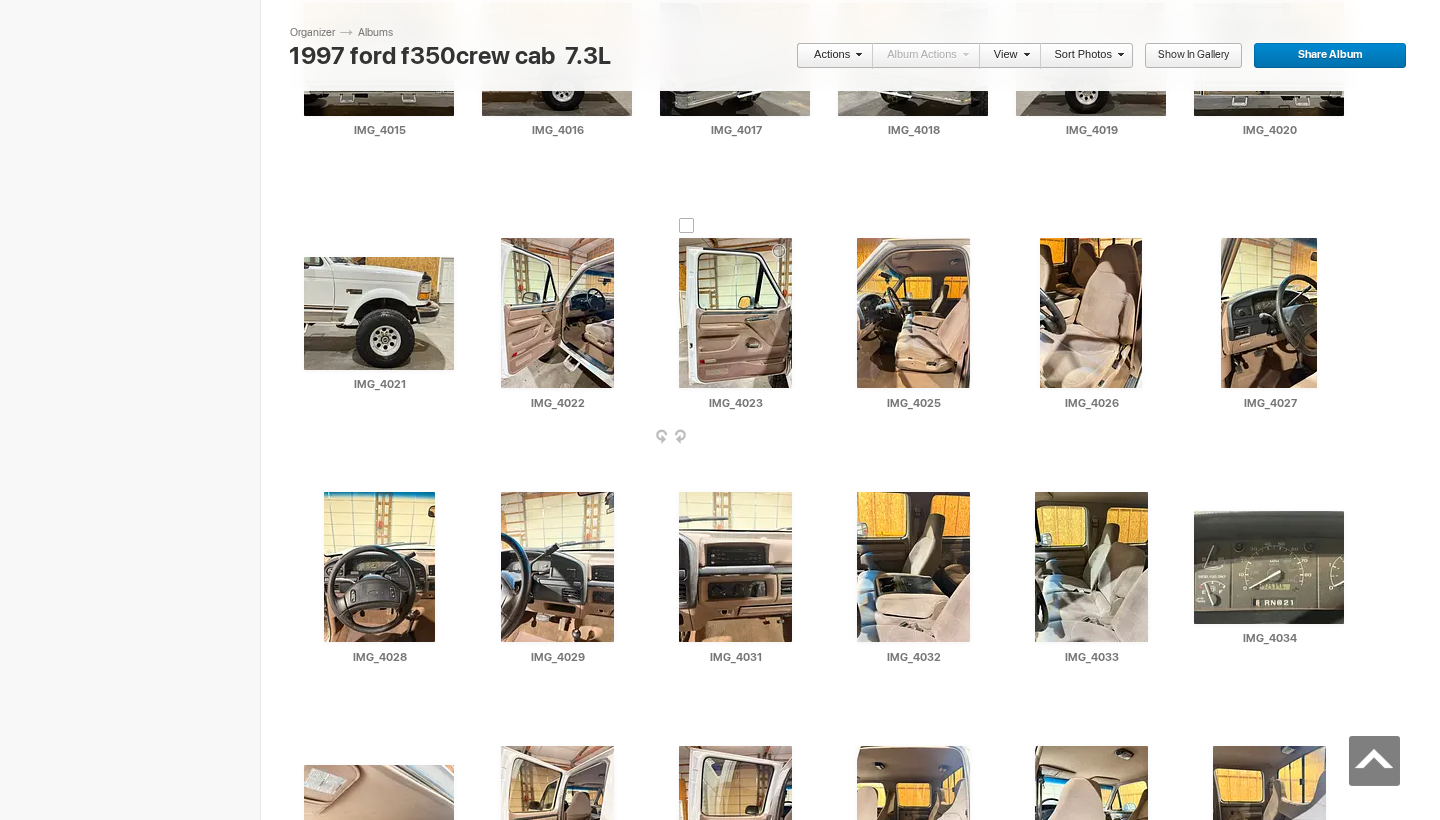 scroll, scrollTop: 2051, scrollLeft: 0, axis: vertical 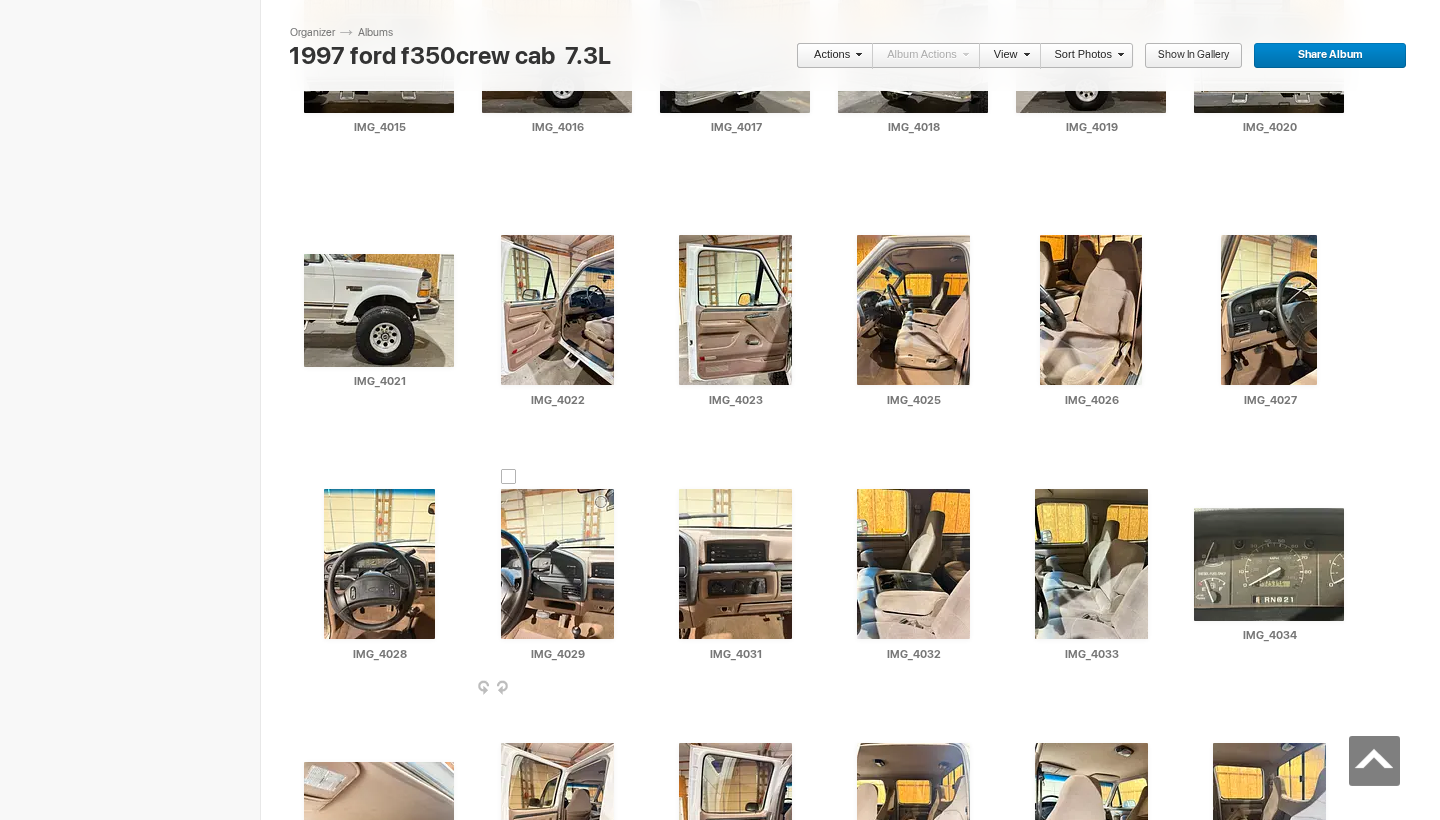 click at bounding box center (557, 564) 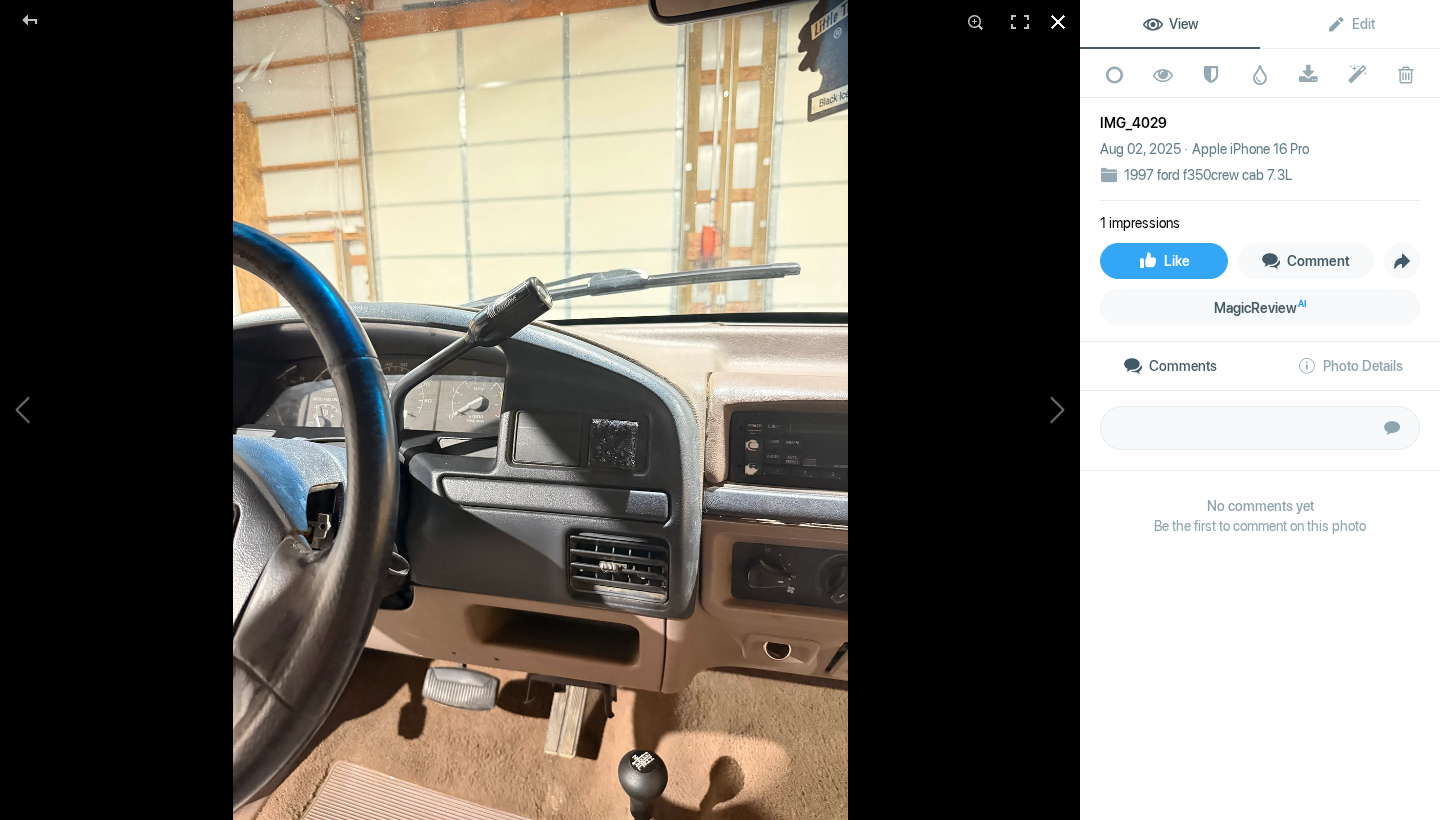click 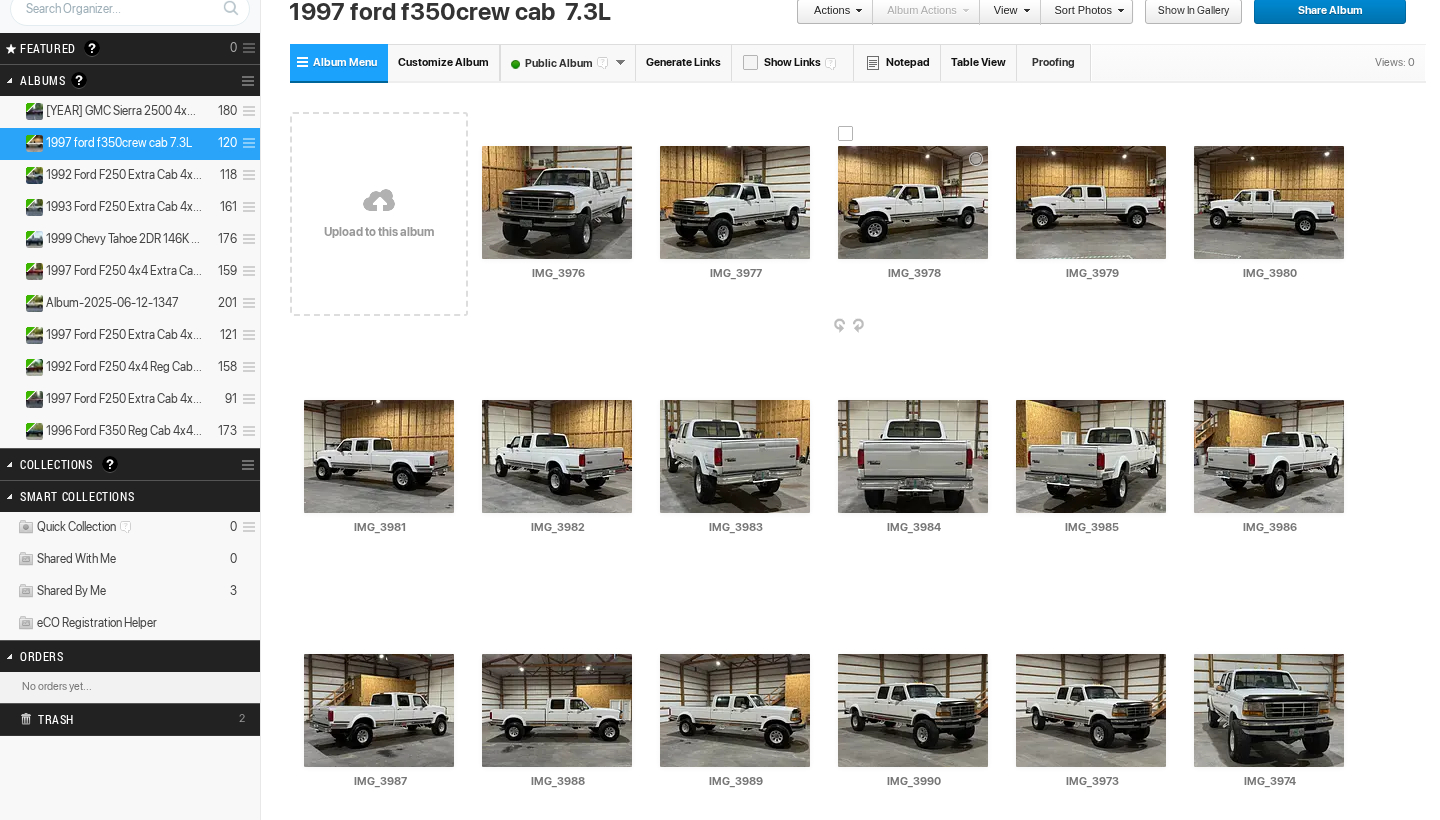 scroll, scrollTop: 0, scrollLeft: 0, axis: both 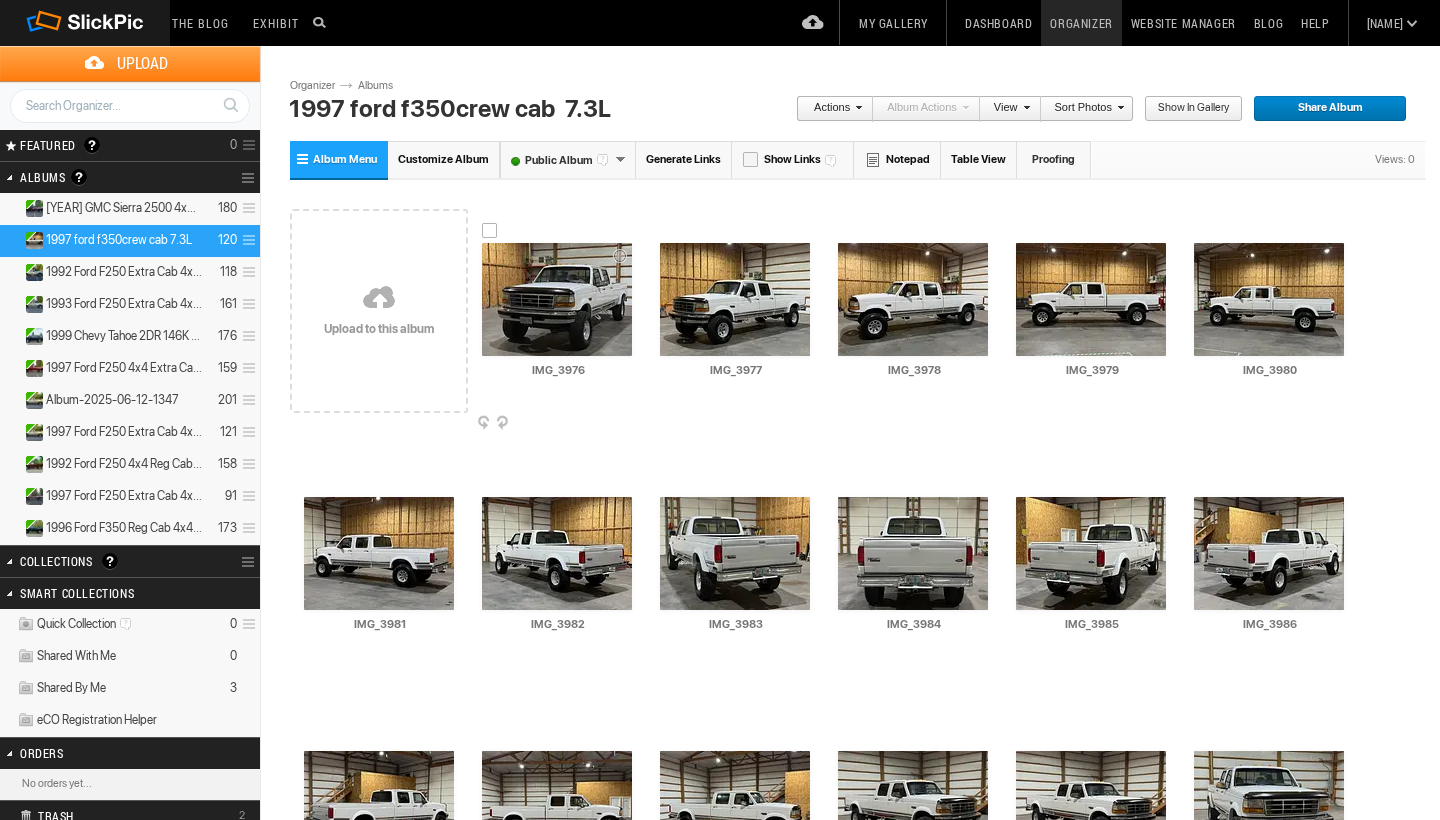 click at bounding box center (557, 299) 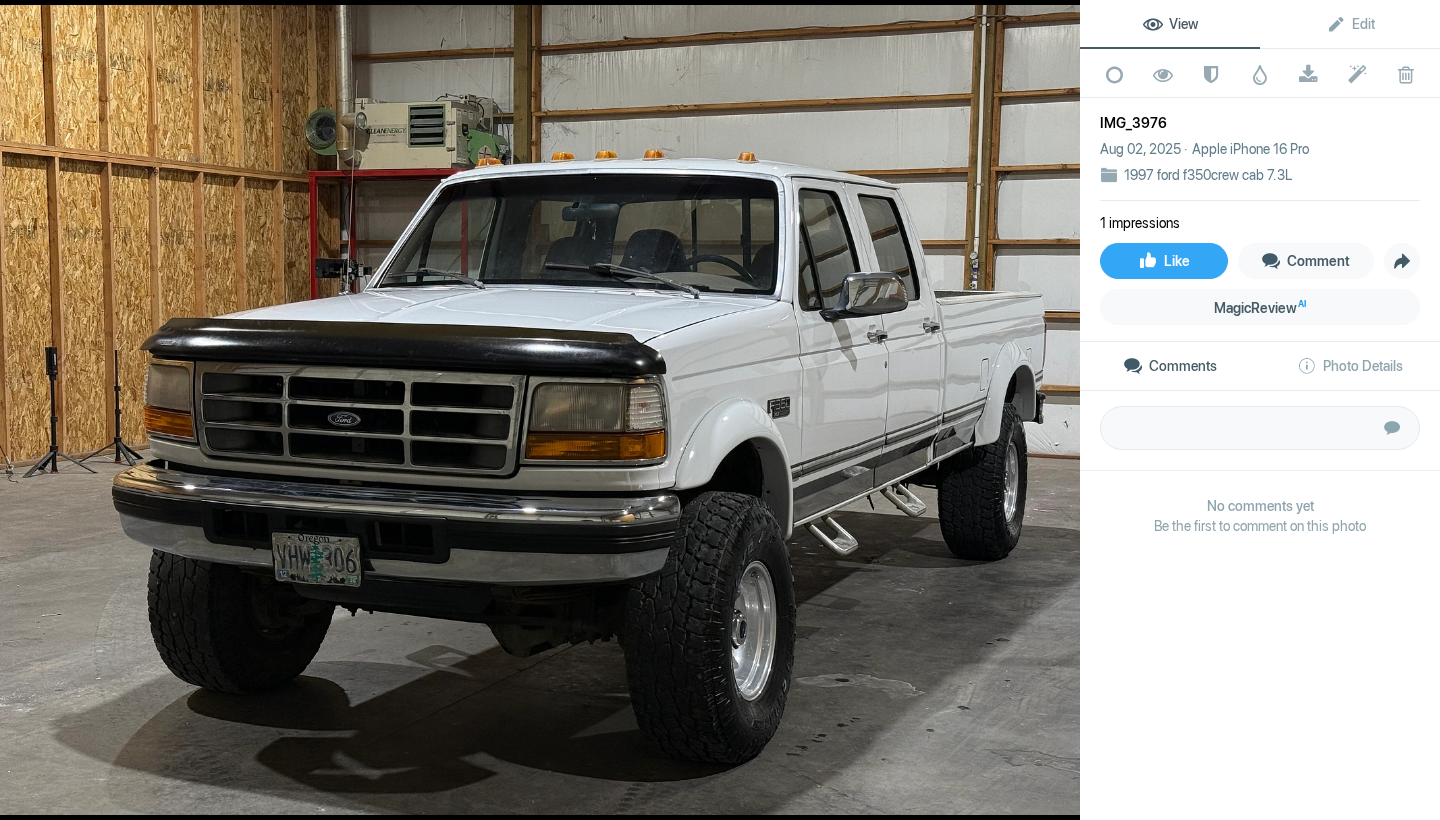 click 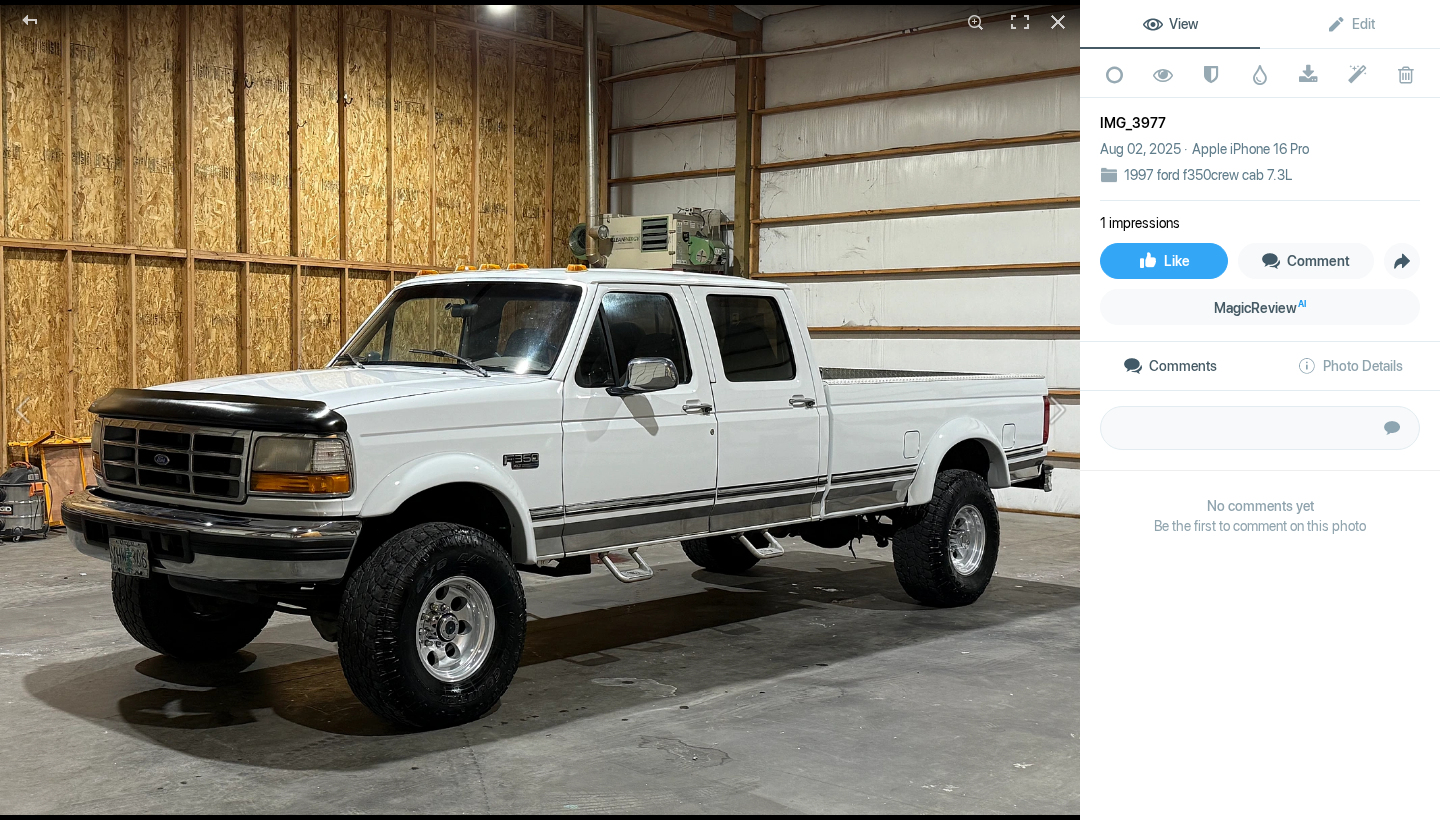 click 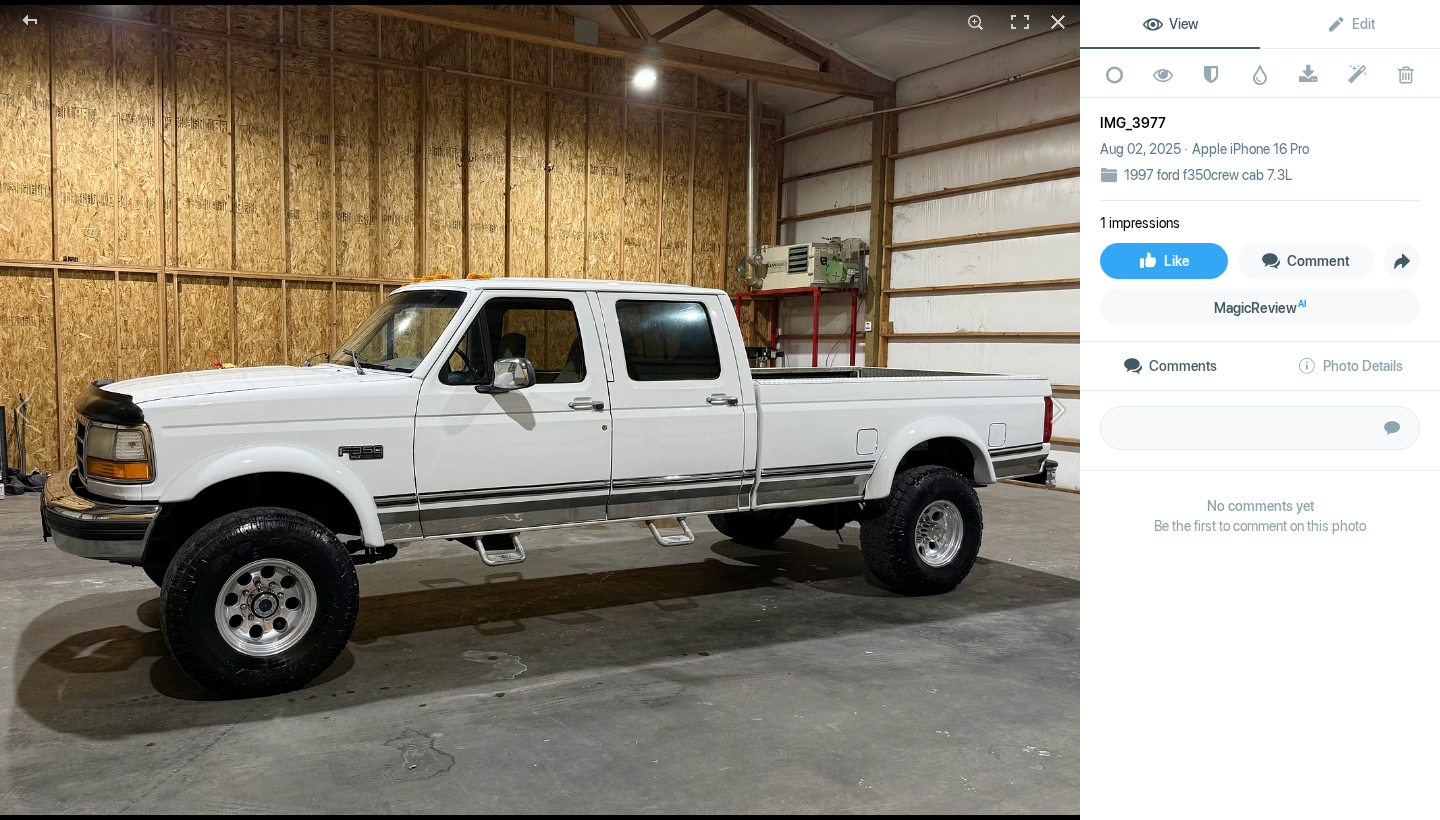 click 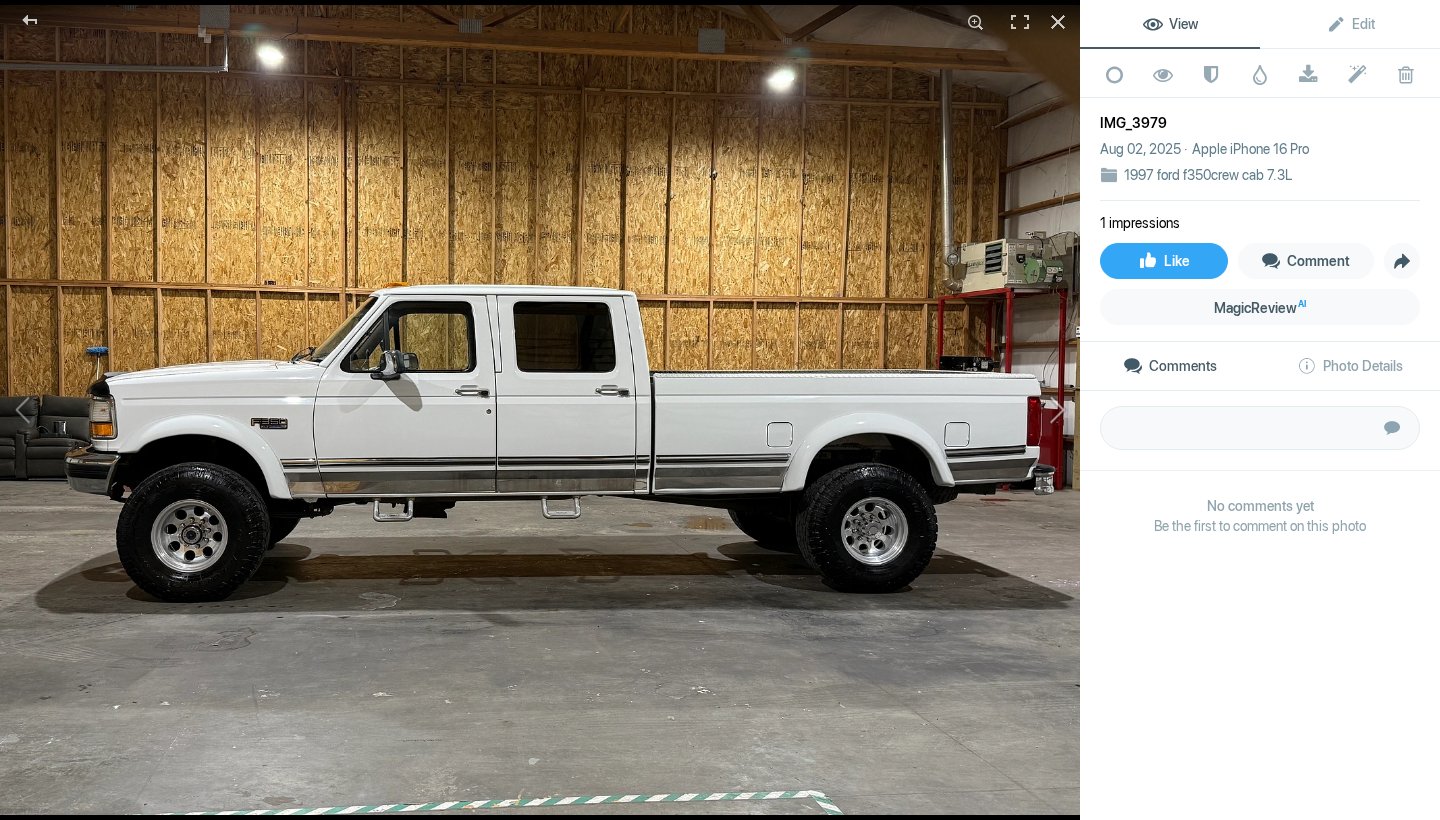click 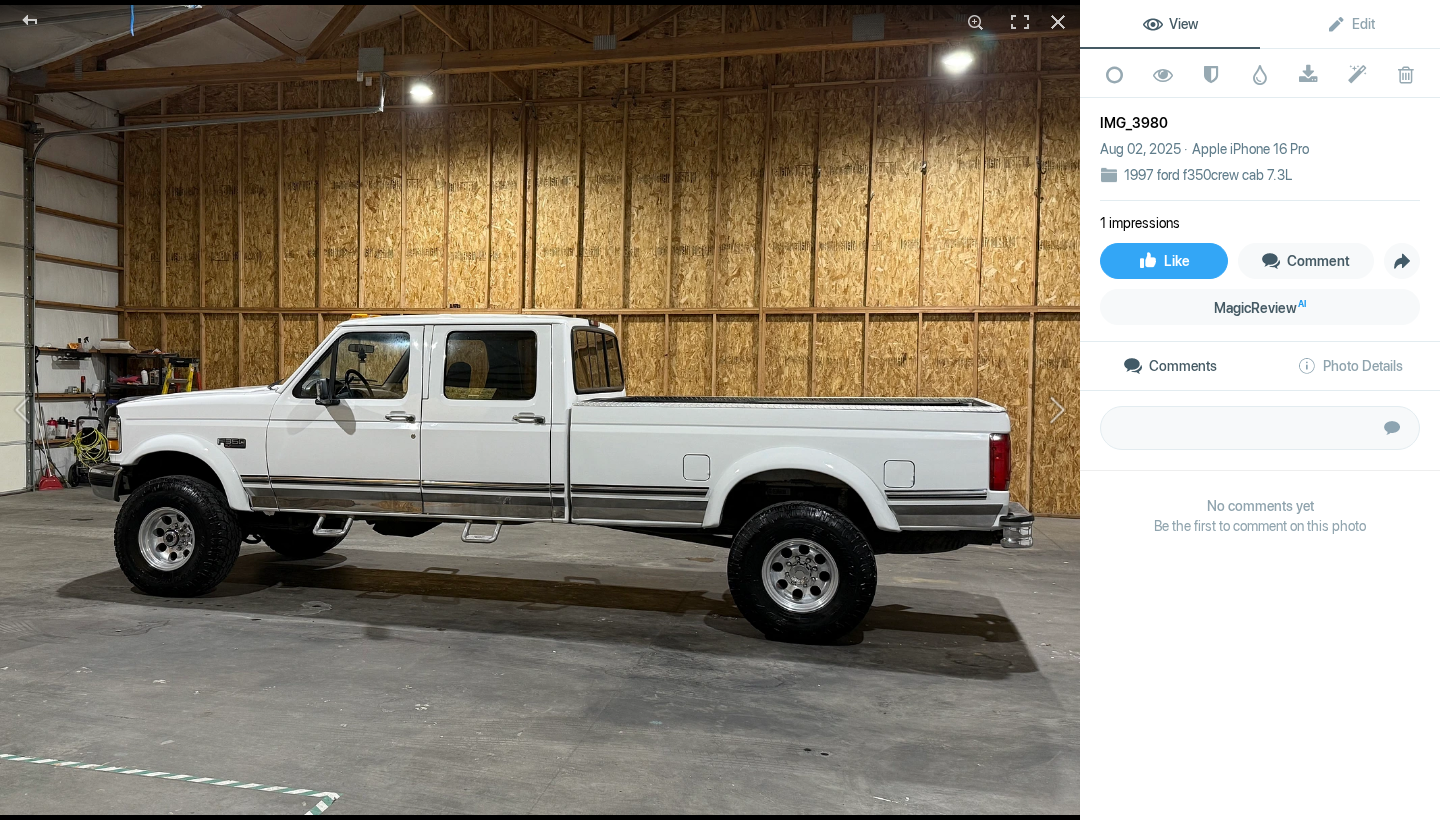 click 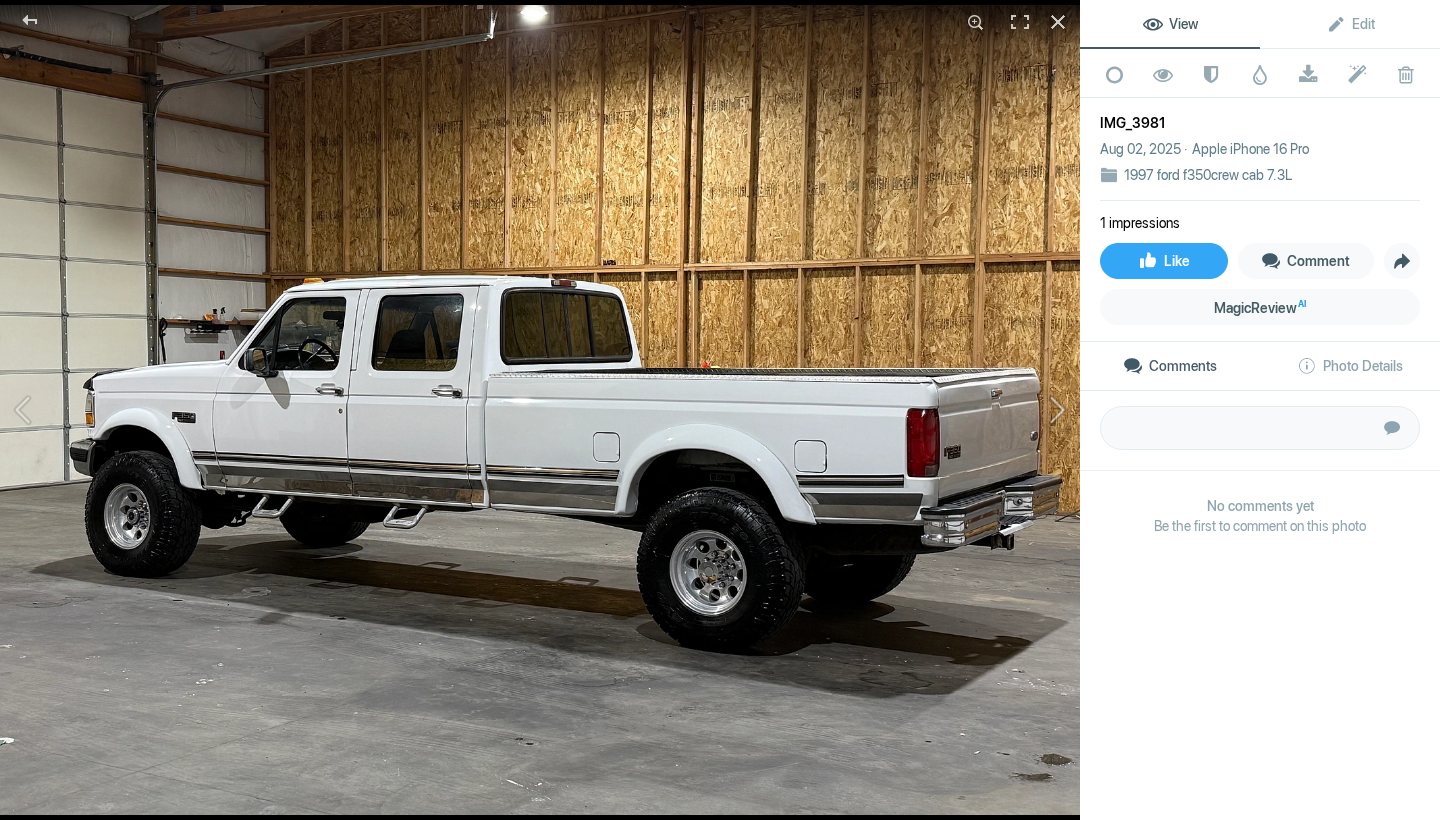 click 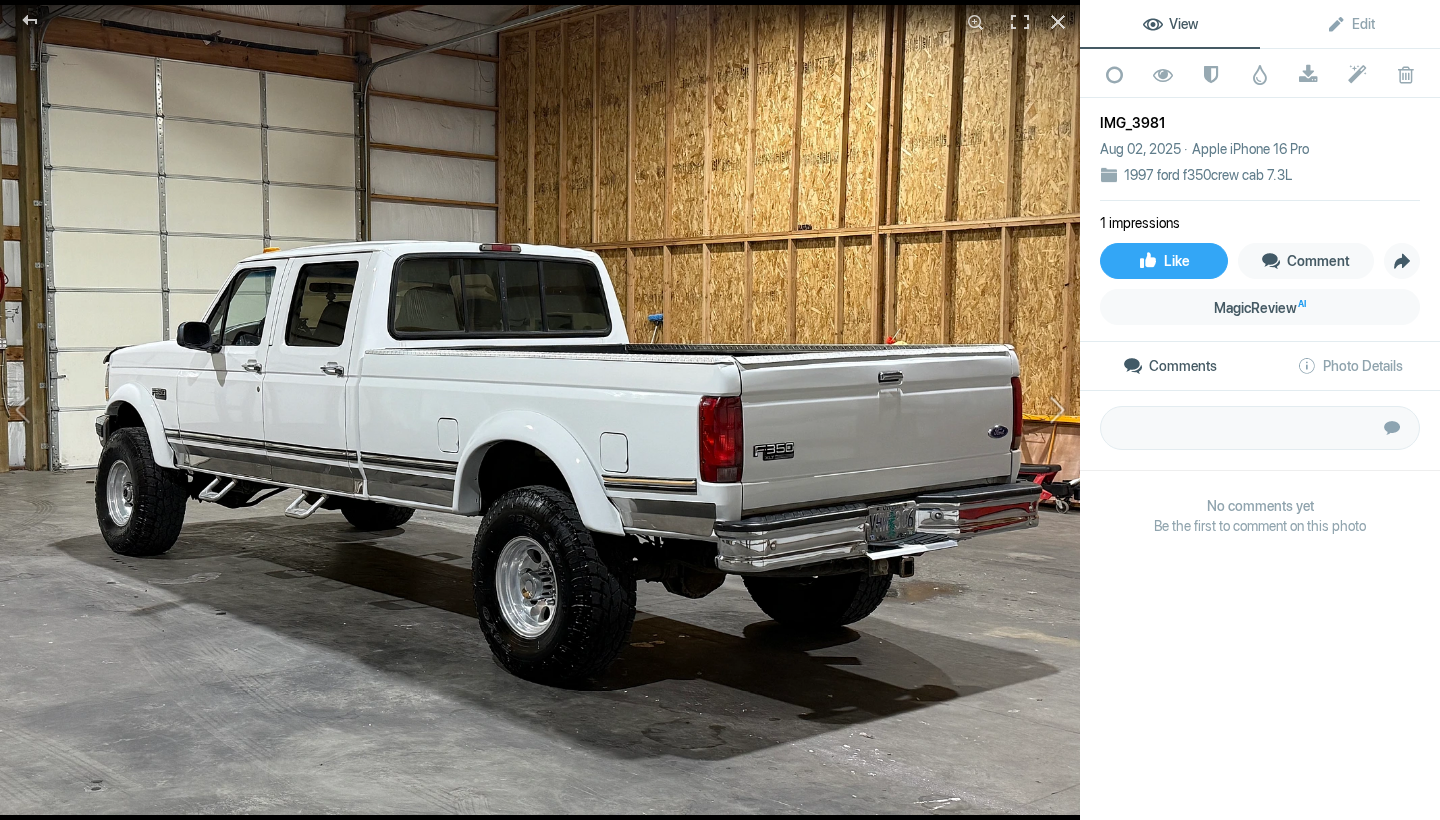 click 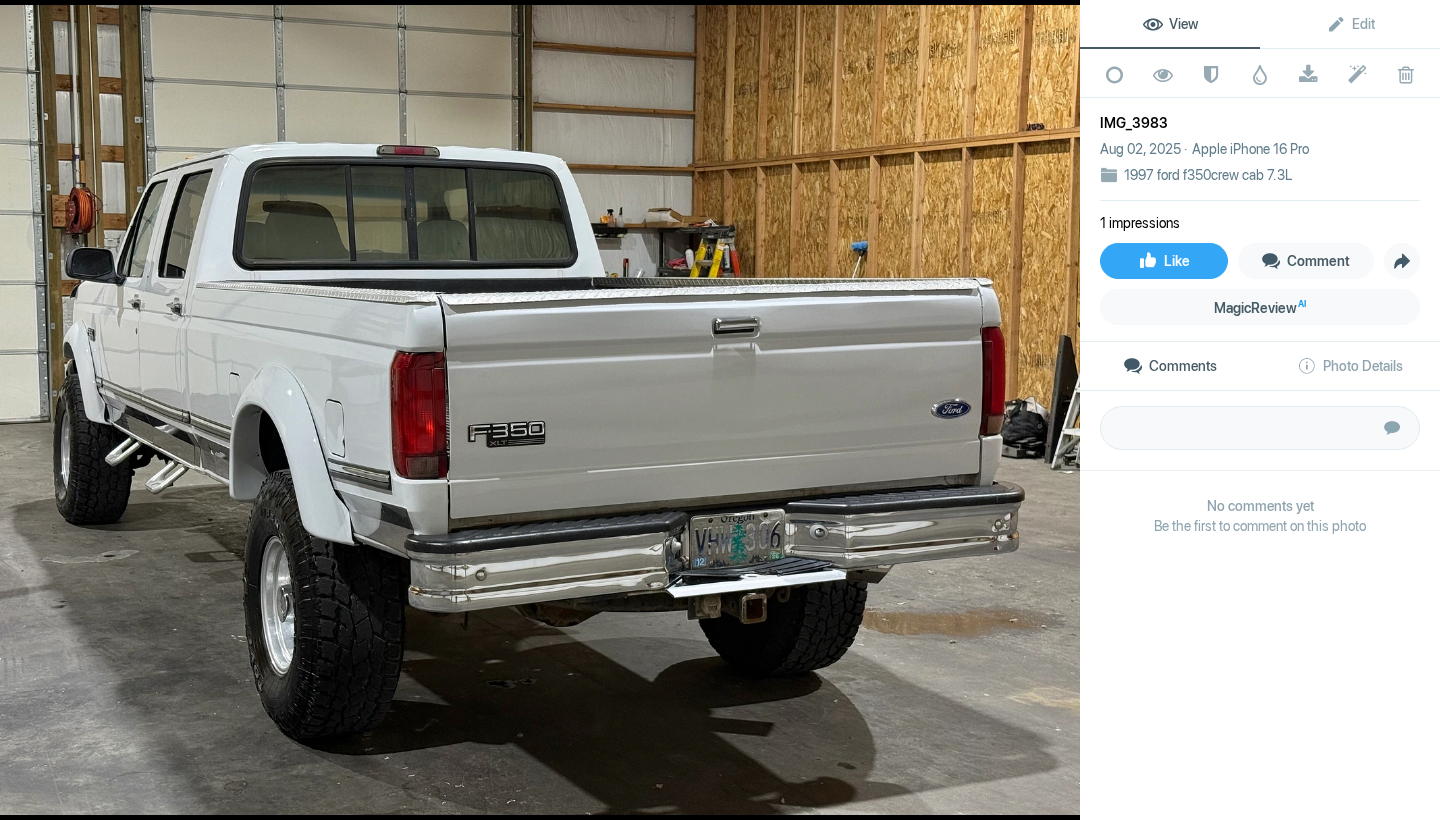 click 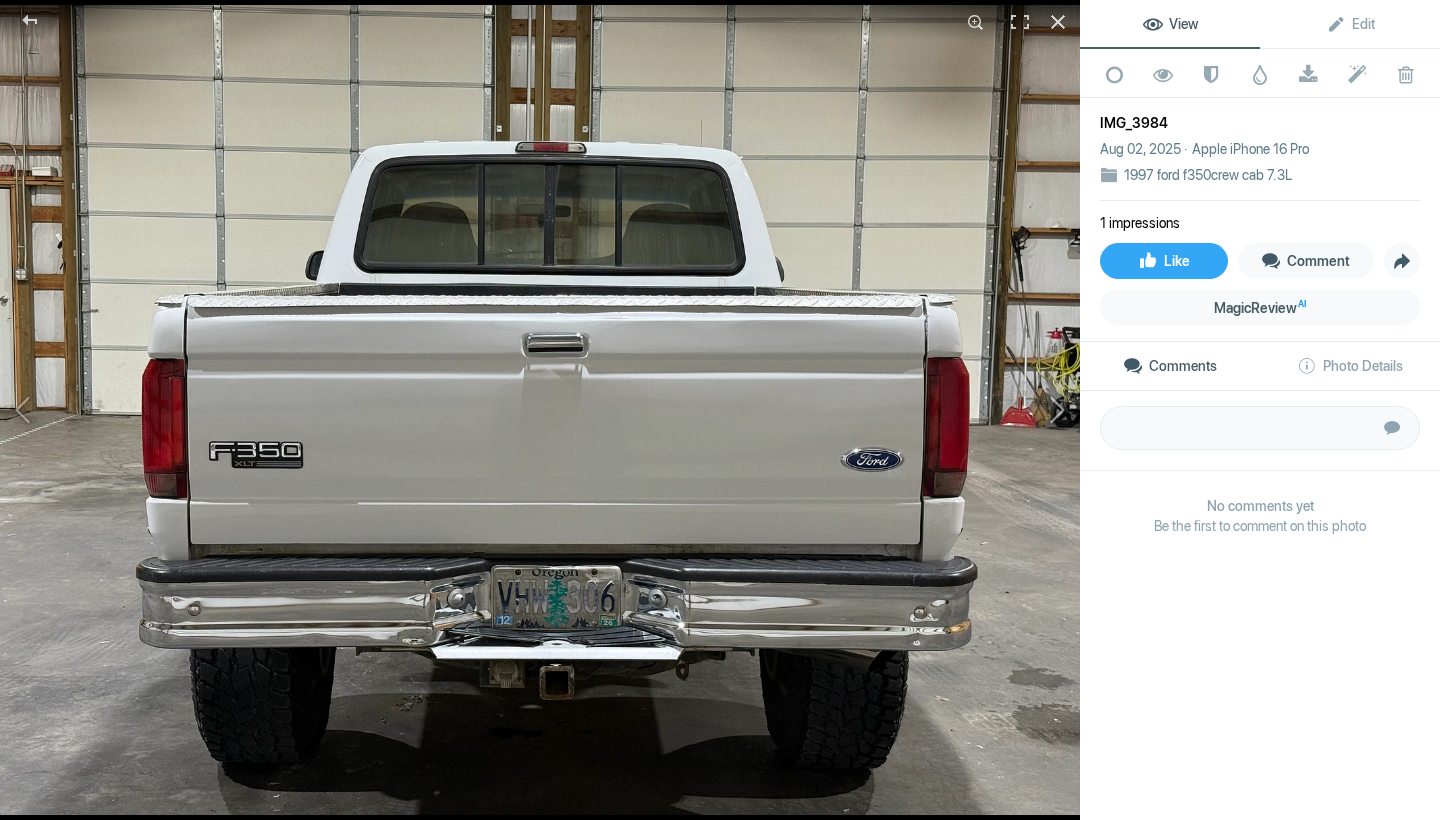 click 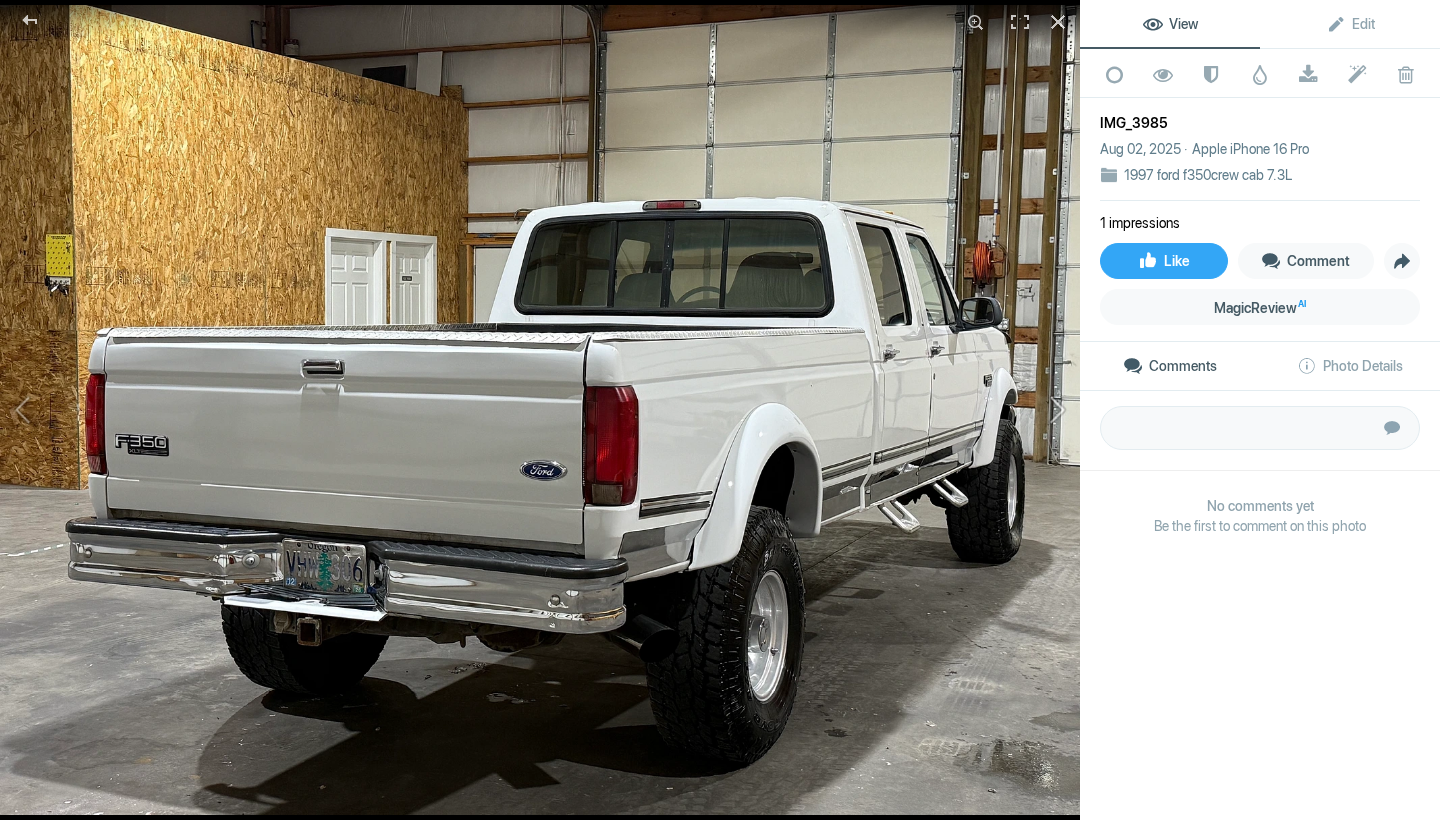 click 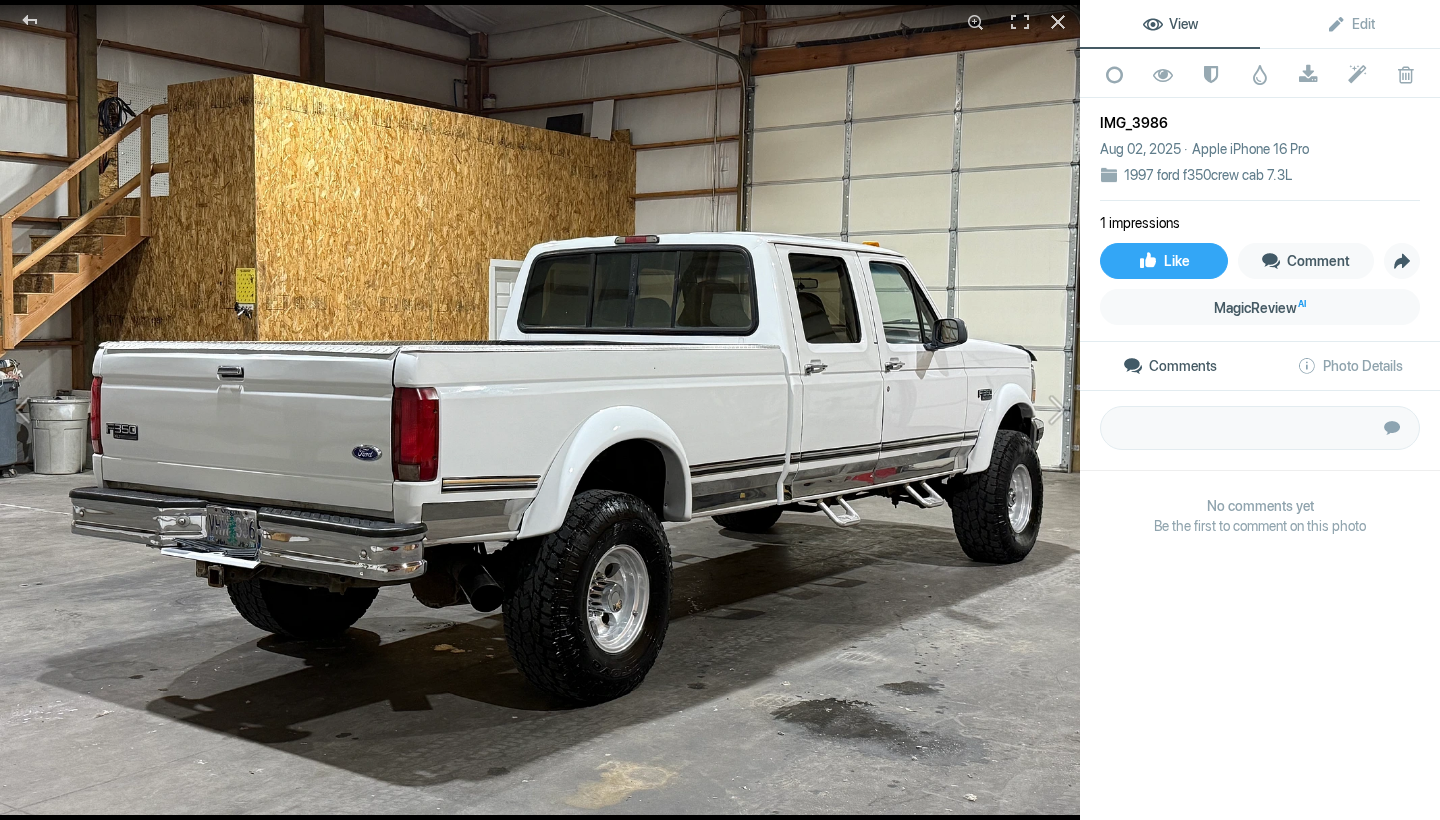click 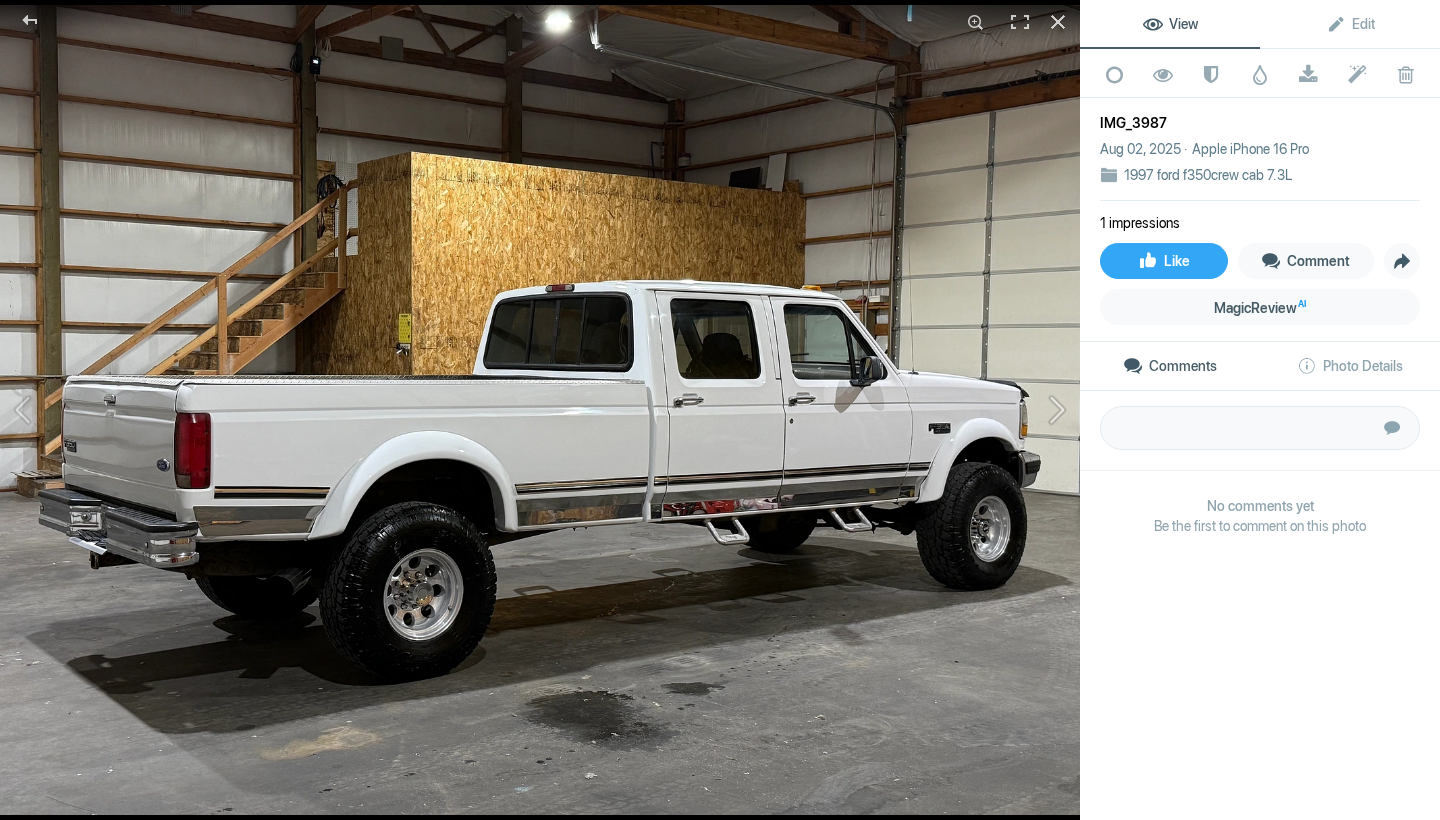 click 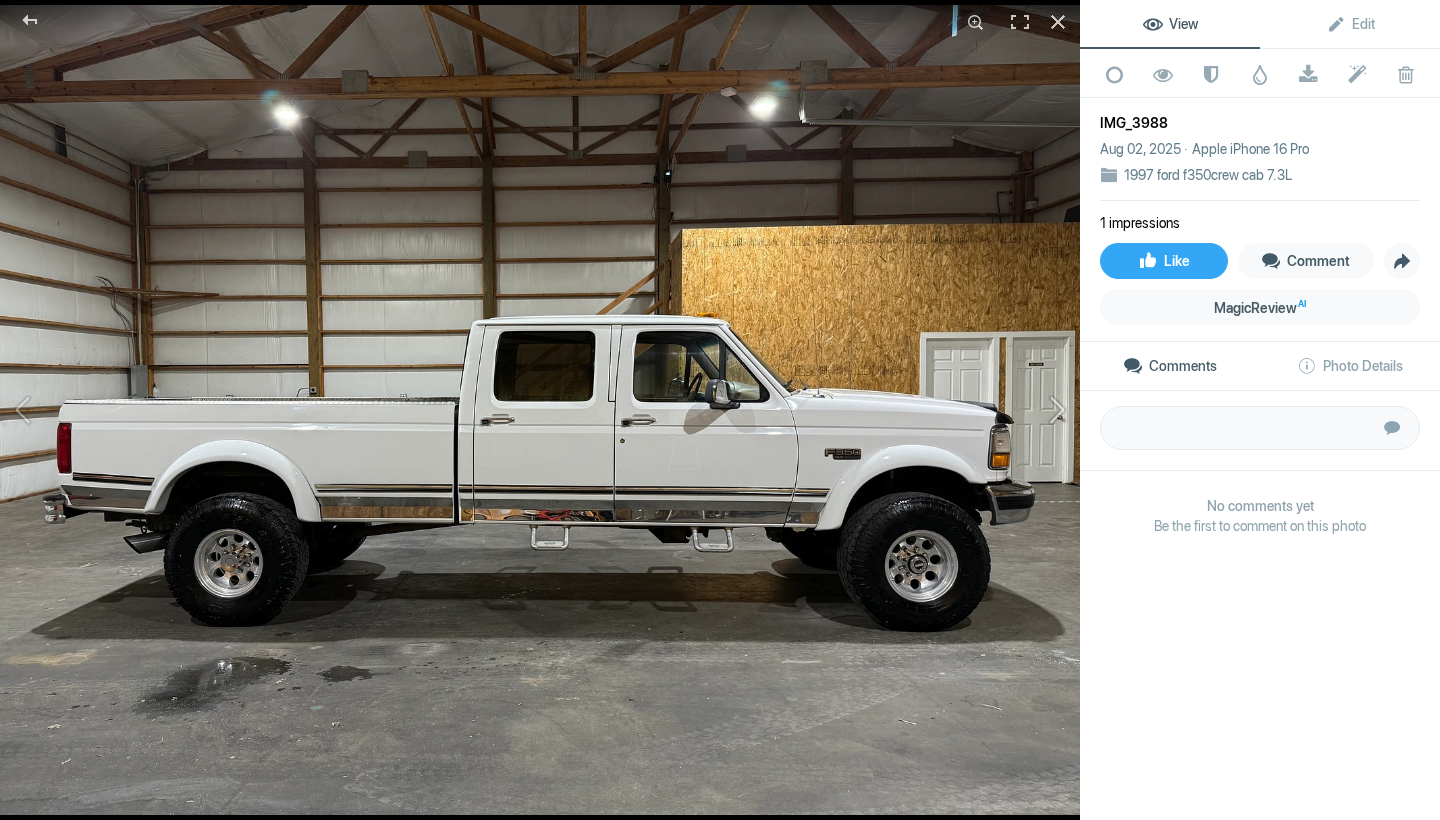 click 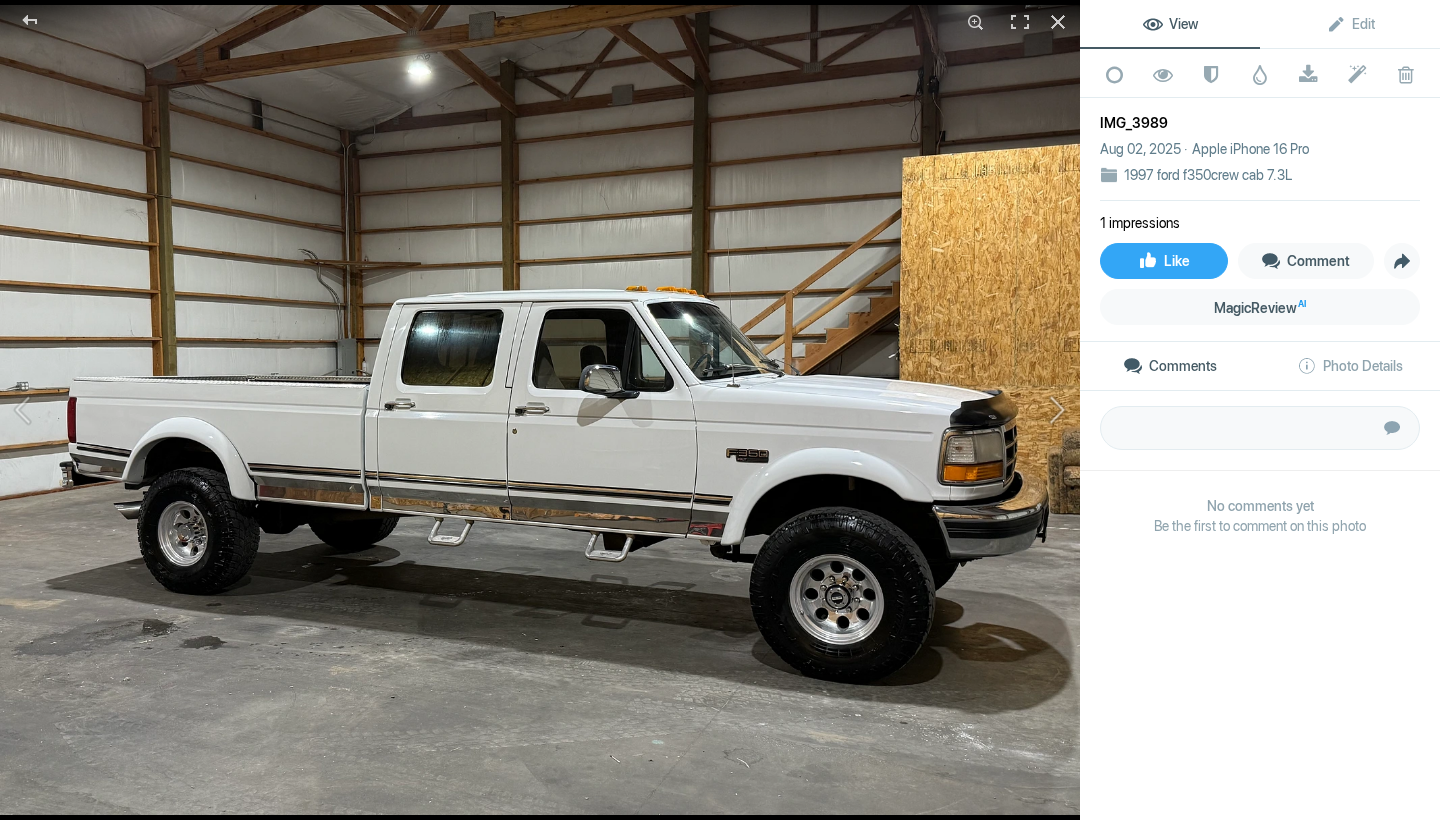 click 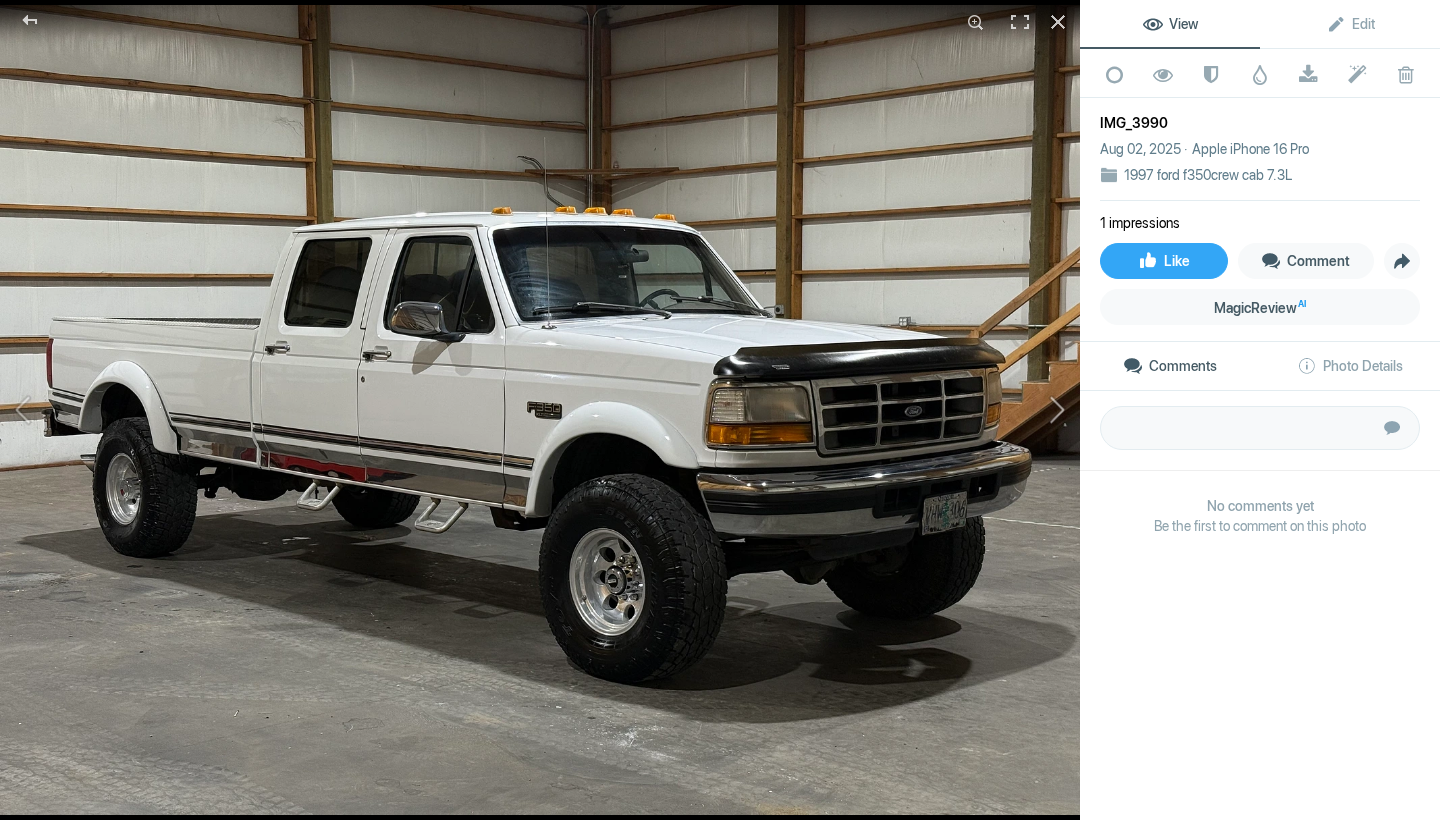 click 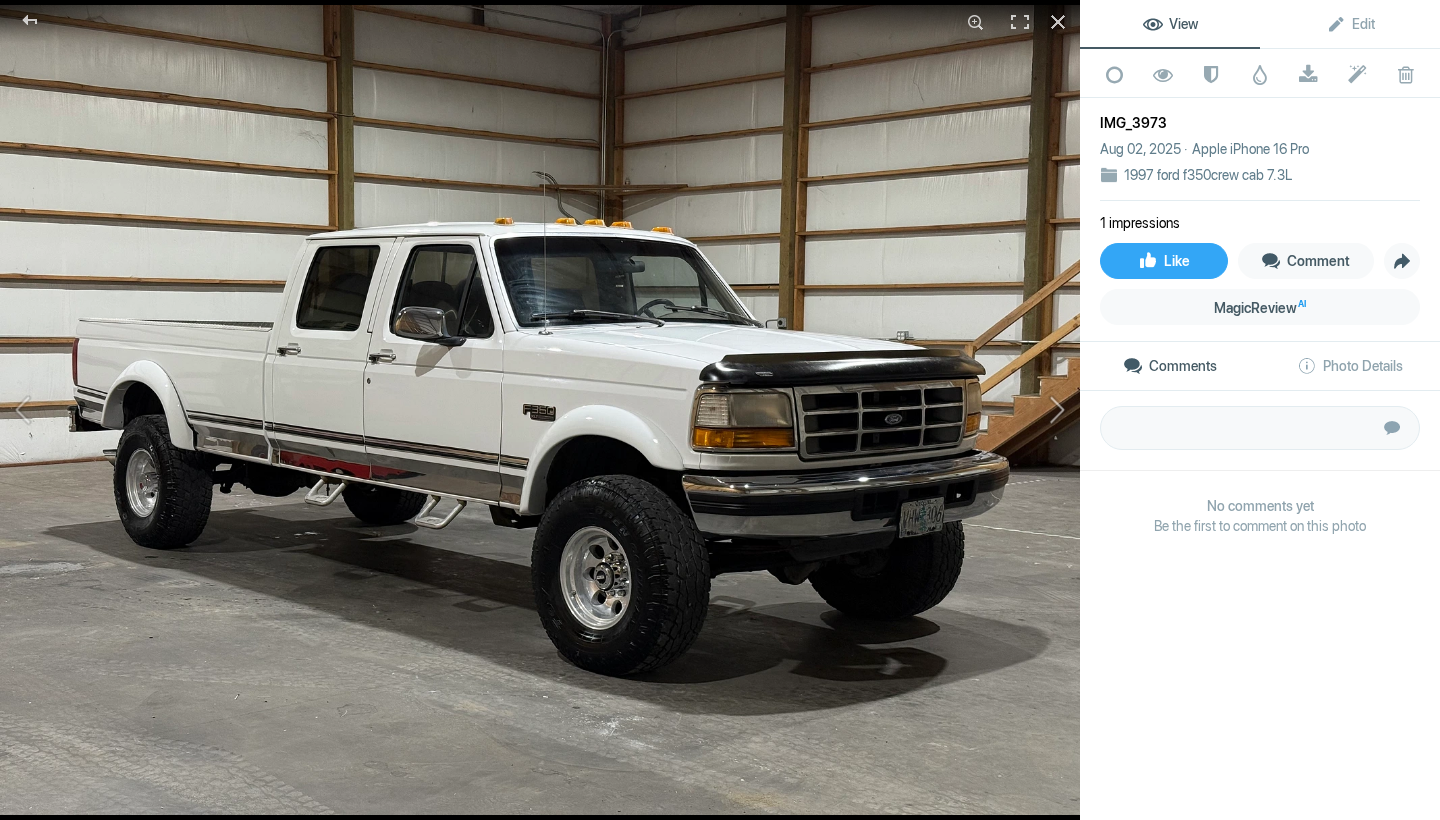 click 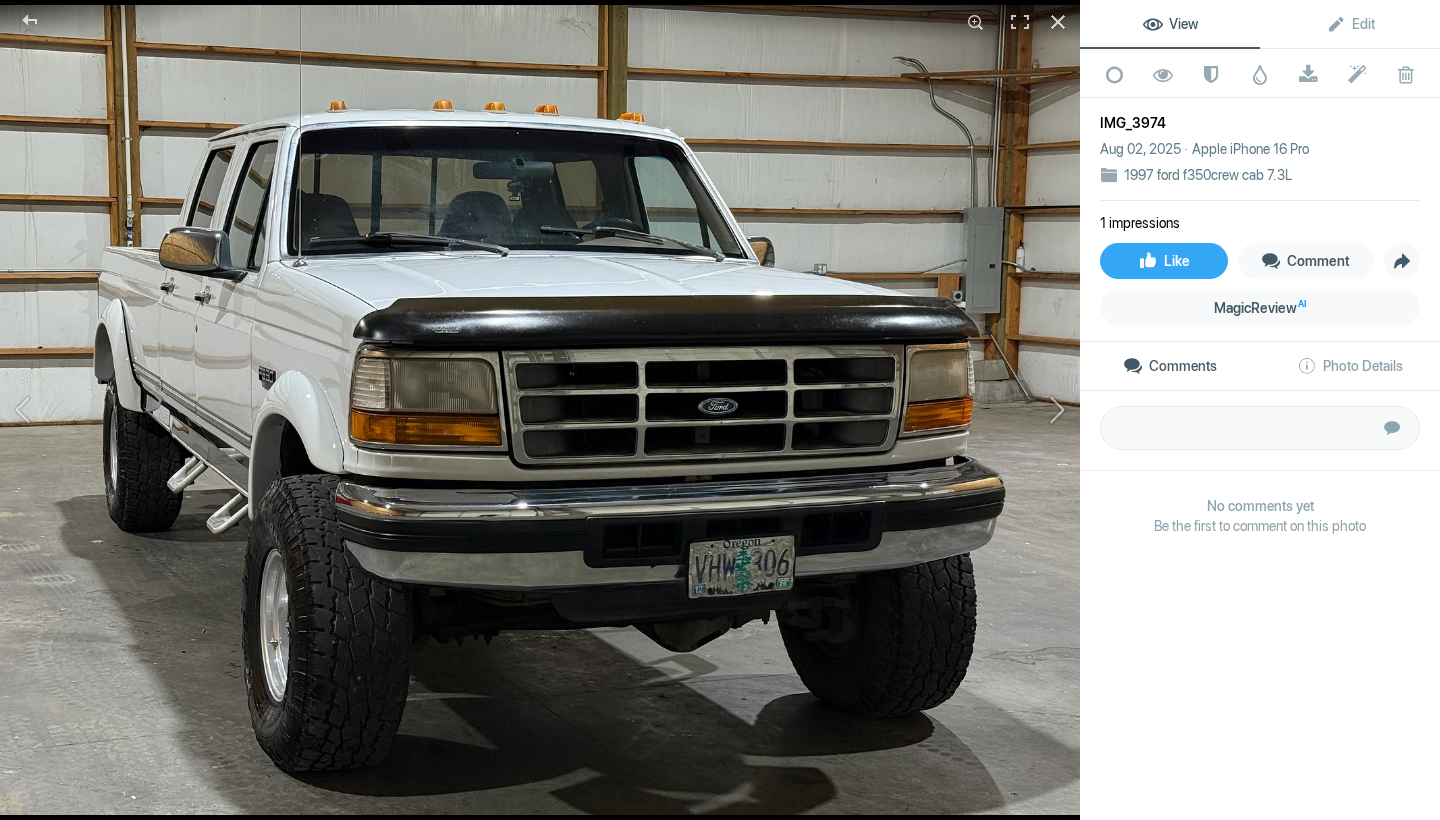 click 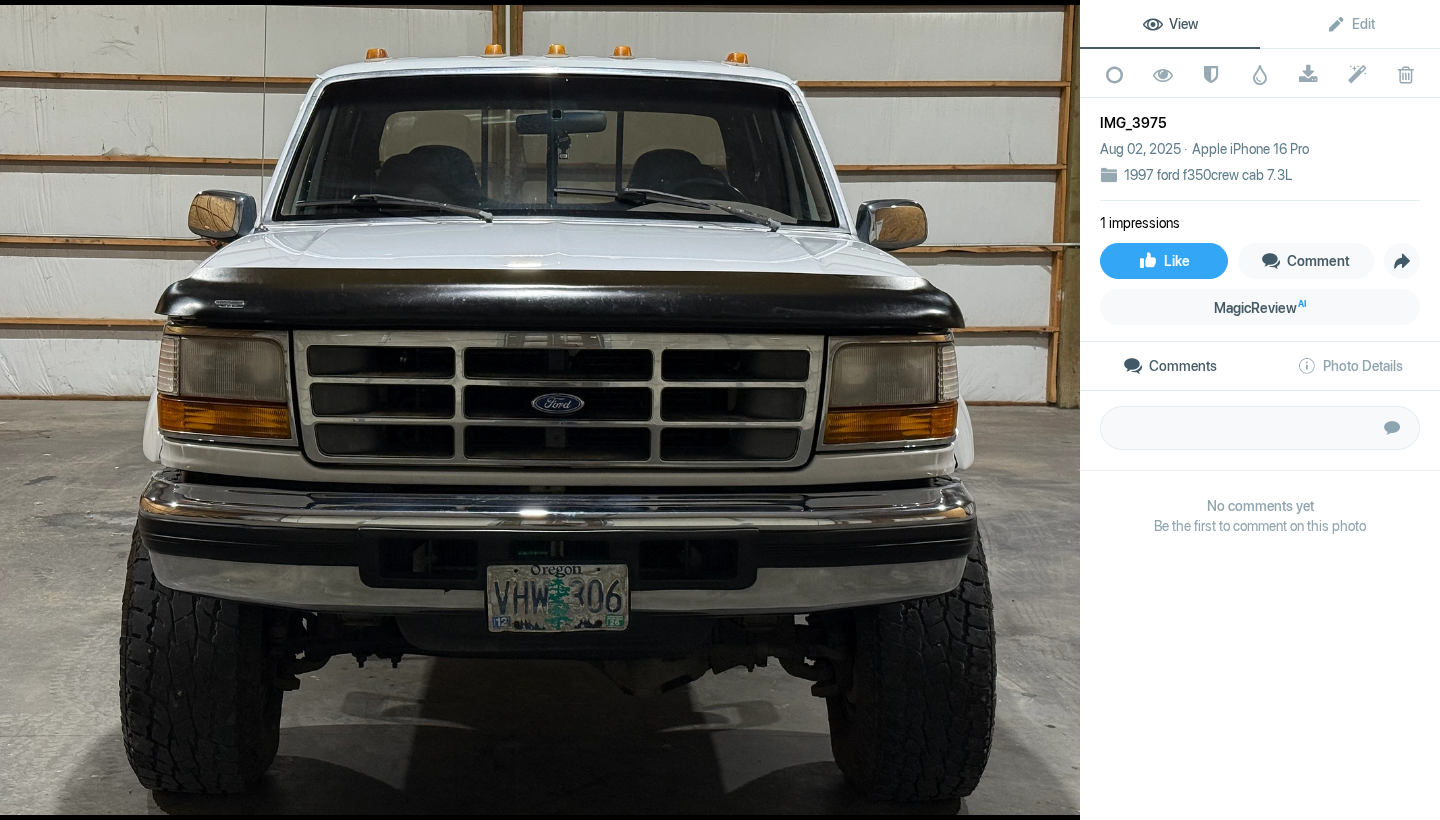 click 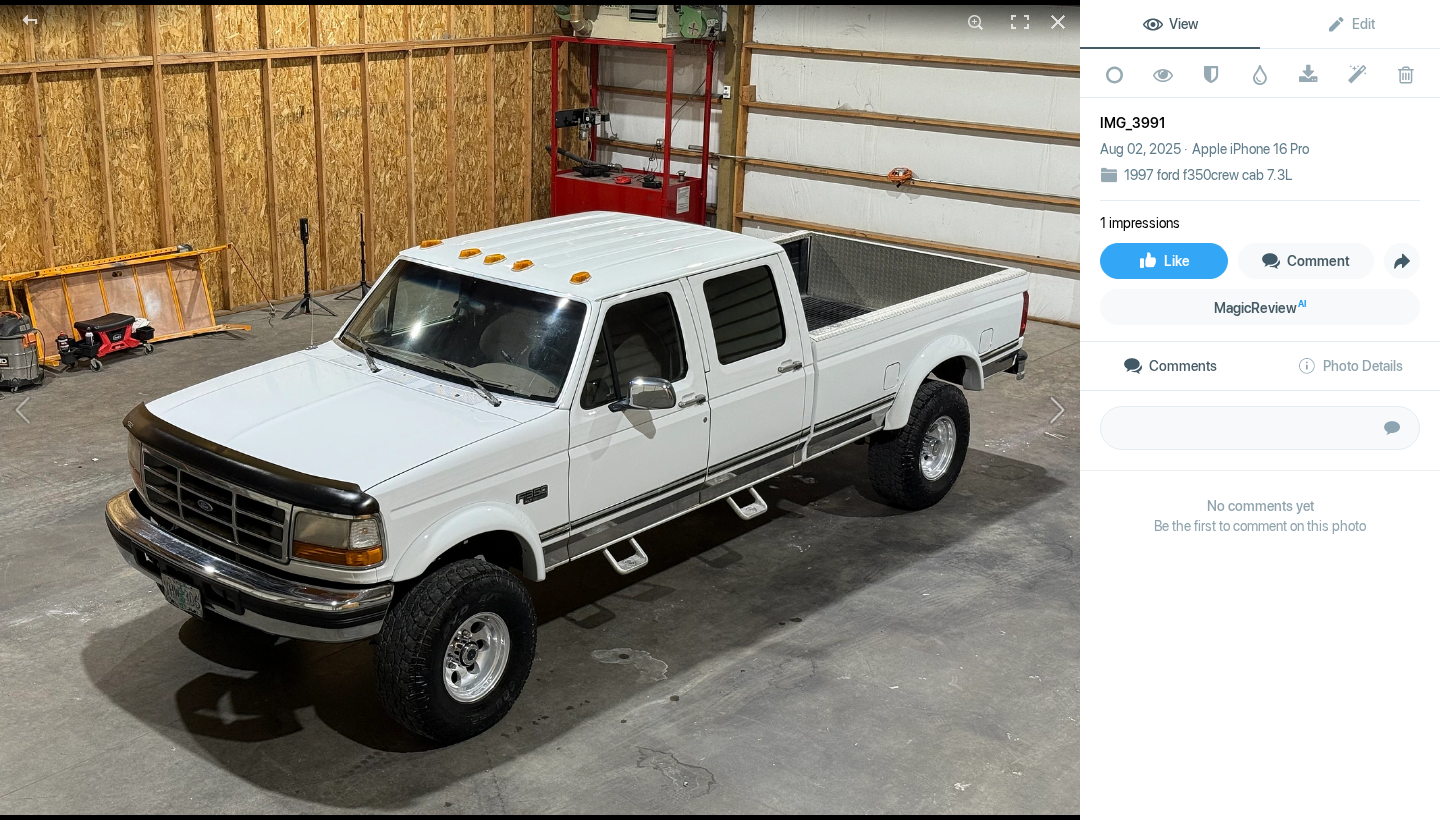 click 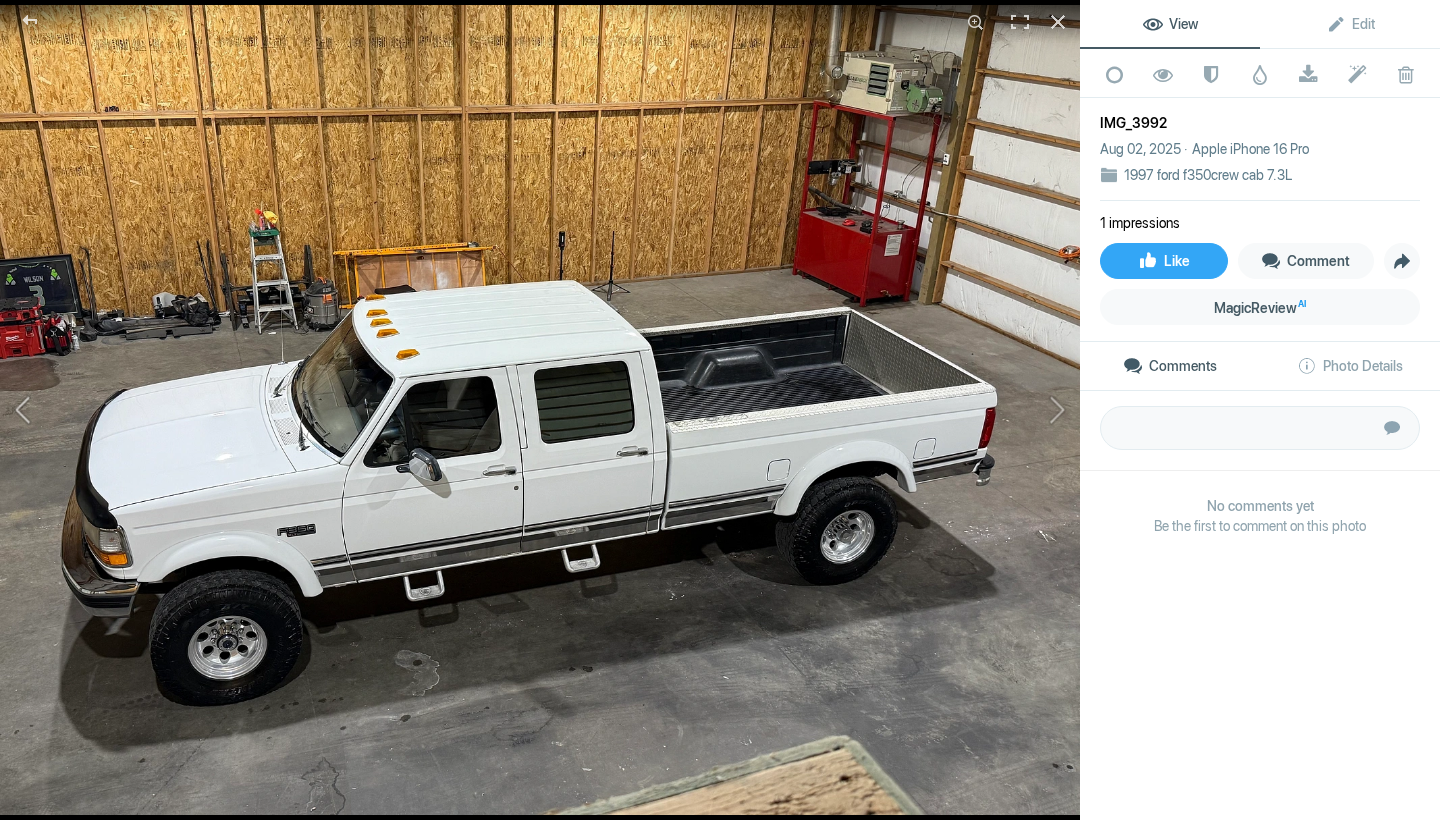 click 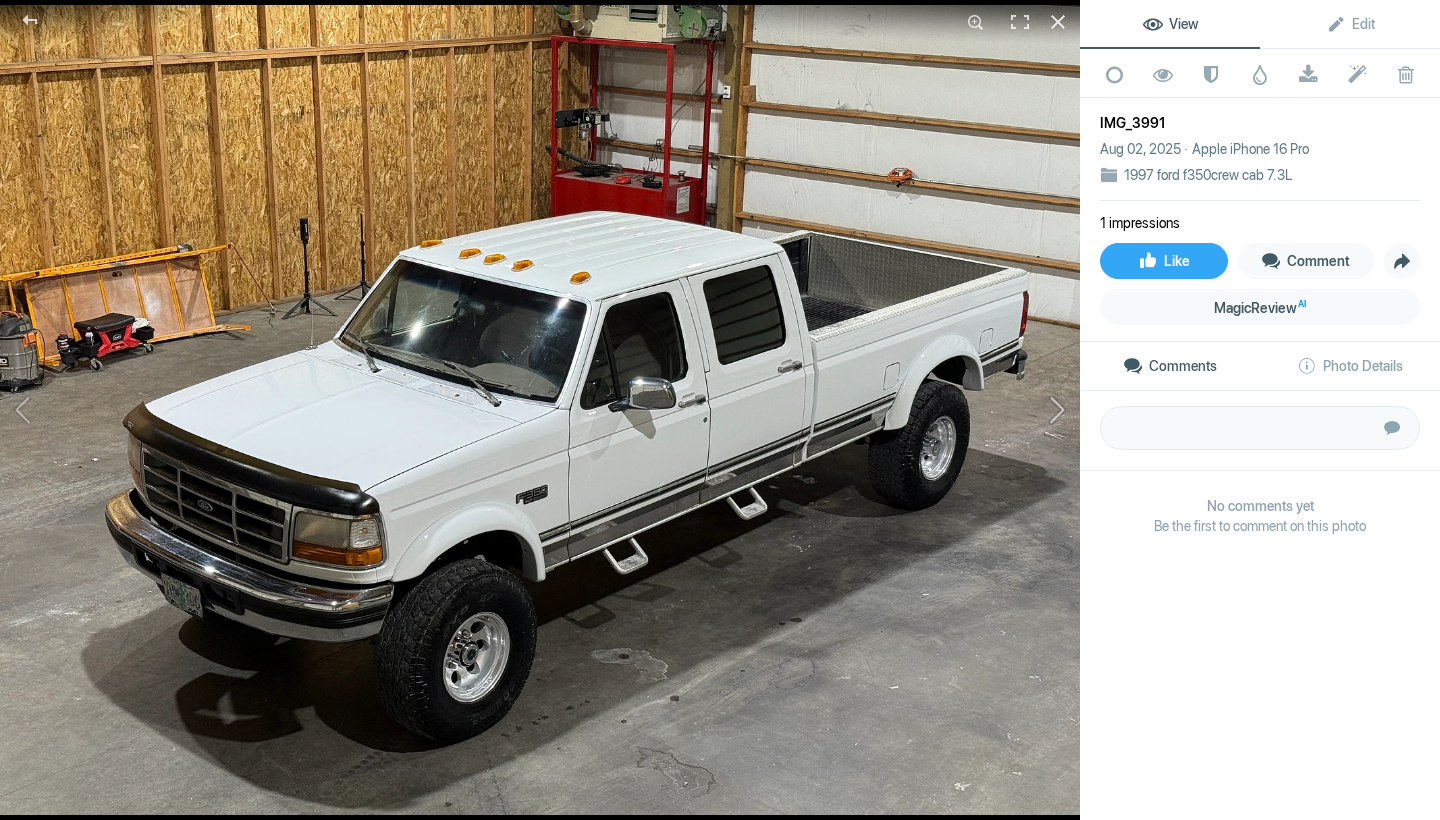 click 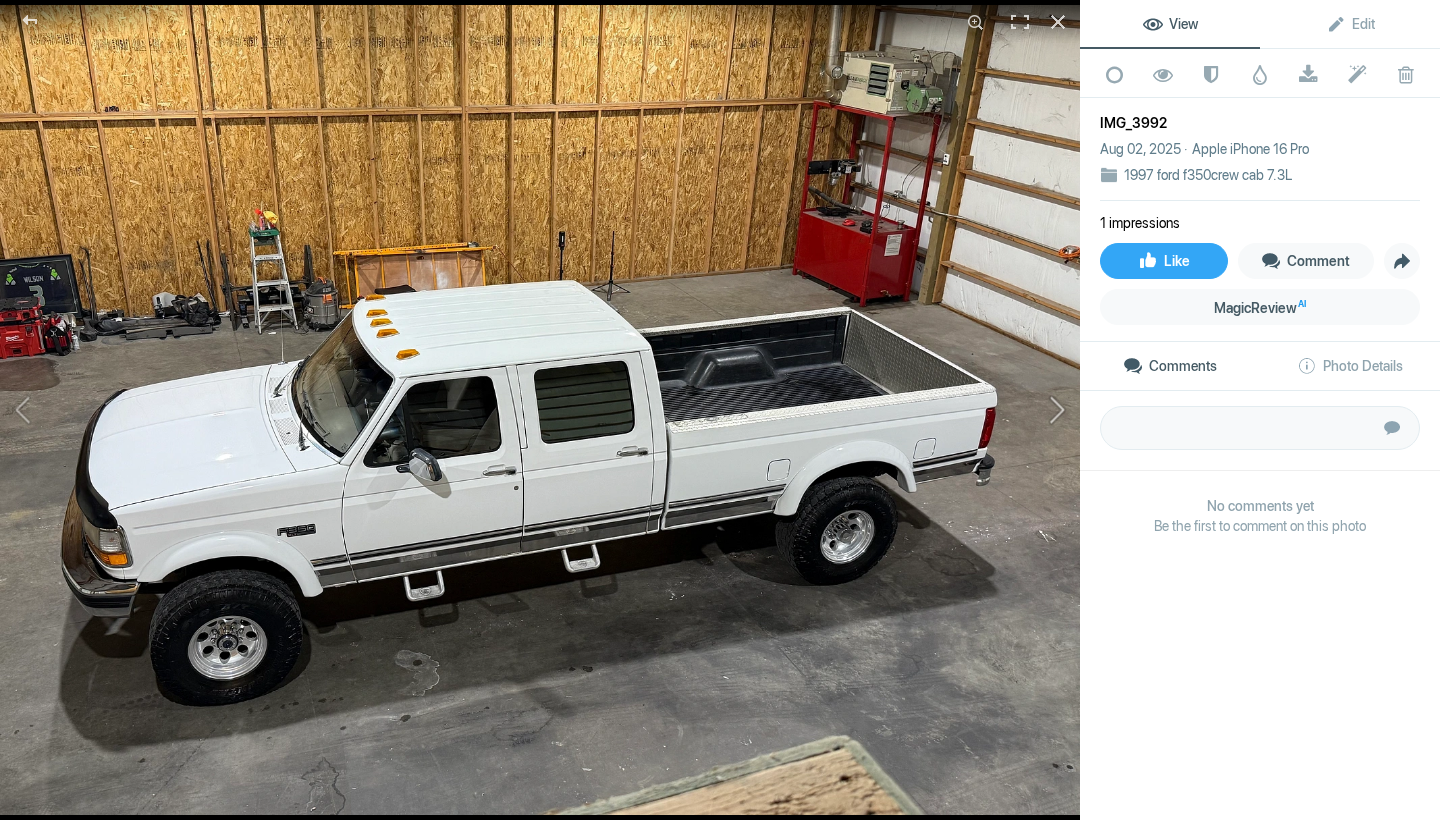 click 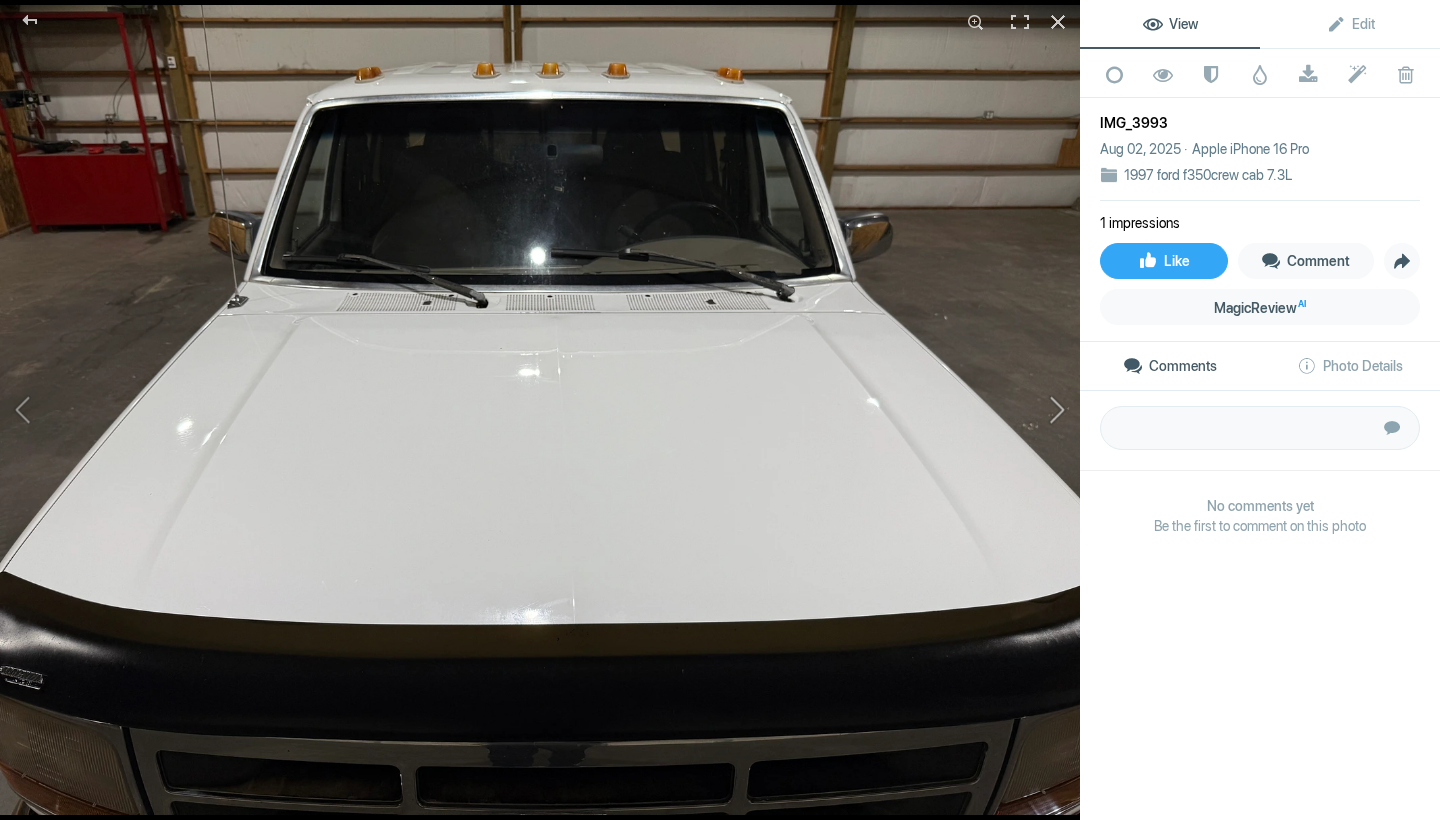 click 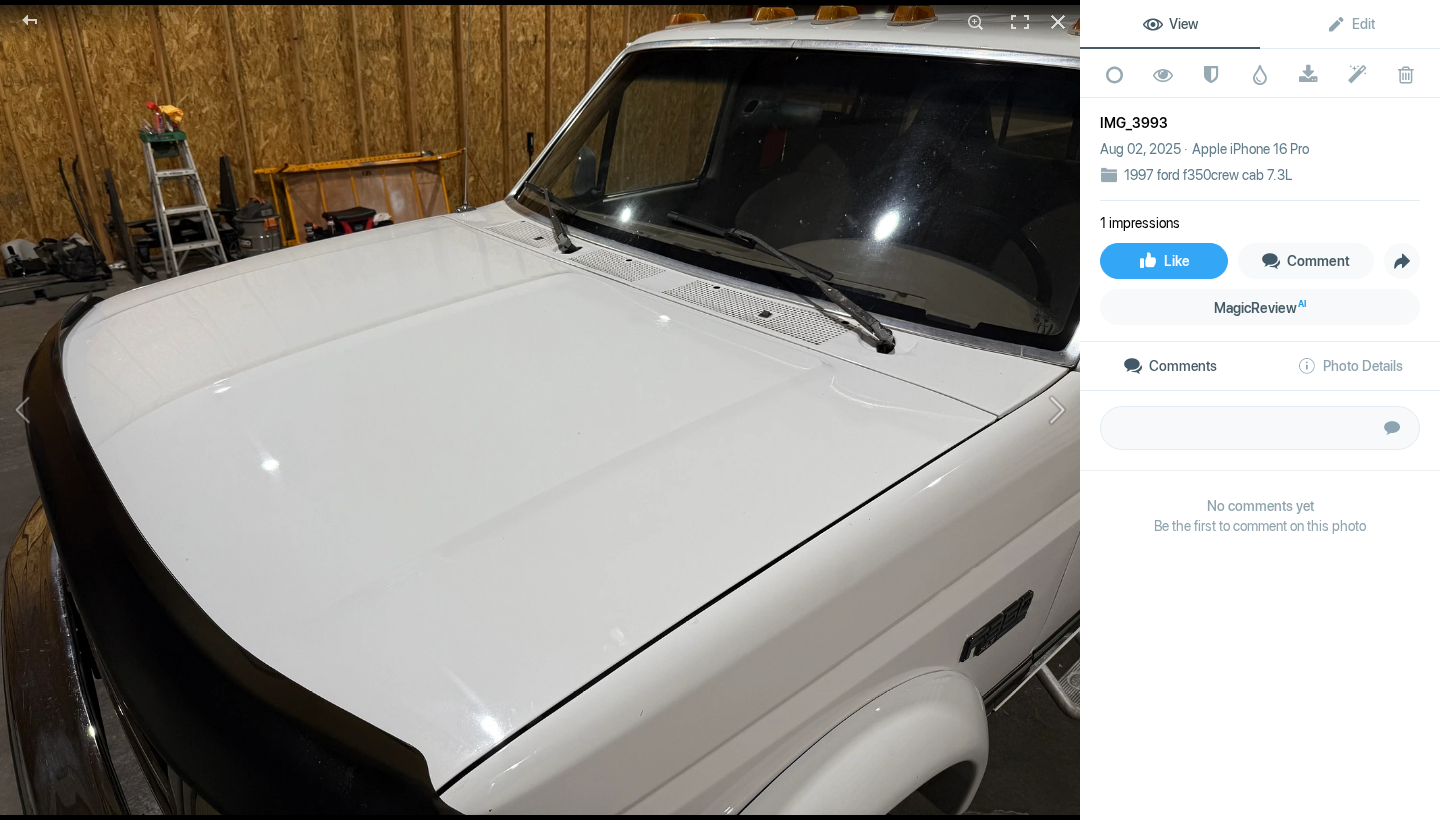 click 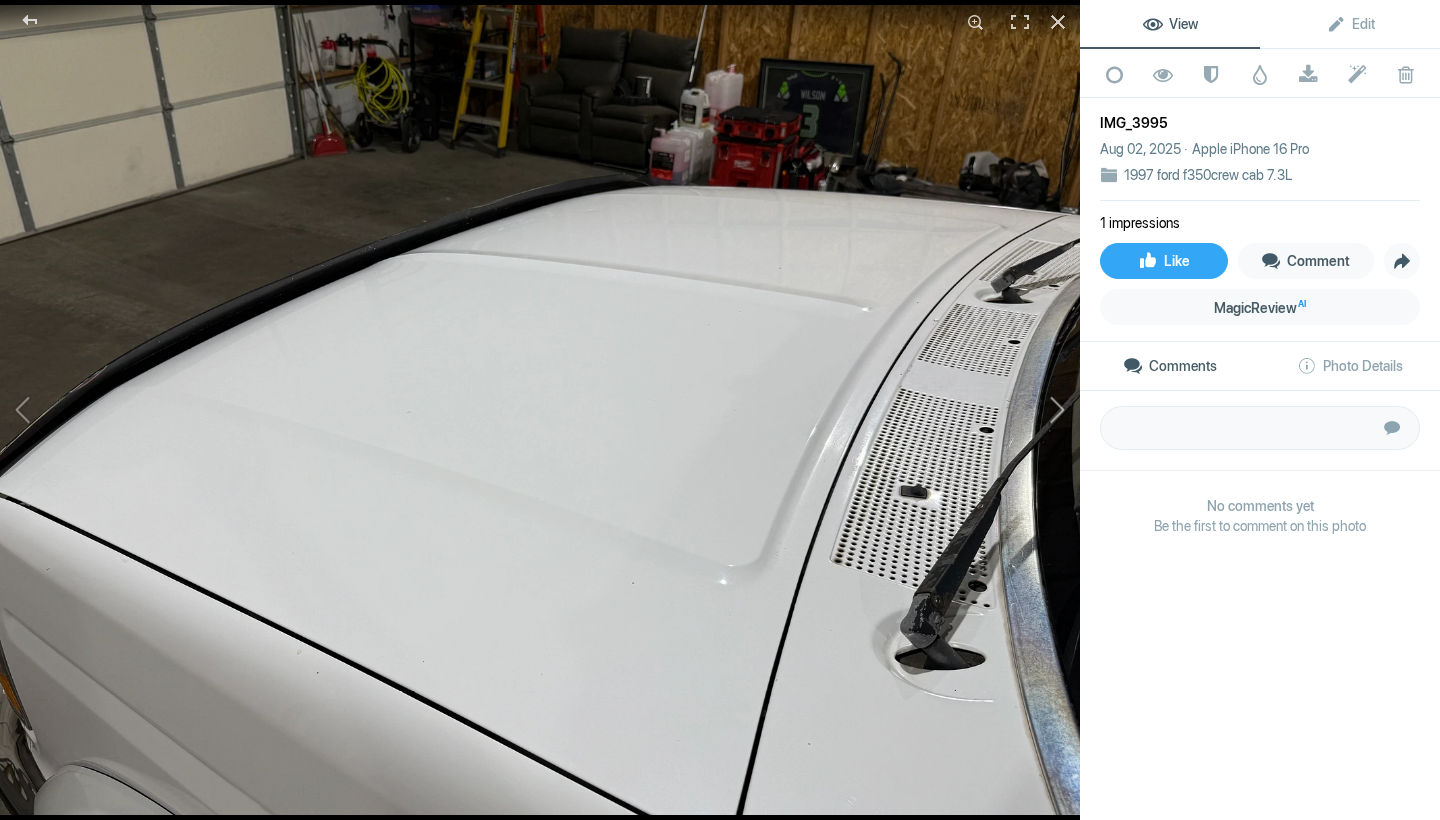 click 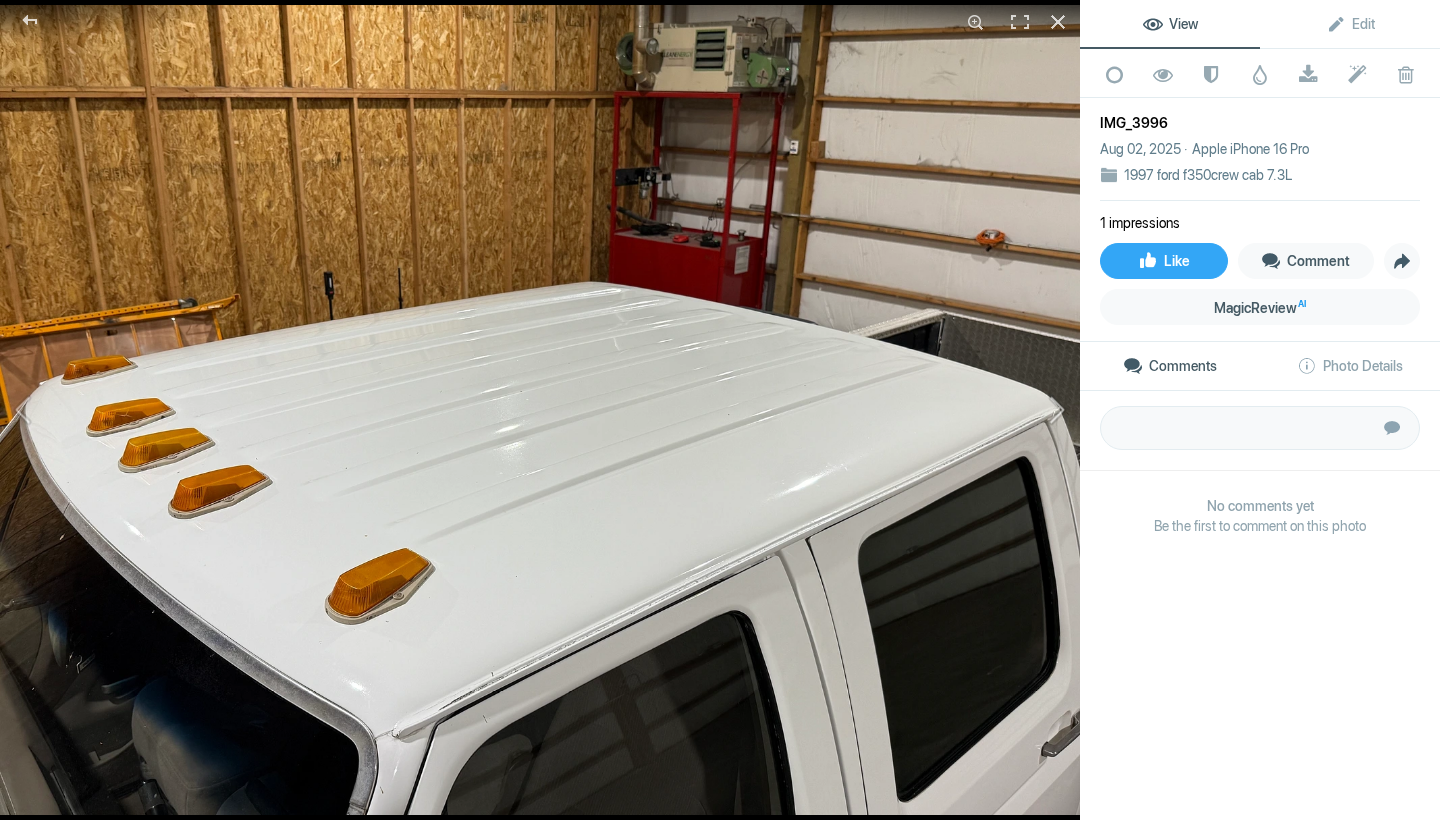 click 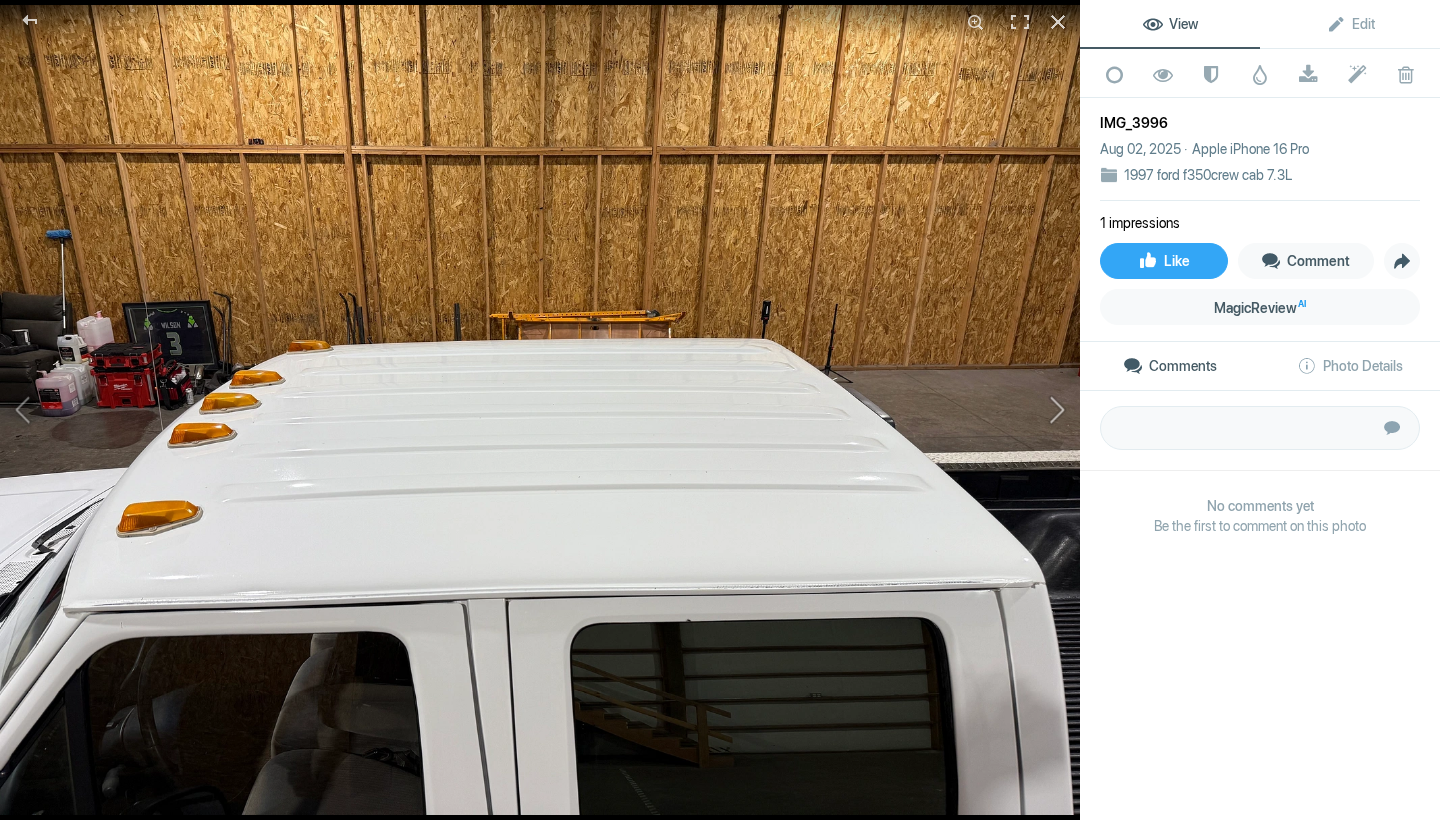 click 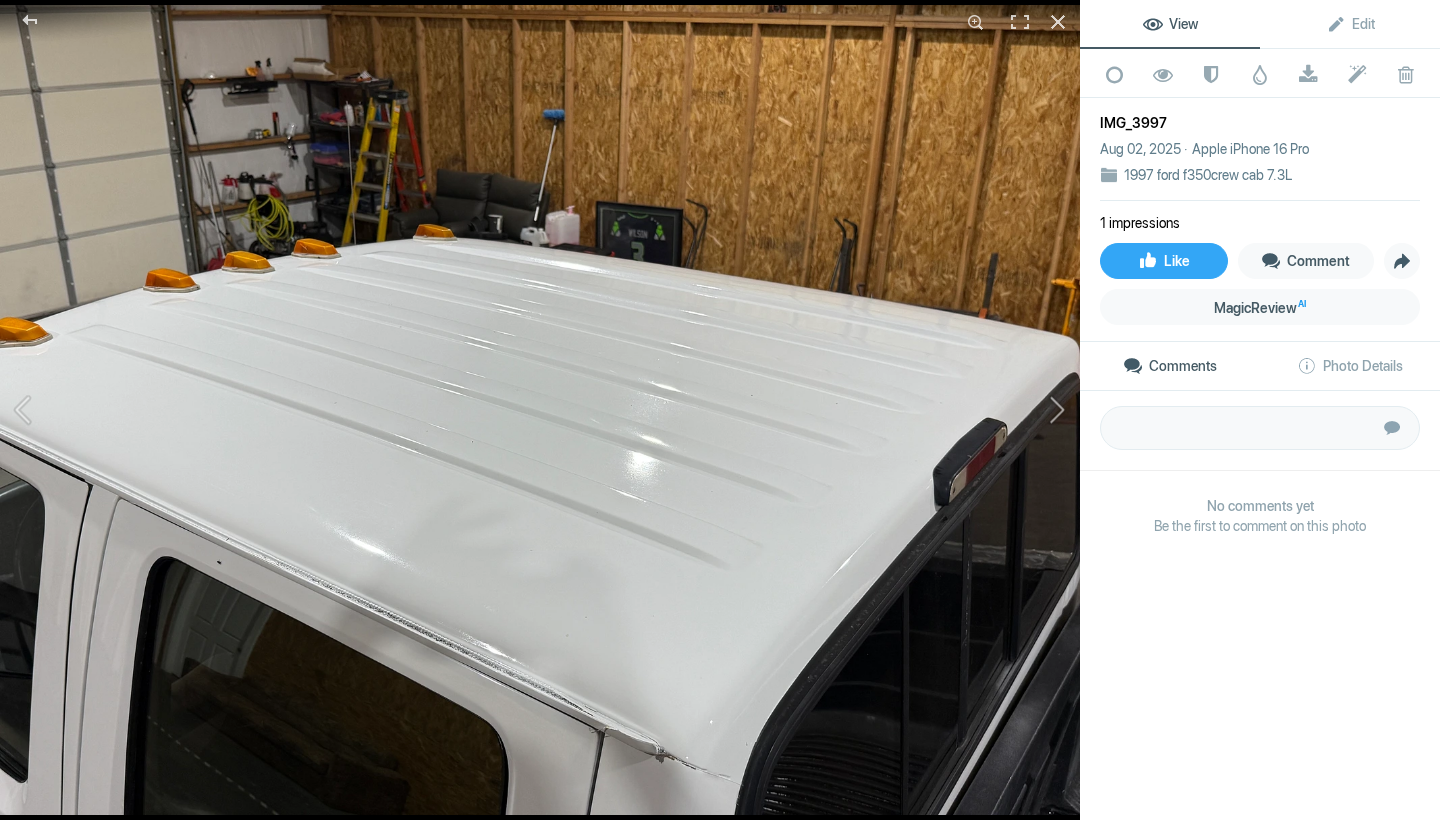click 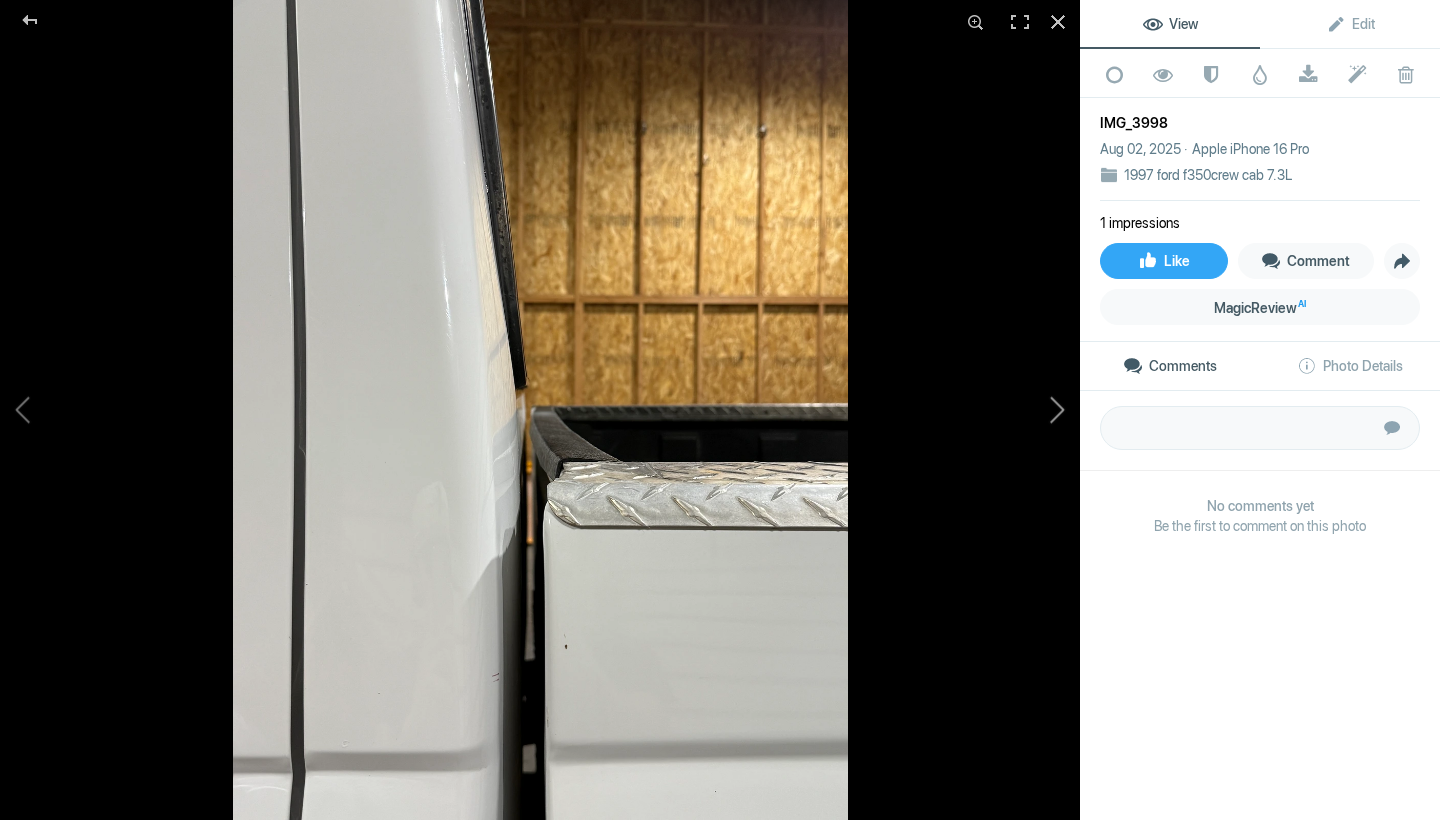 click 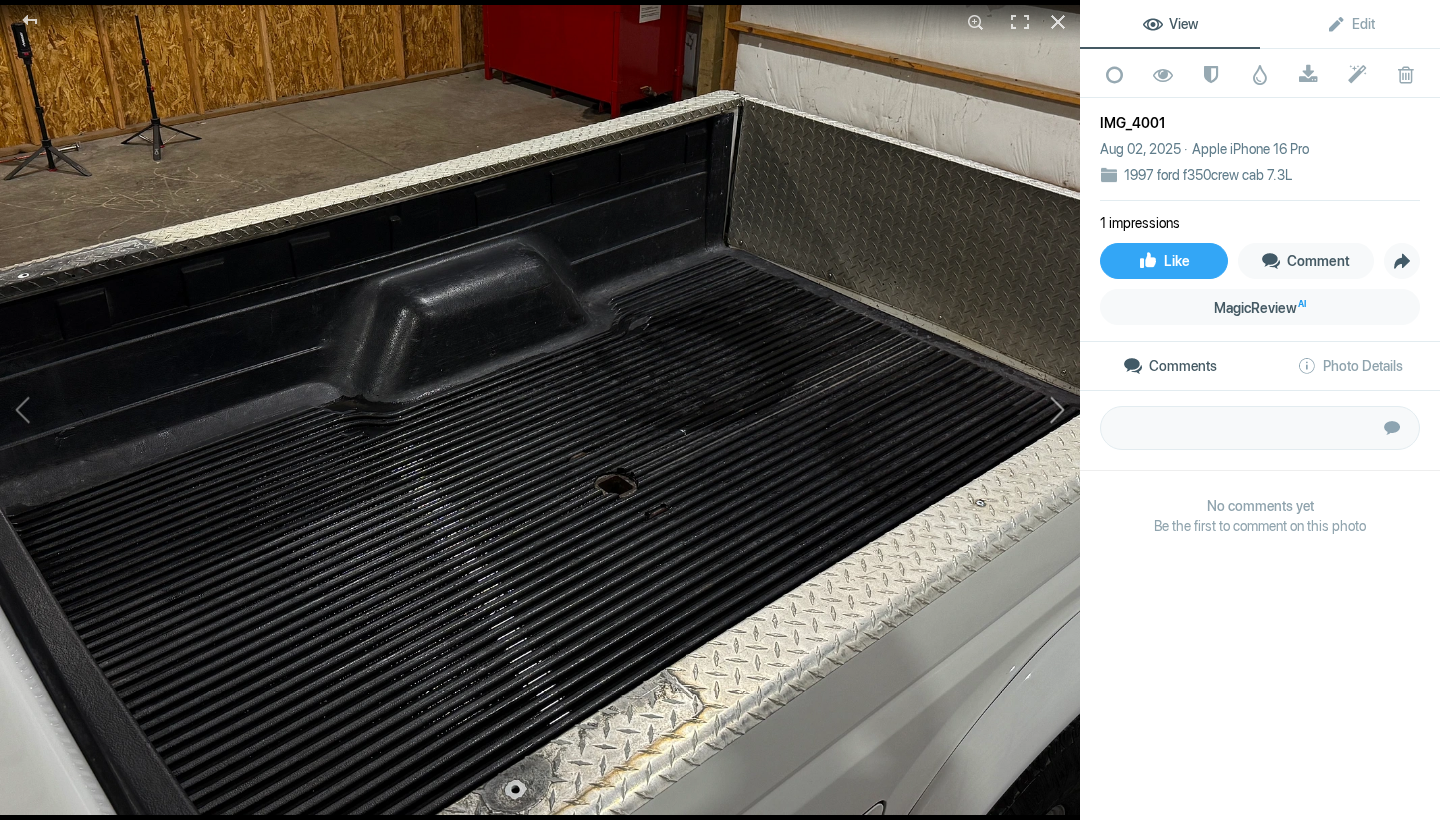 click 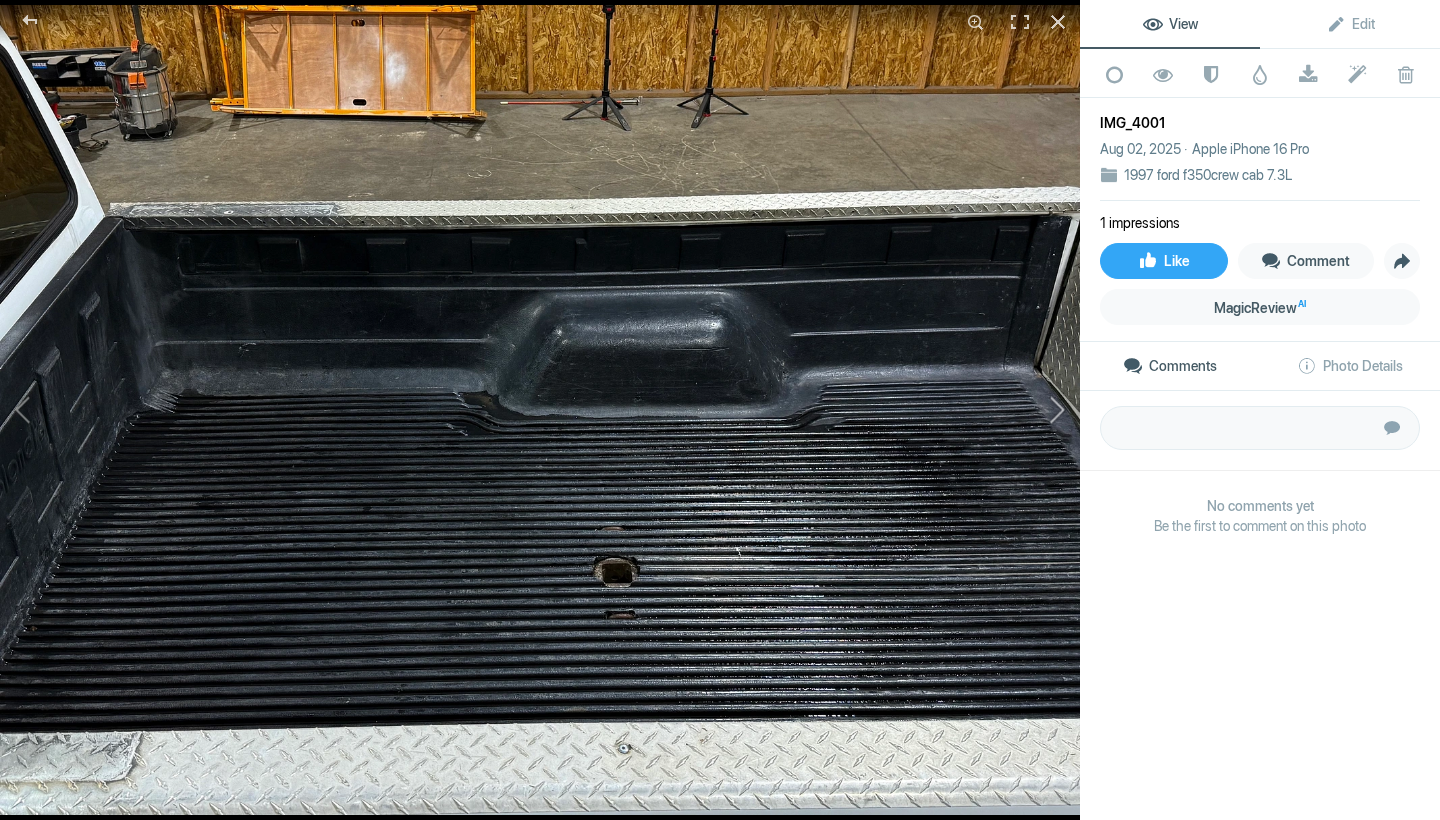 click 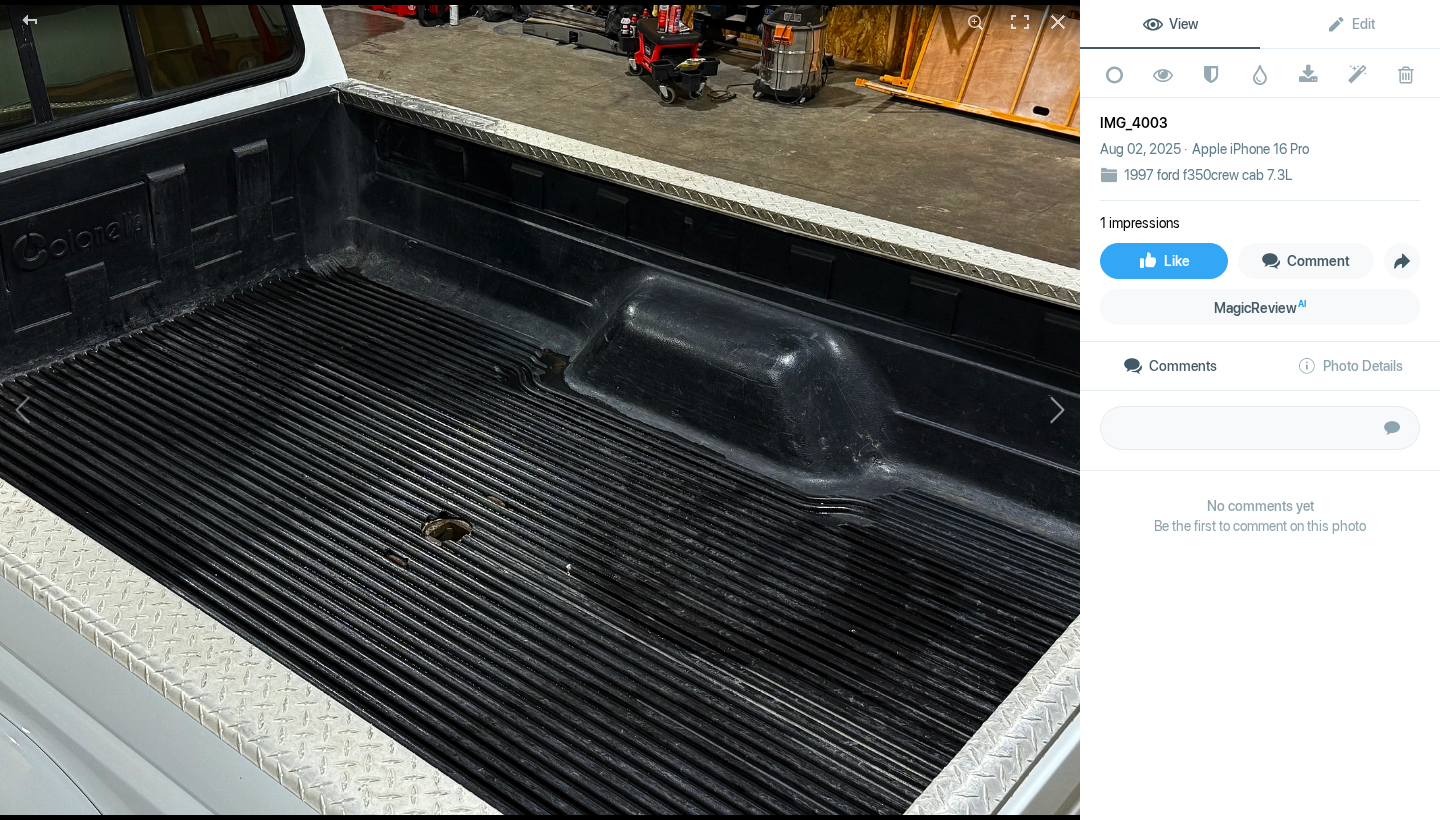 click 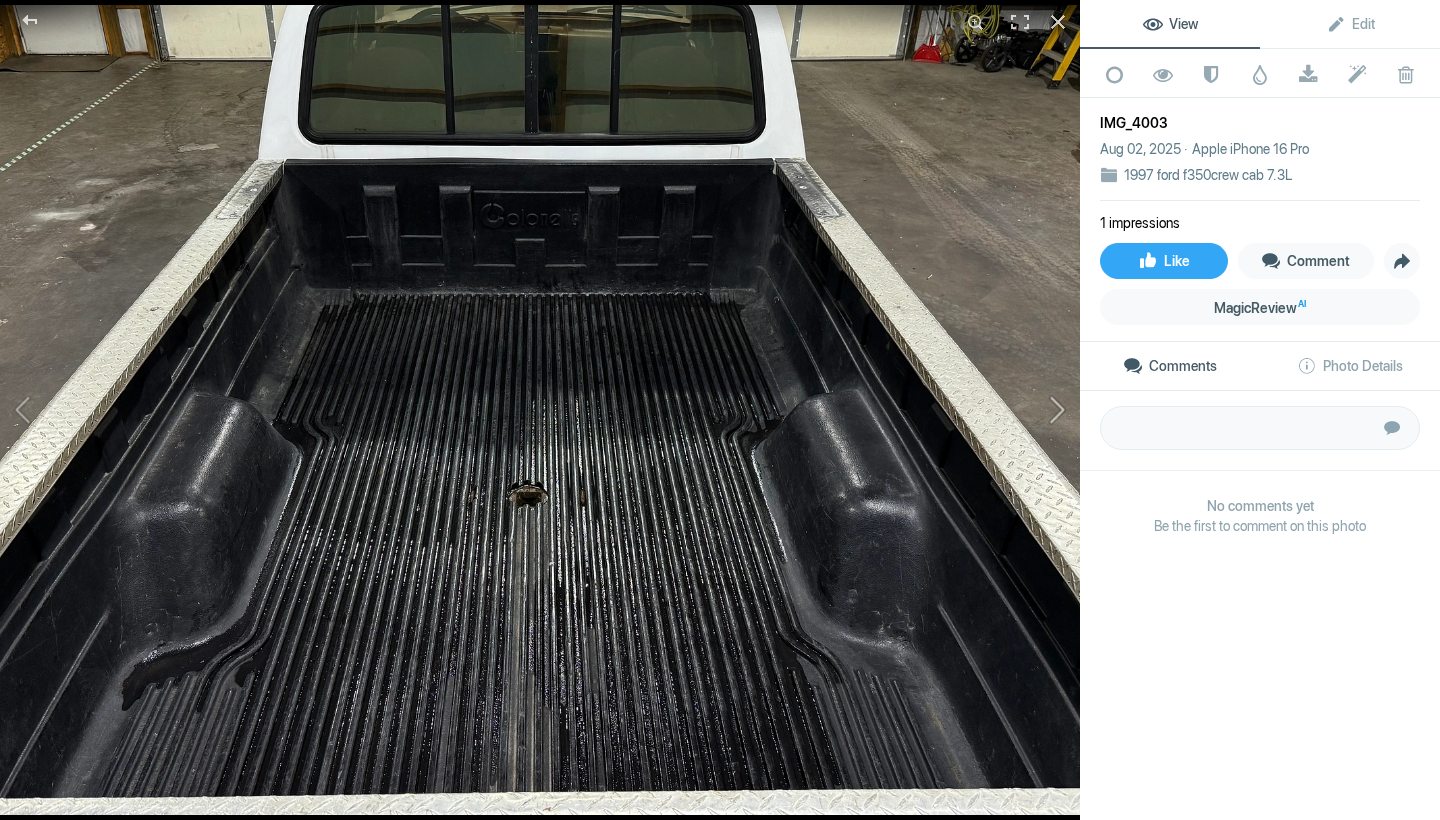 click 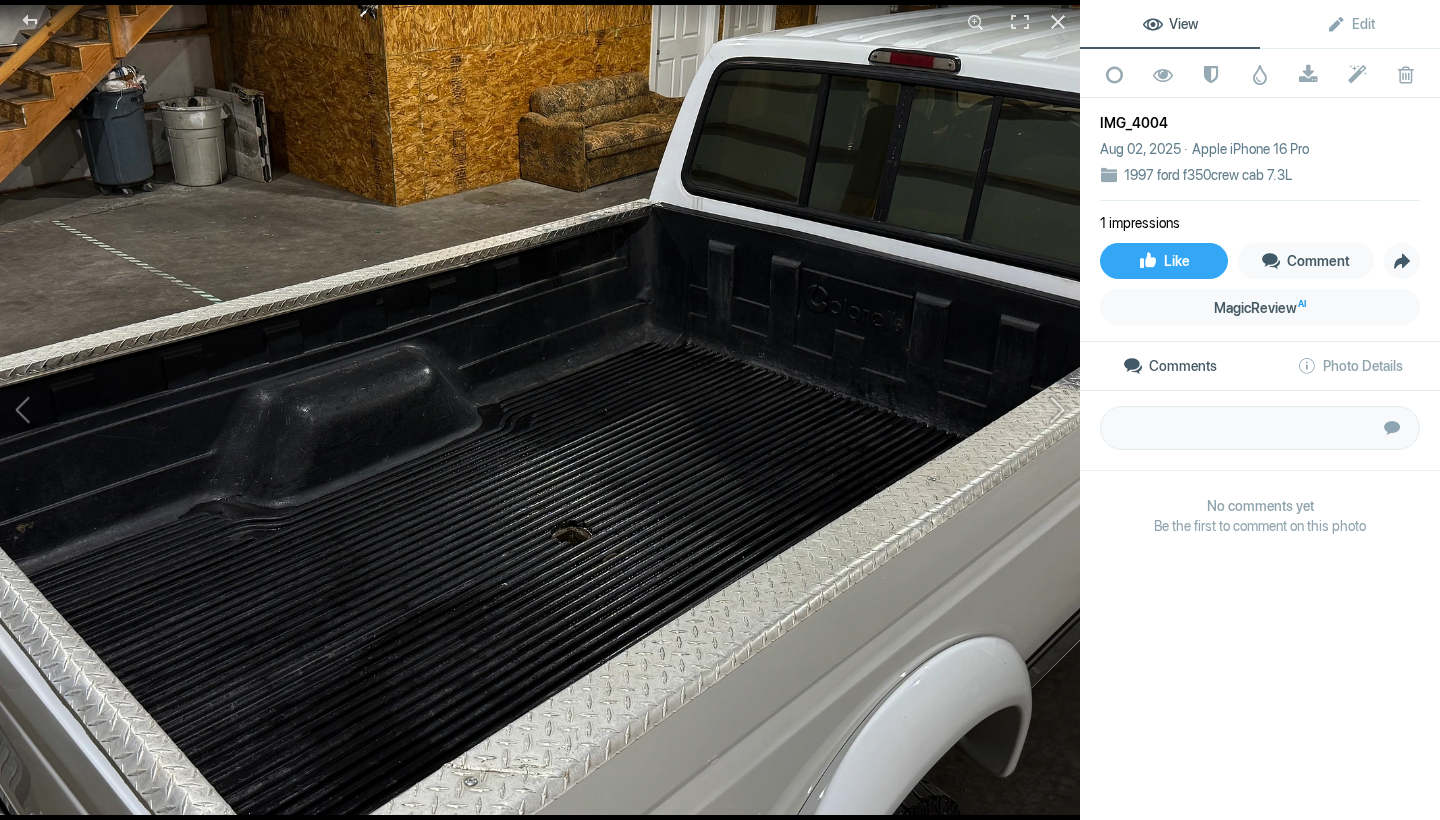 click 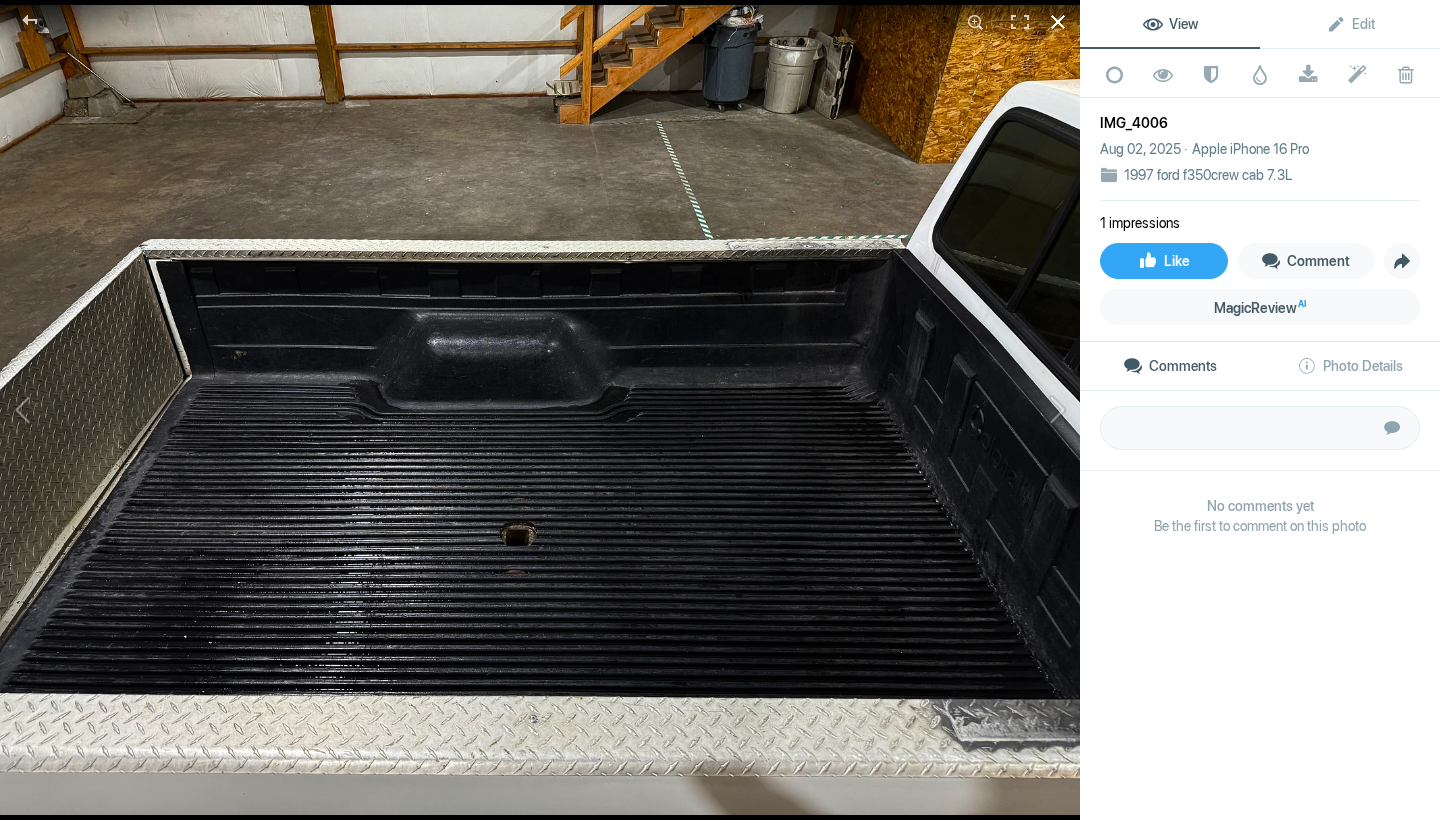 click 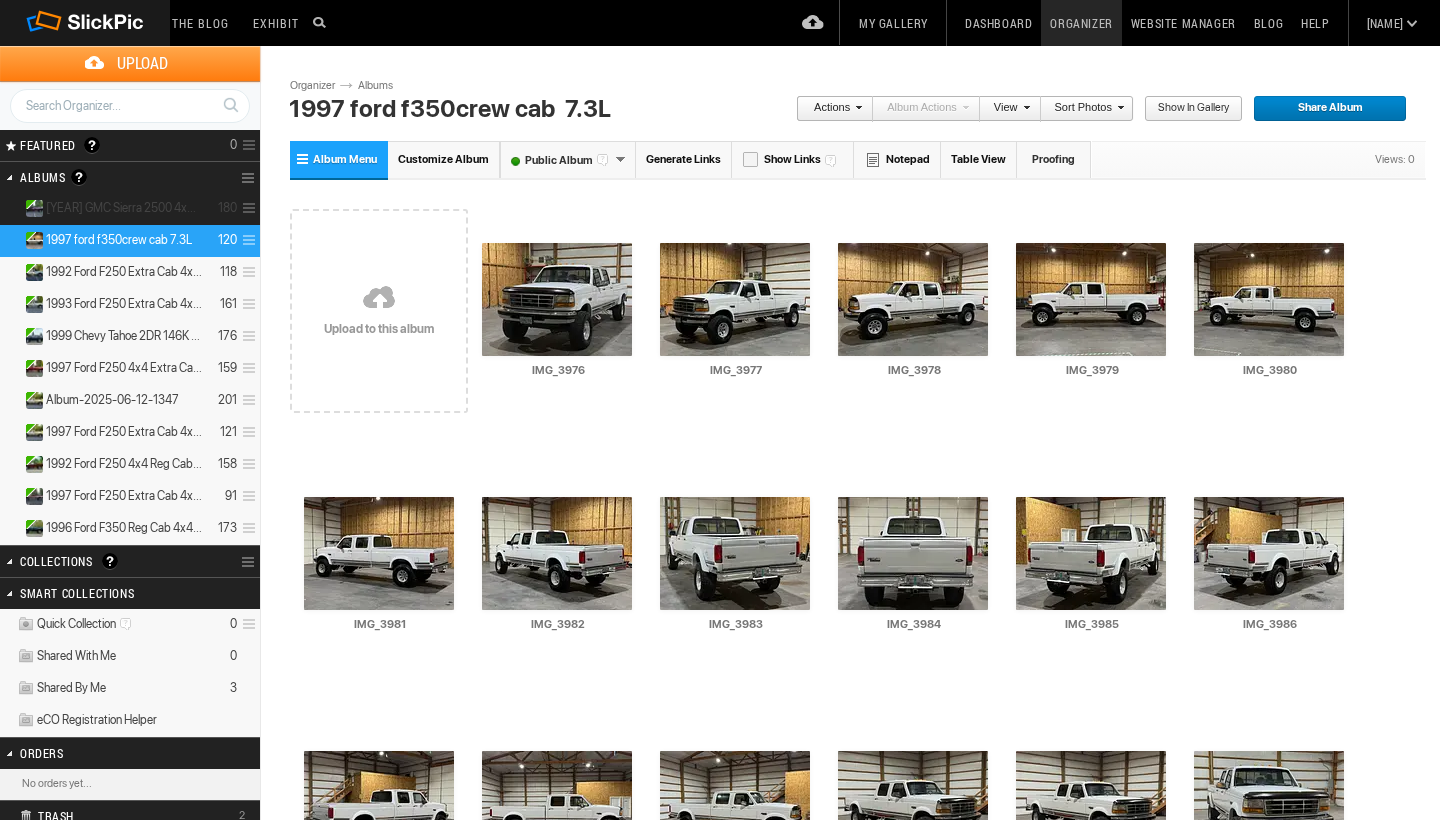 click on "2002 GMC Sierra 2500 4x4 Crew..." at bounding box center [124, 208] 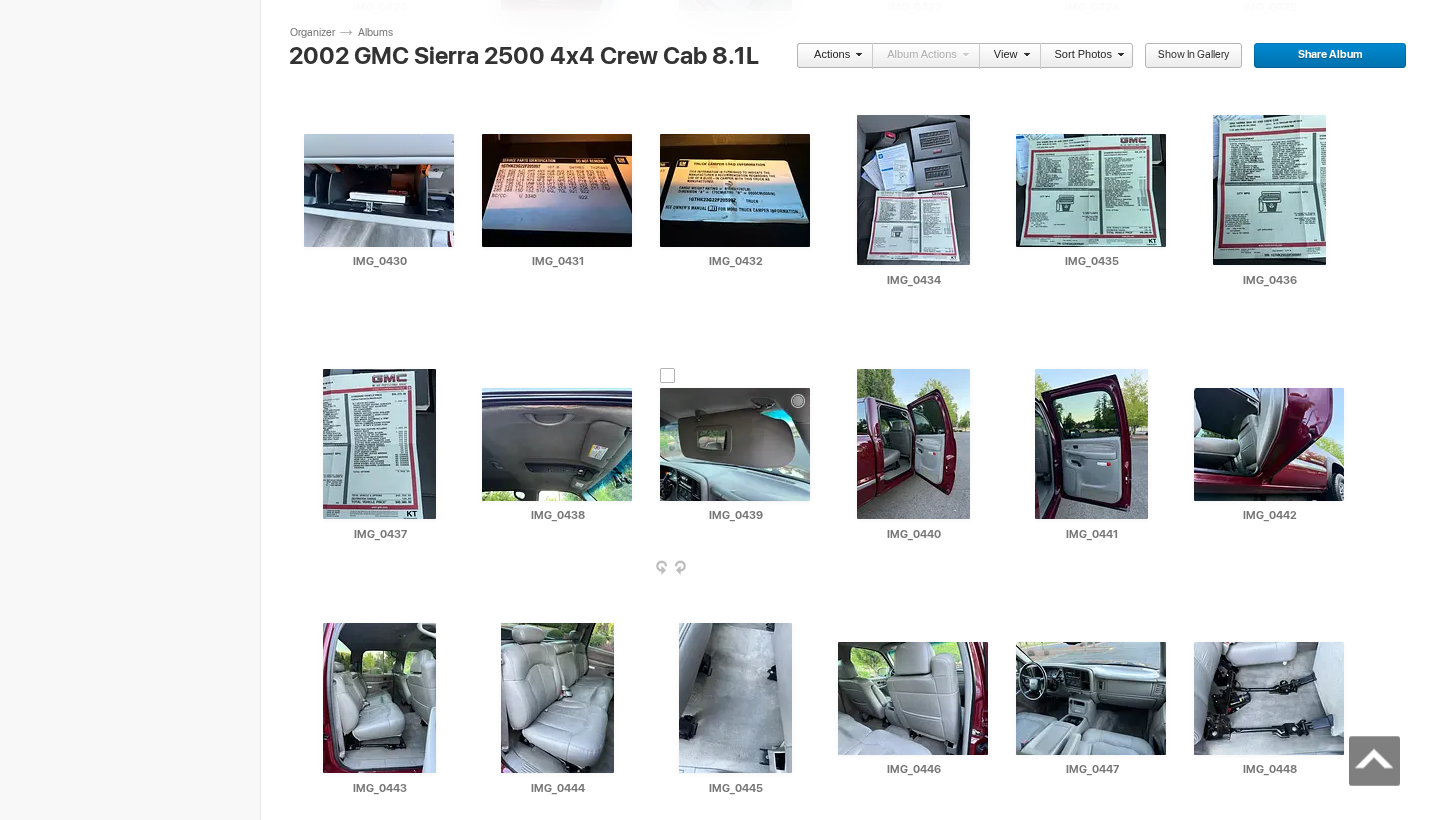 scroll, scrollTop: 4460, scrollLeft: 0, axis: vertical 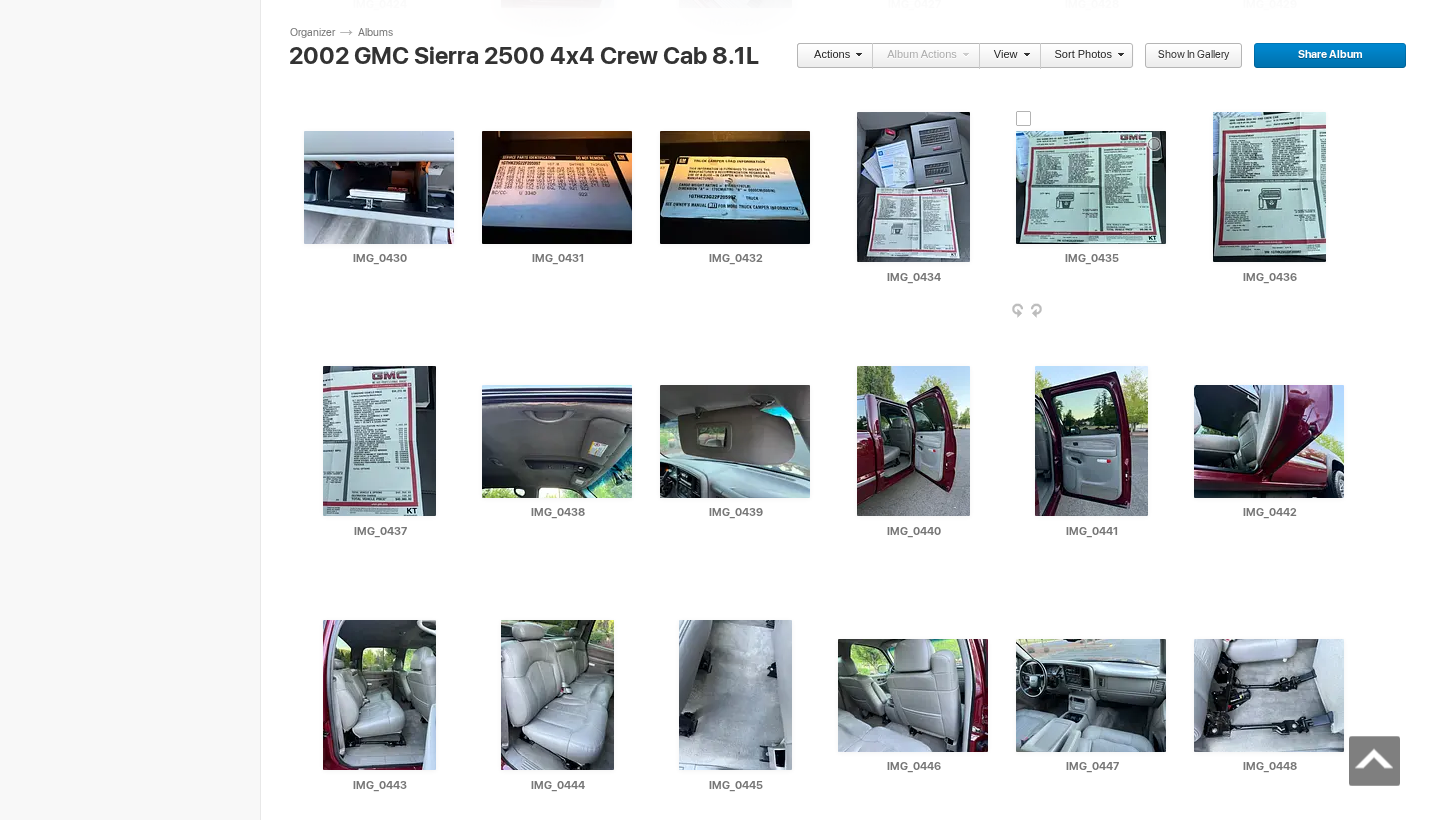 click at bounding box center [1091, 187] 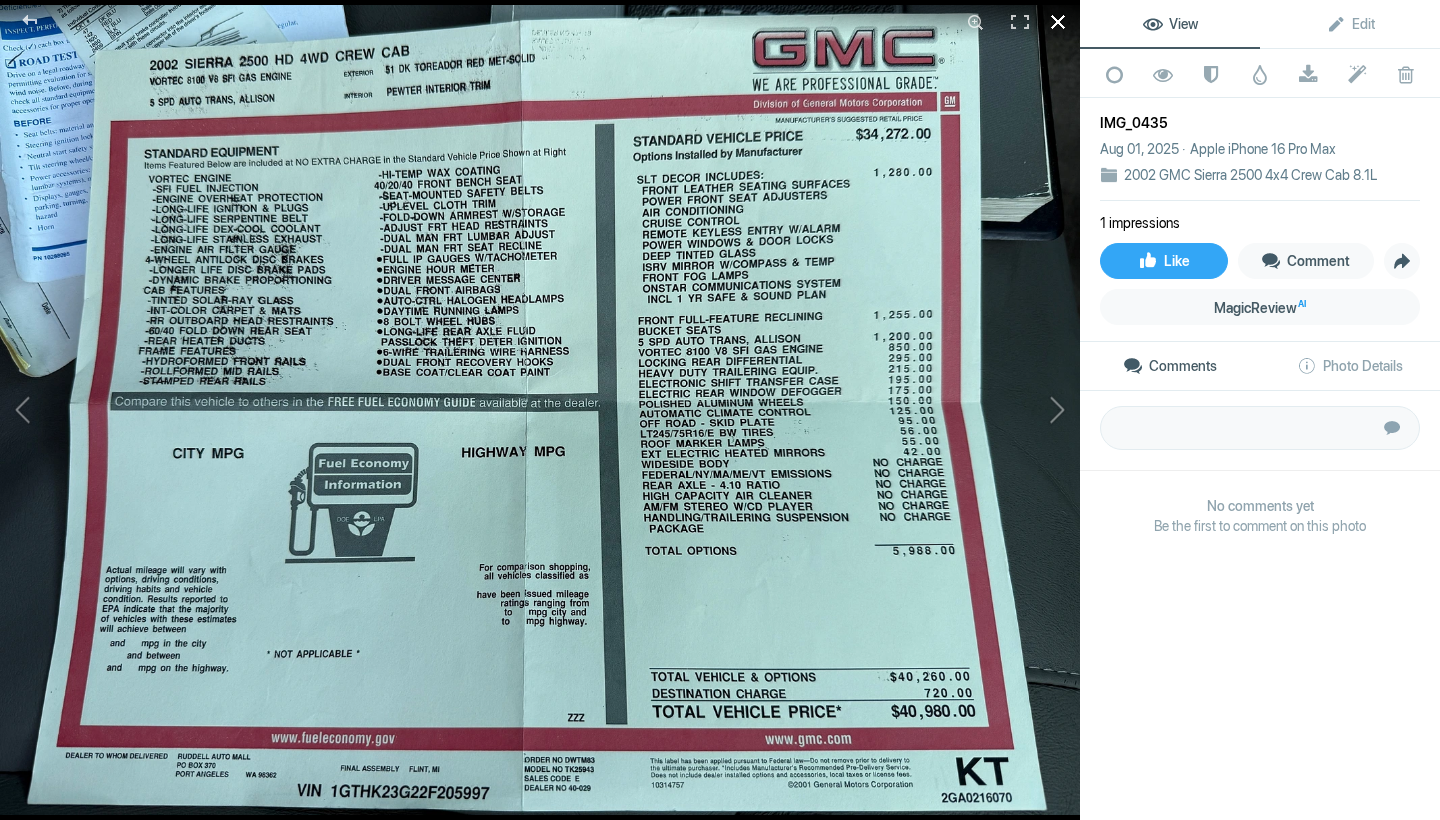 click 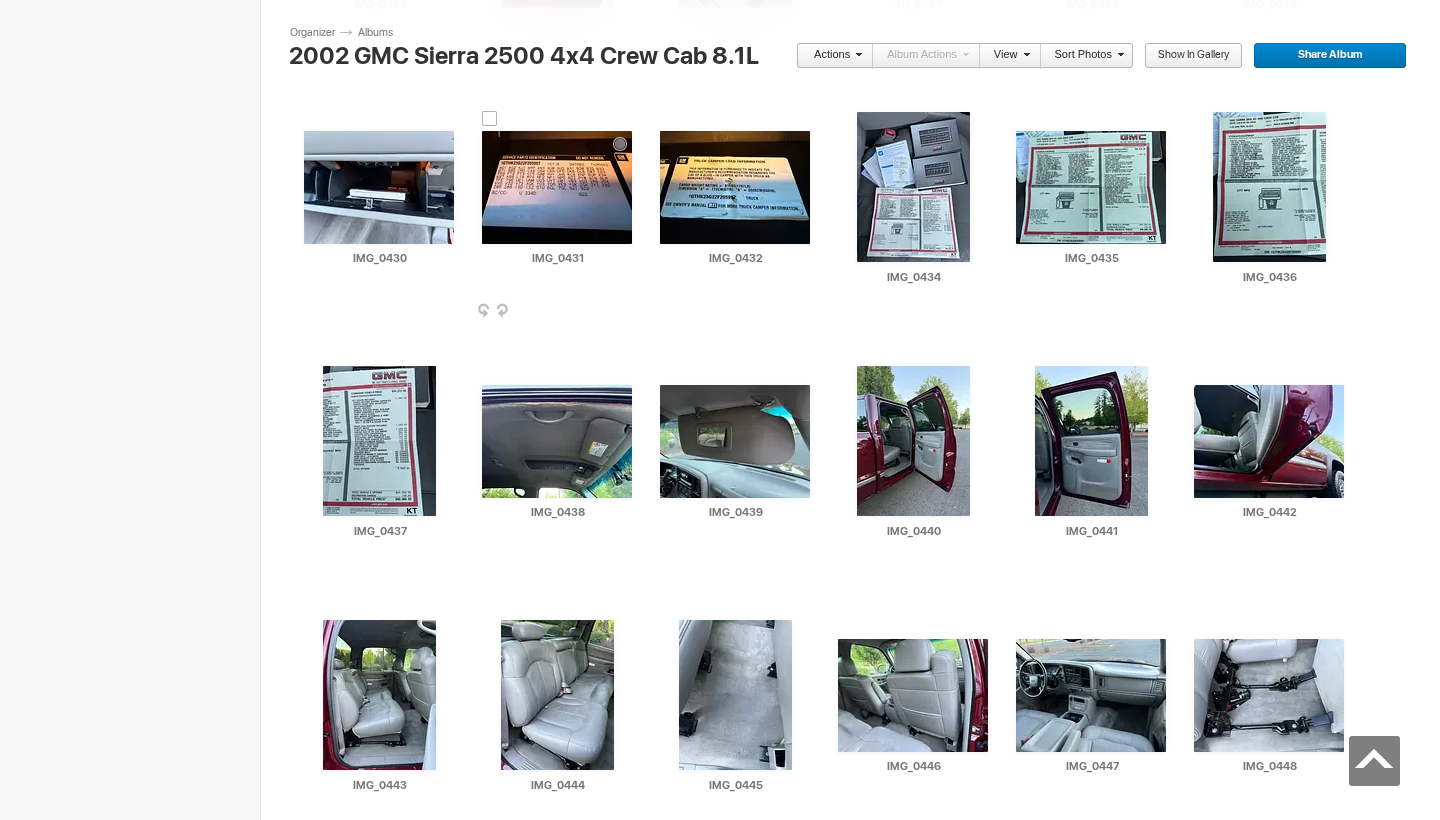 click at bounding box center (557, 187) 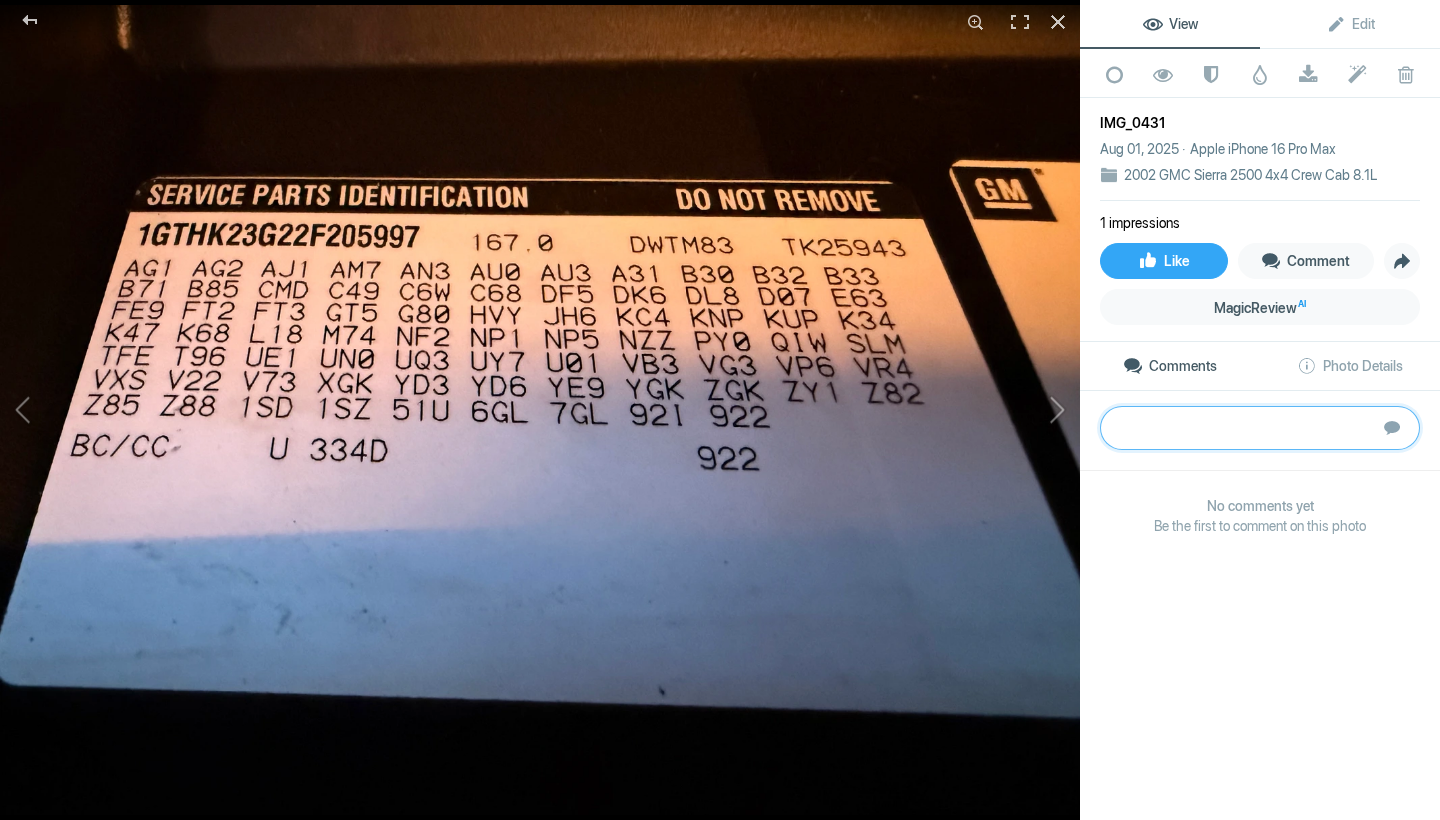click 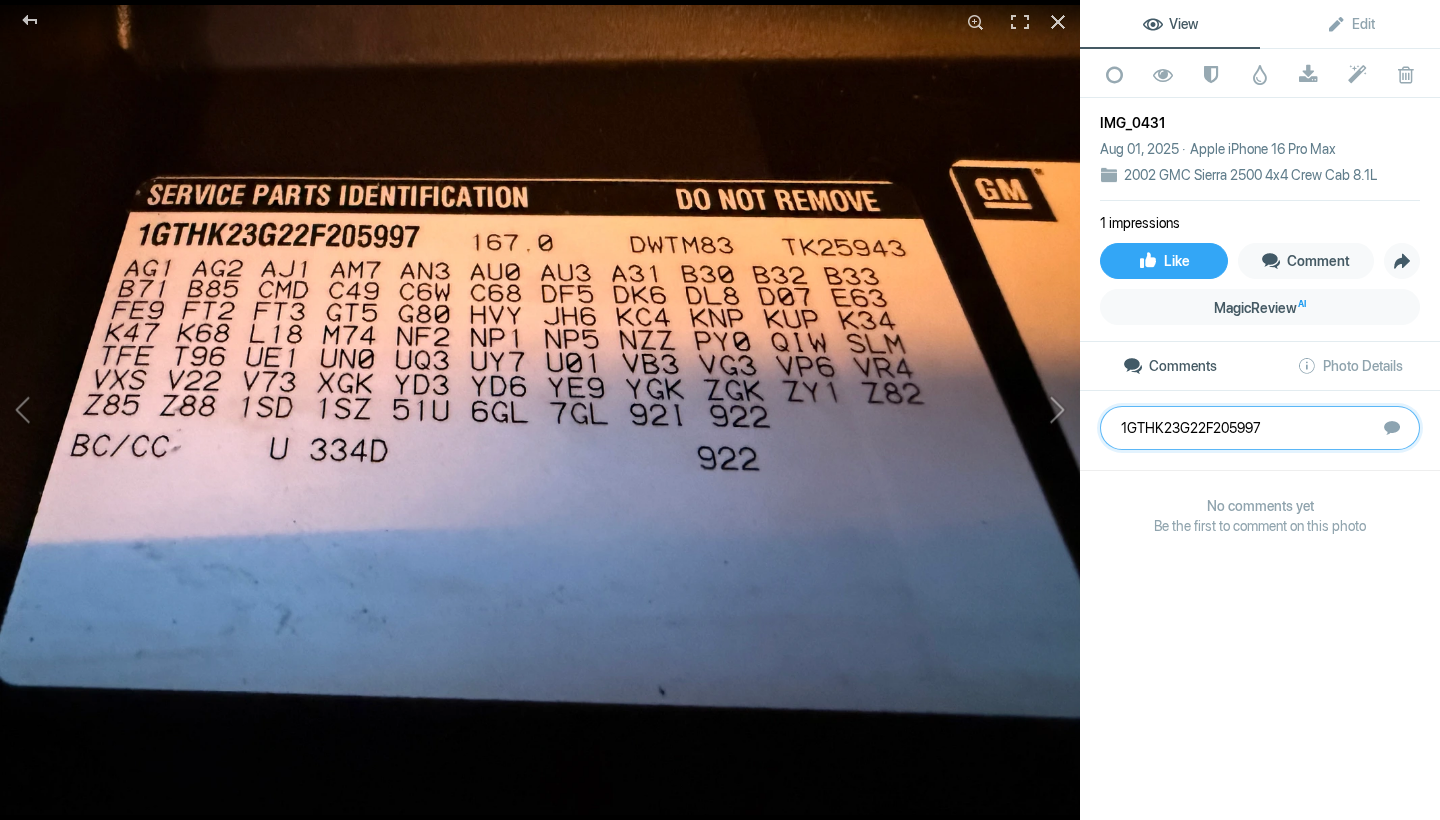 drag, startPoint x: 1273, startPoint y: 431, endPoint x: 1117, endPoint y: 425, distance: 156.11534 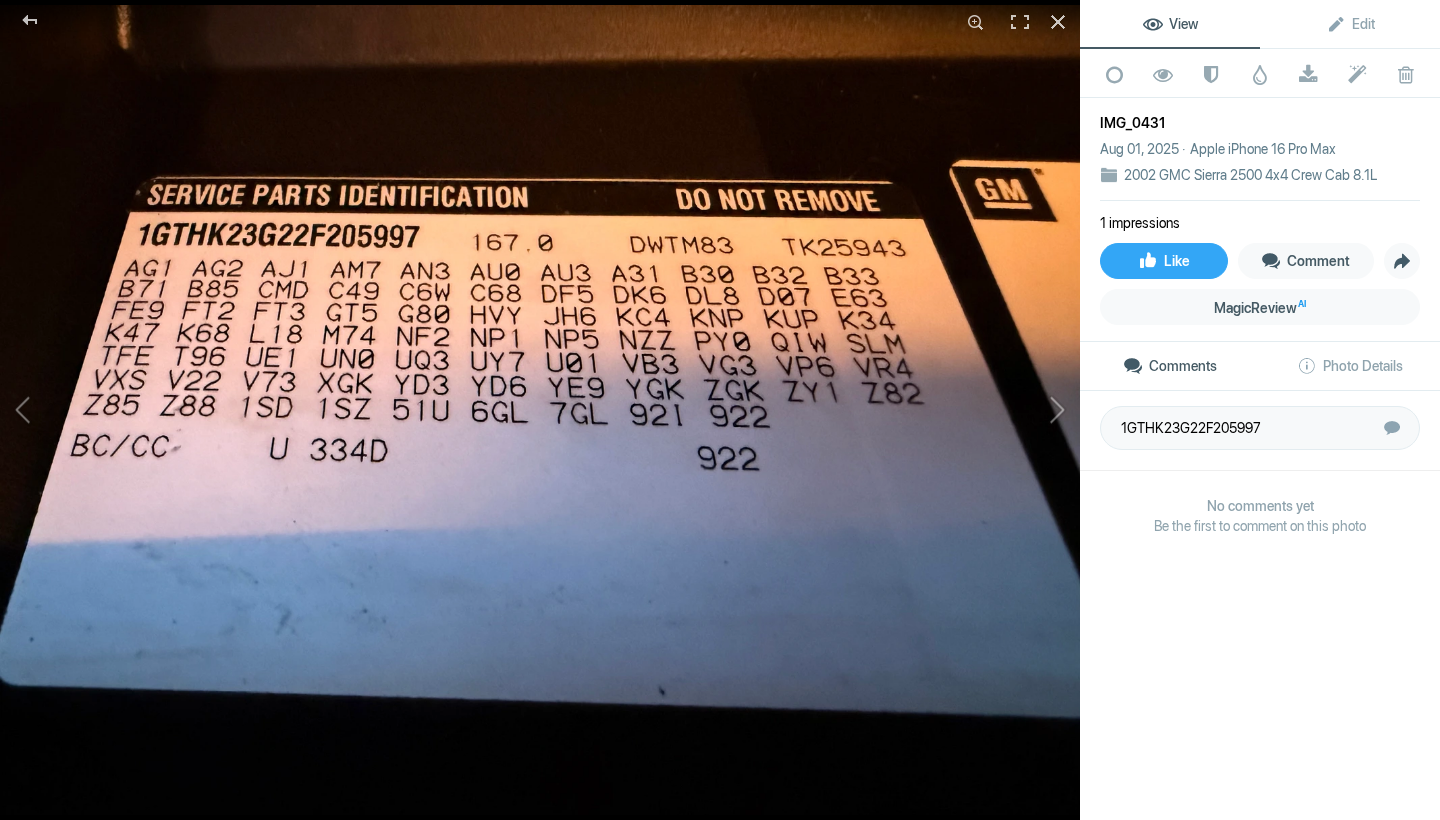click on "No comments yet Be the first to comment on this photo" 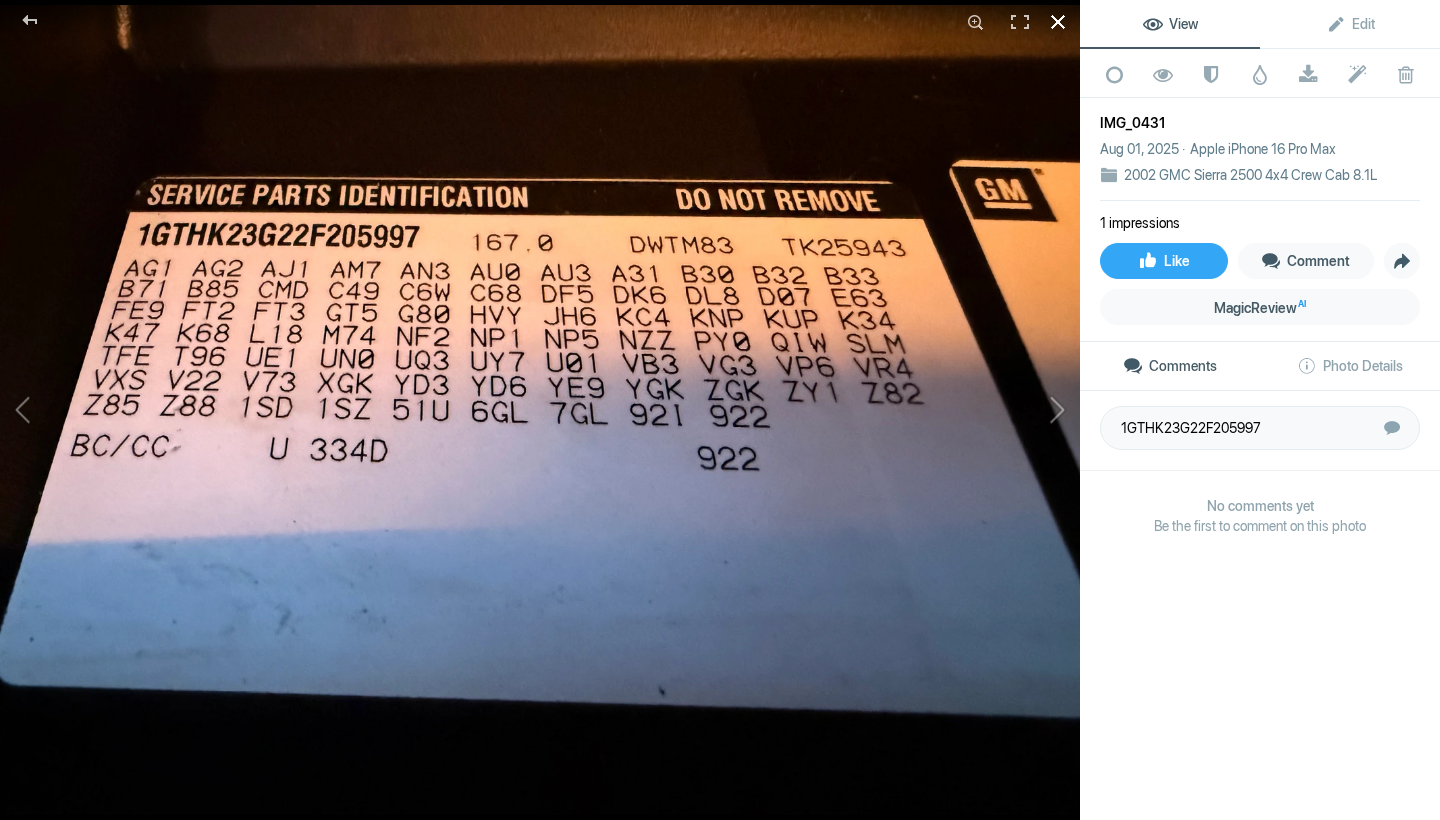 click 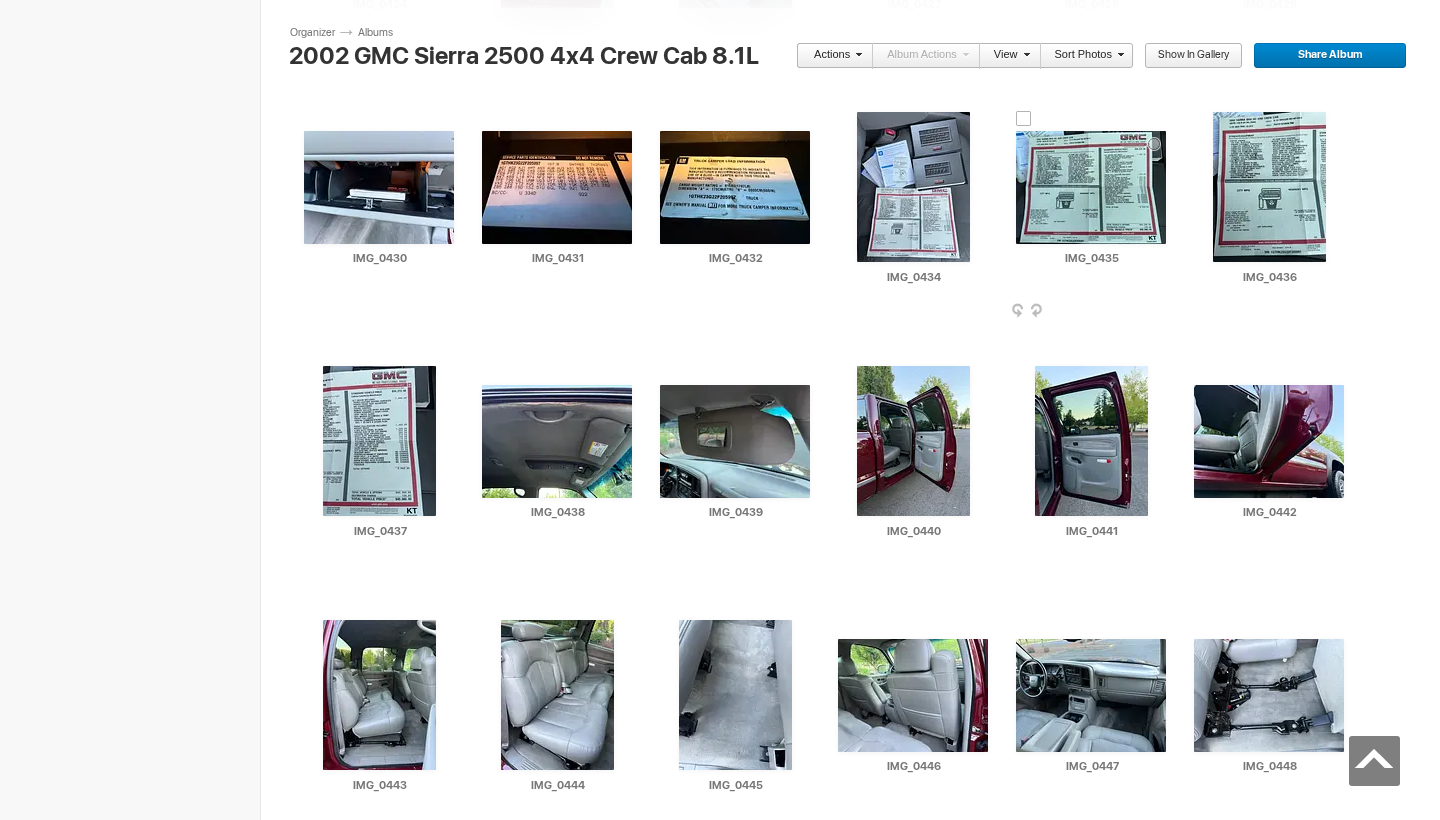 click at bounding box center (1091, 187) 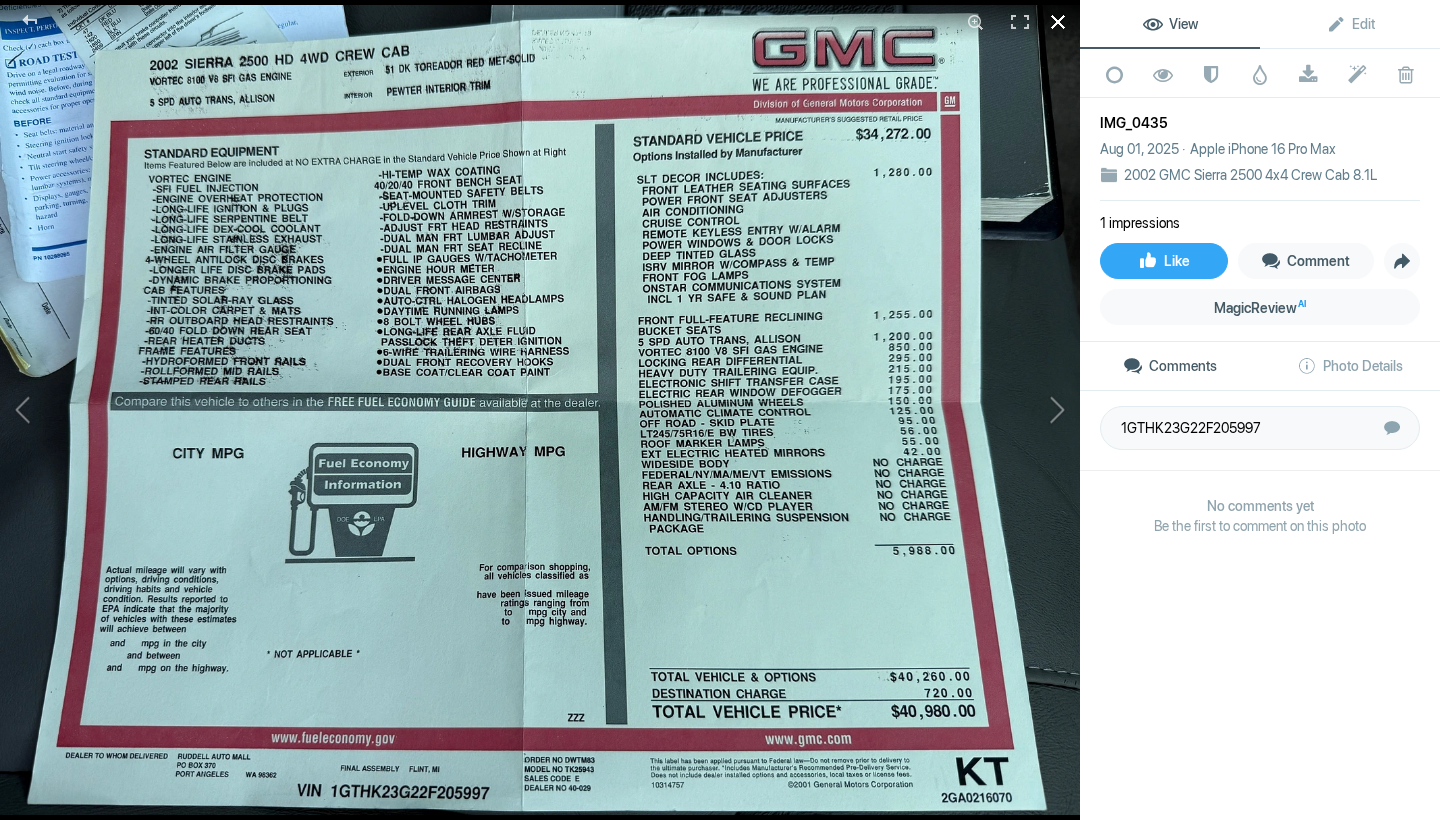 click 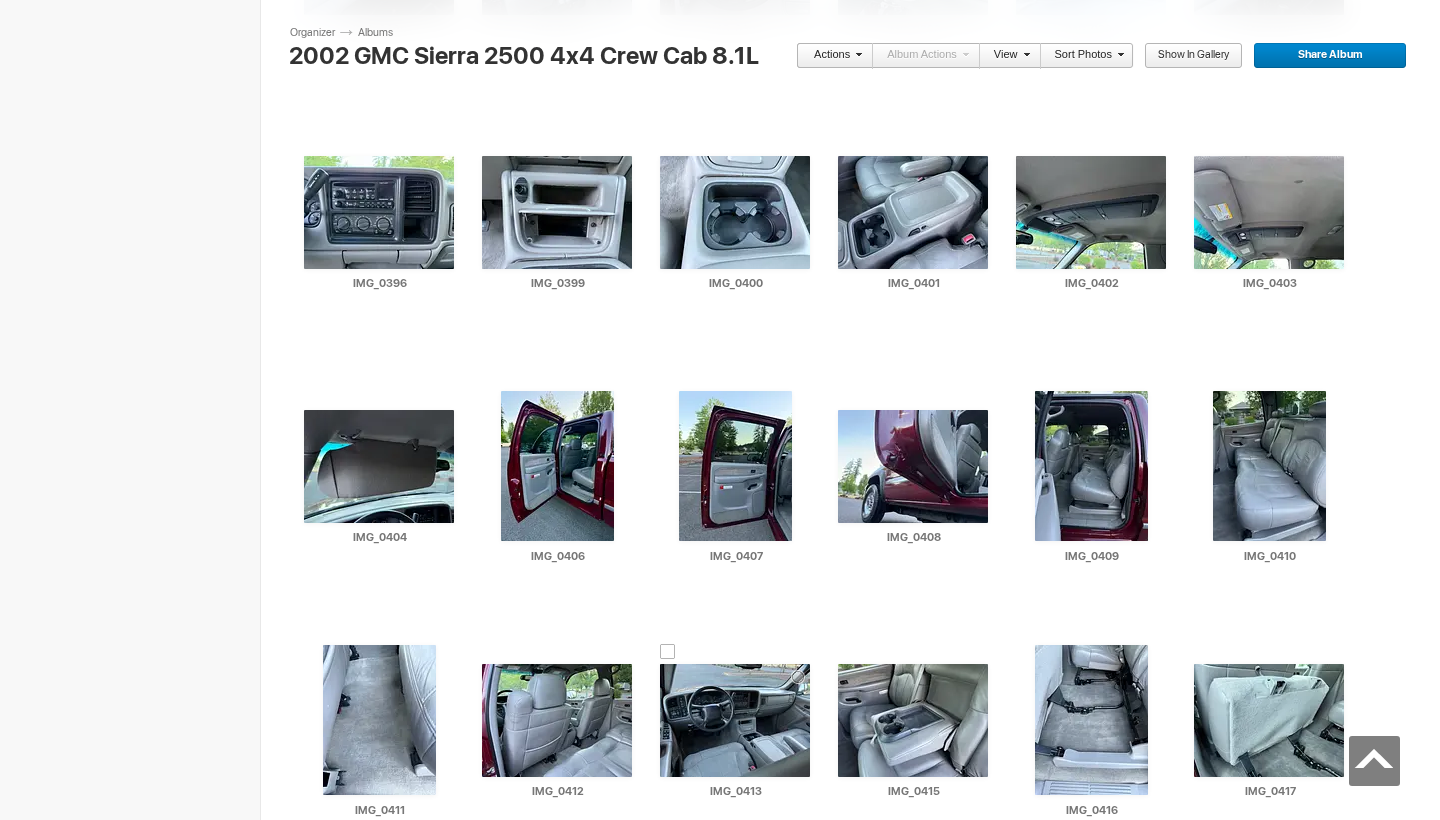 scroll, scrollTop: 3141, scrollLeft: 0, axis: vertical 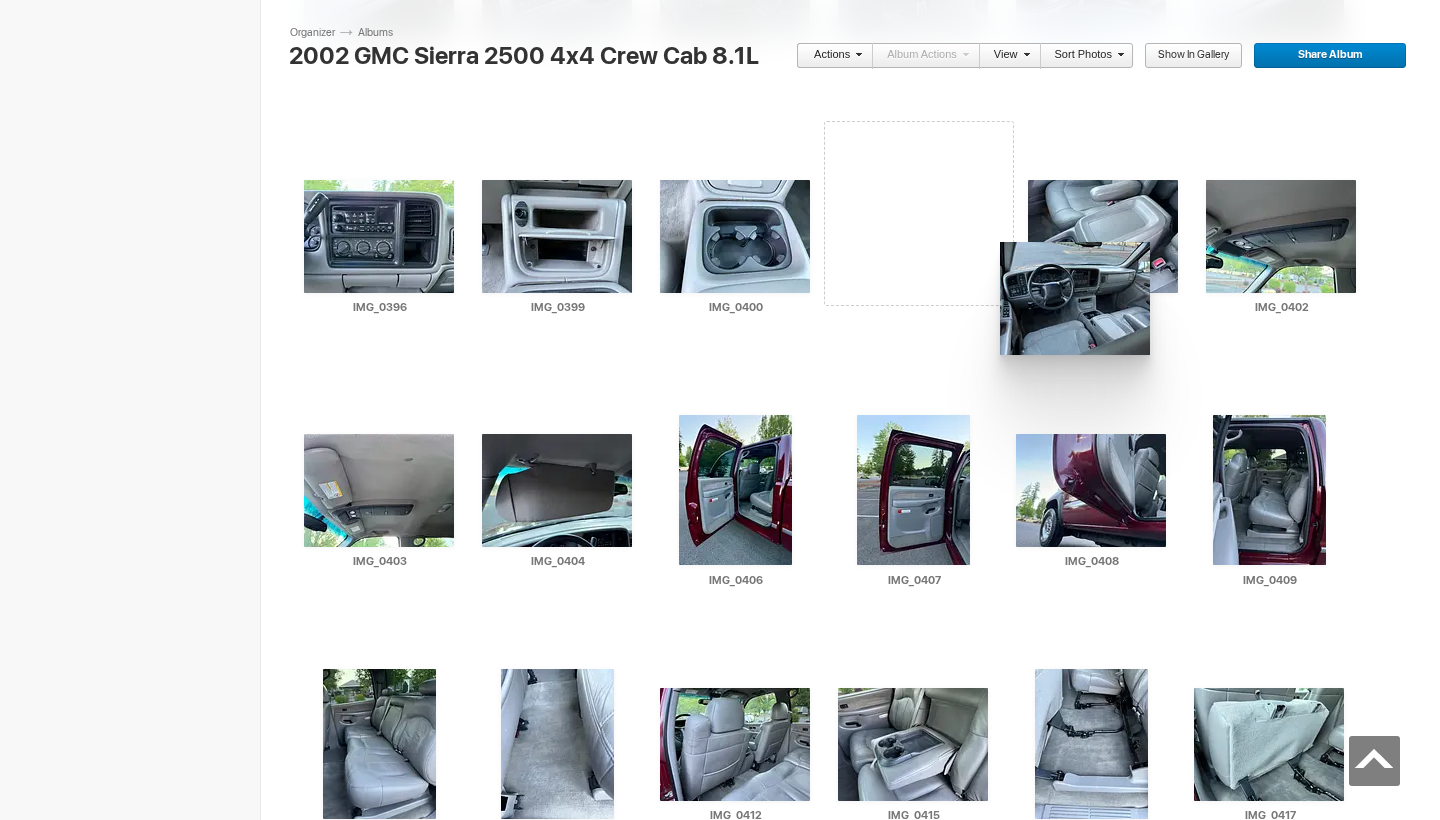drag, startPoint x: 751, startPoint y: 749, endPoint x: 998, endPoint y: 242, distance: 563.9663 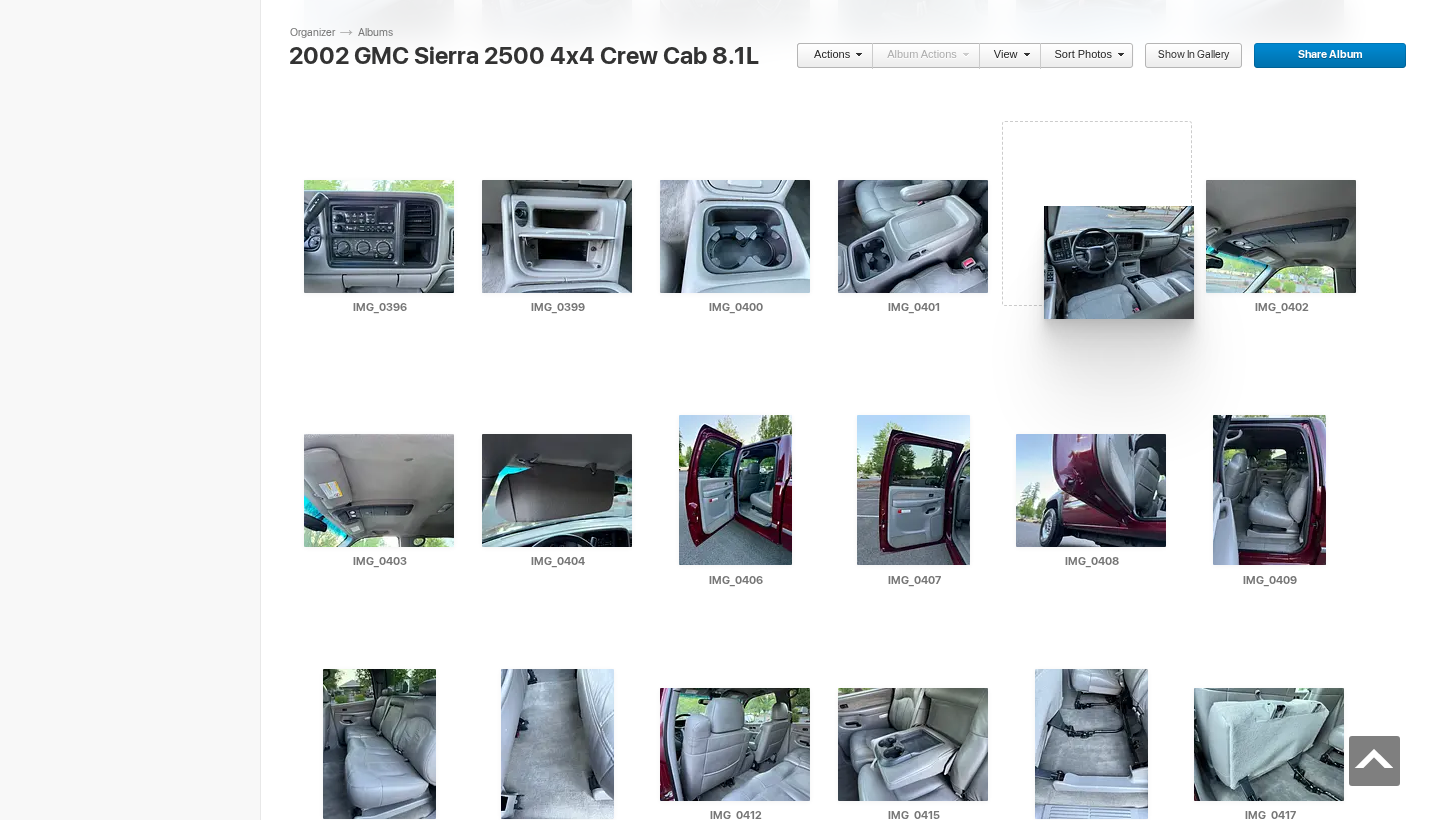 drag, startPoint x: 906, startPoint y: 232, endPoint x: 1033, endPoint y: 204, distance: 130.04999 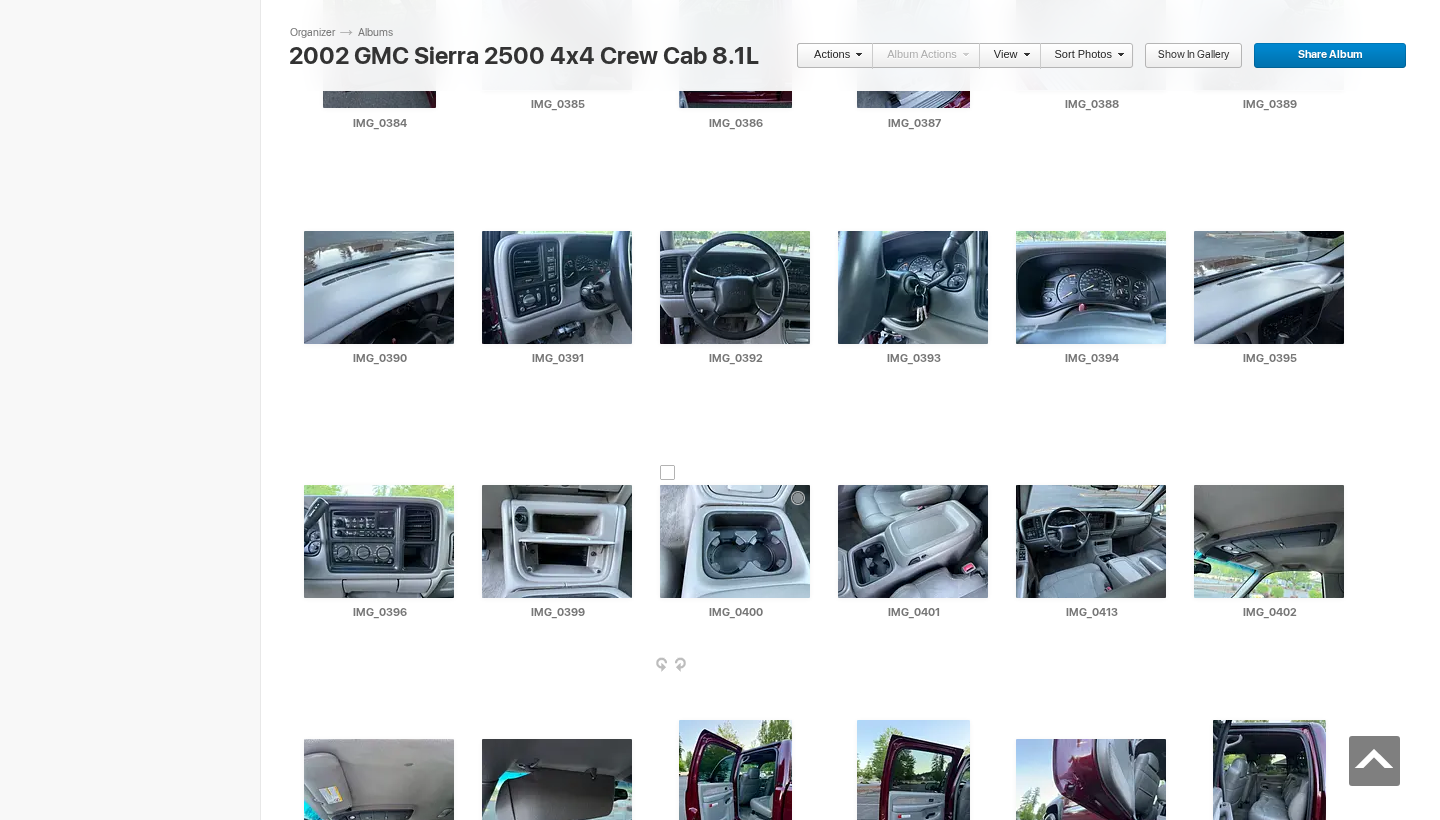 scroll, scrollTop: 2836, scrollLeft: 0, axis: vertical 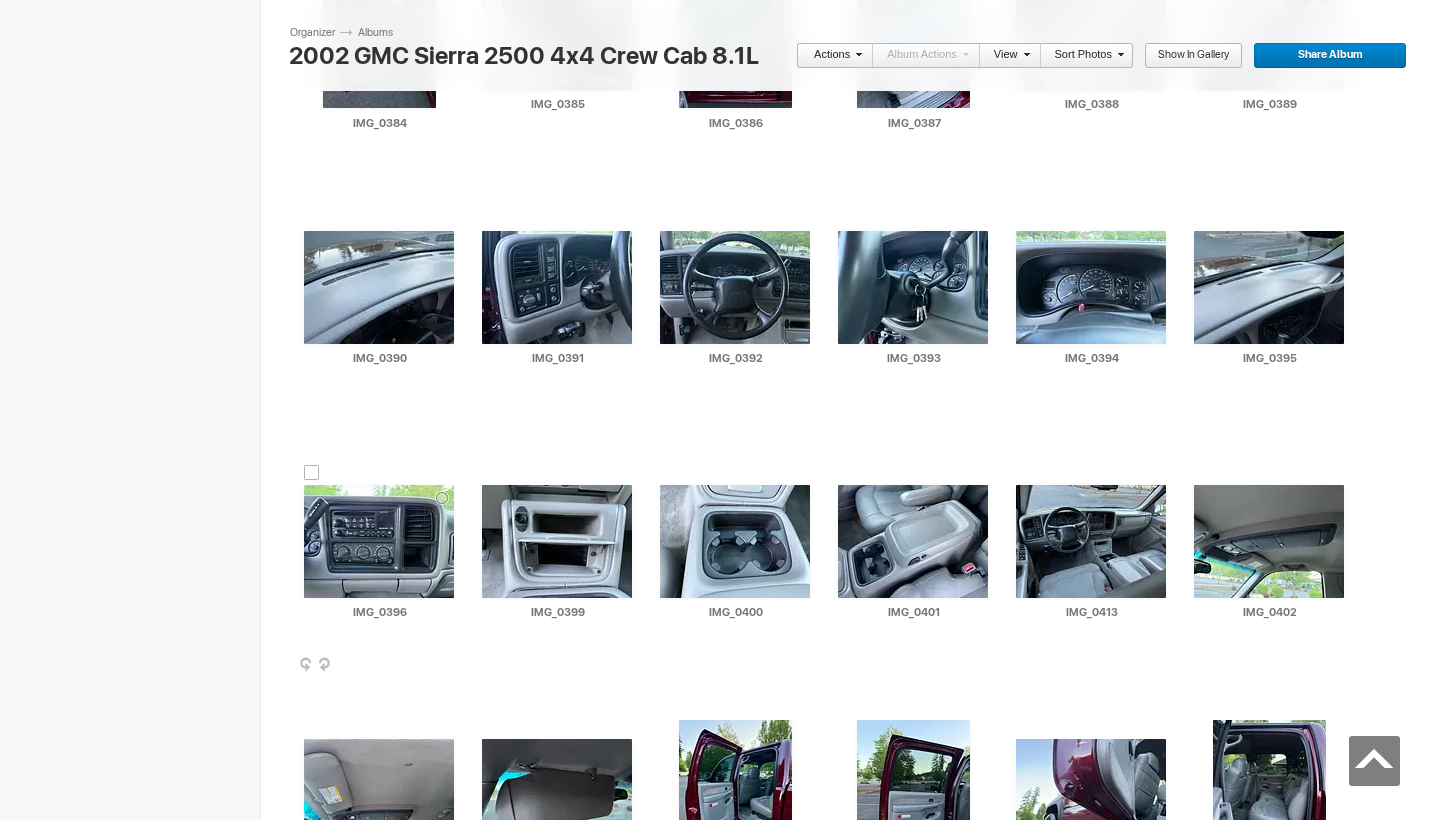 click at bounding box center (379, 541) 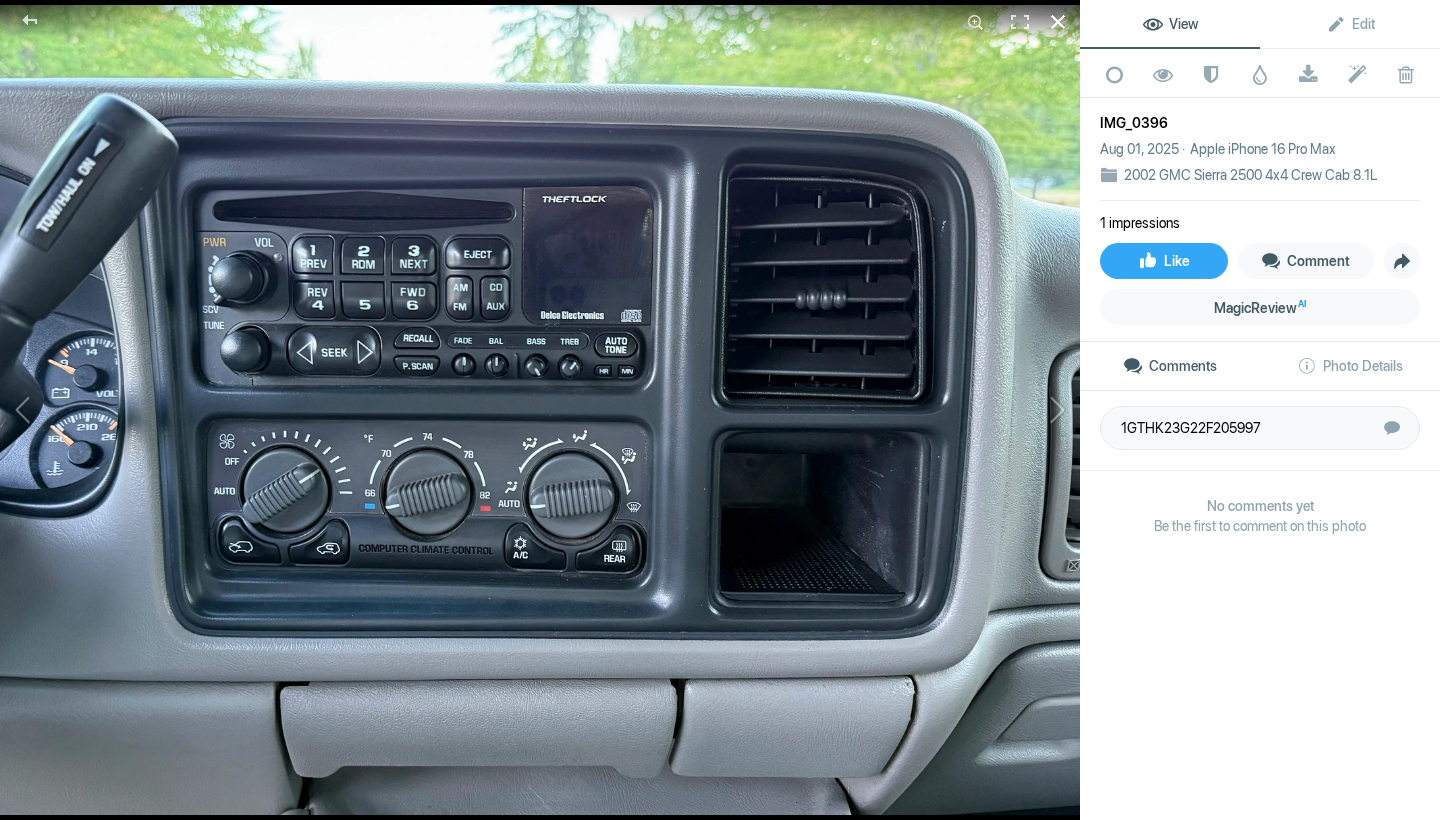 click 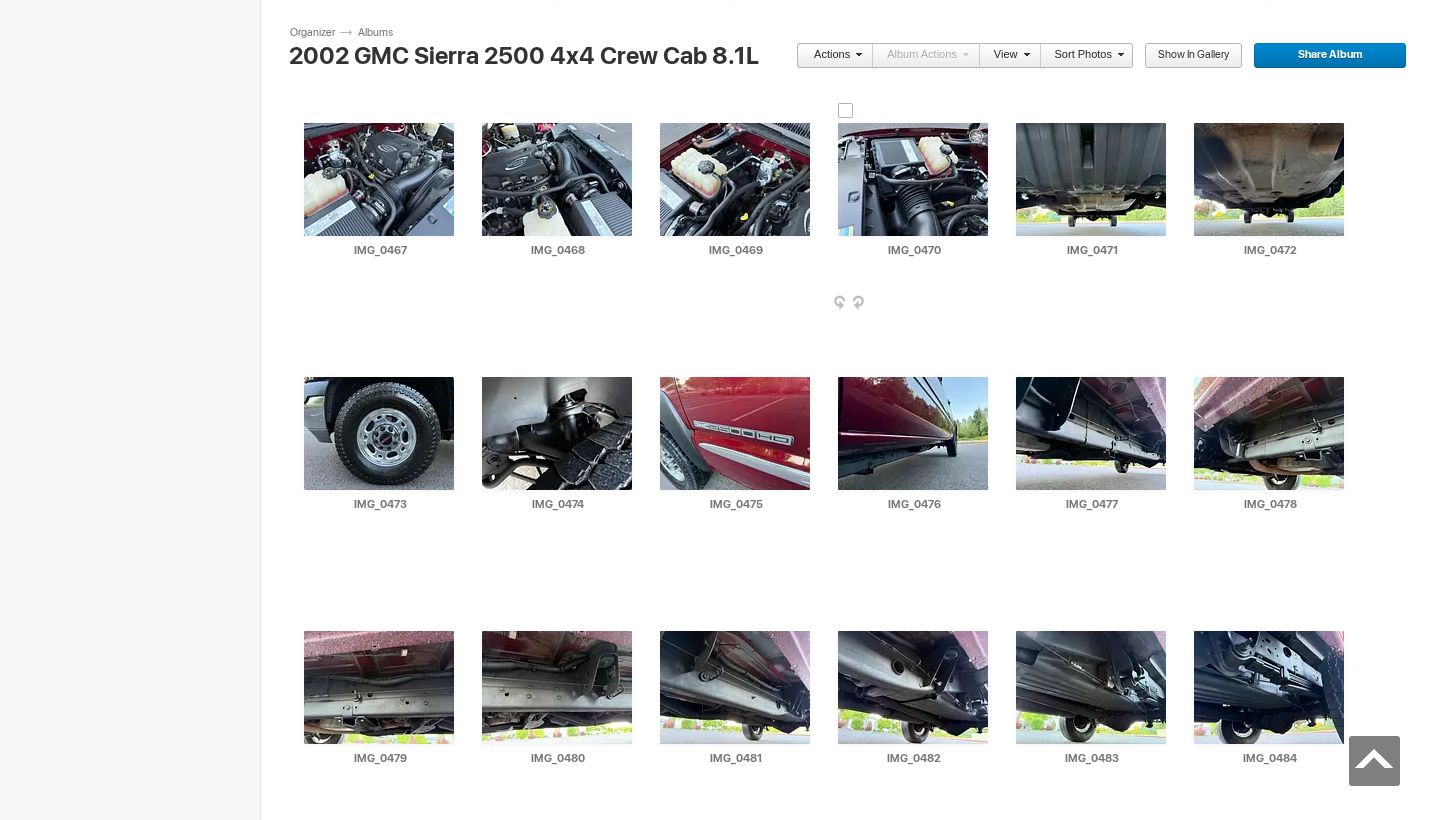 scroll, scrollTop: 6026, scrollLeft: 0, axis: vertical 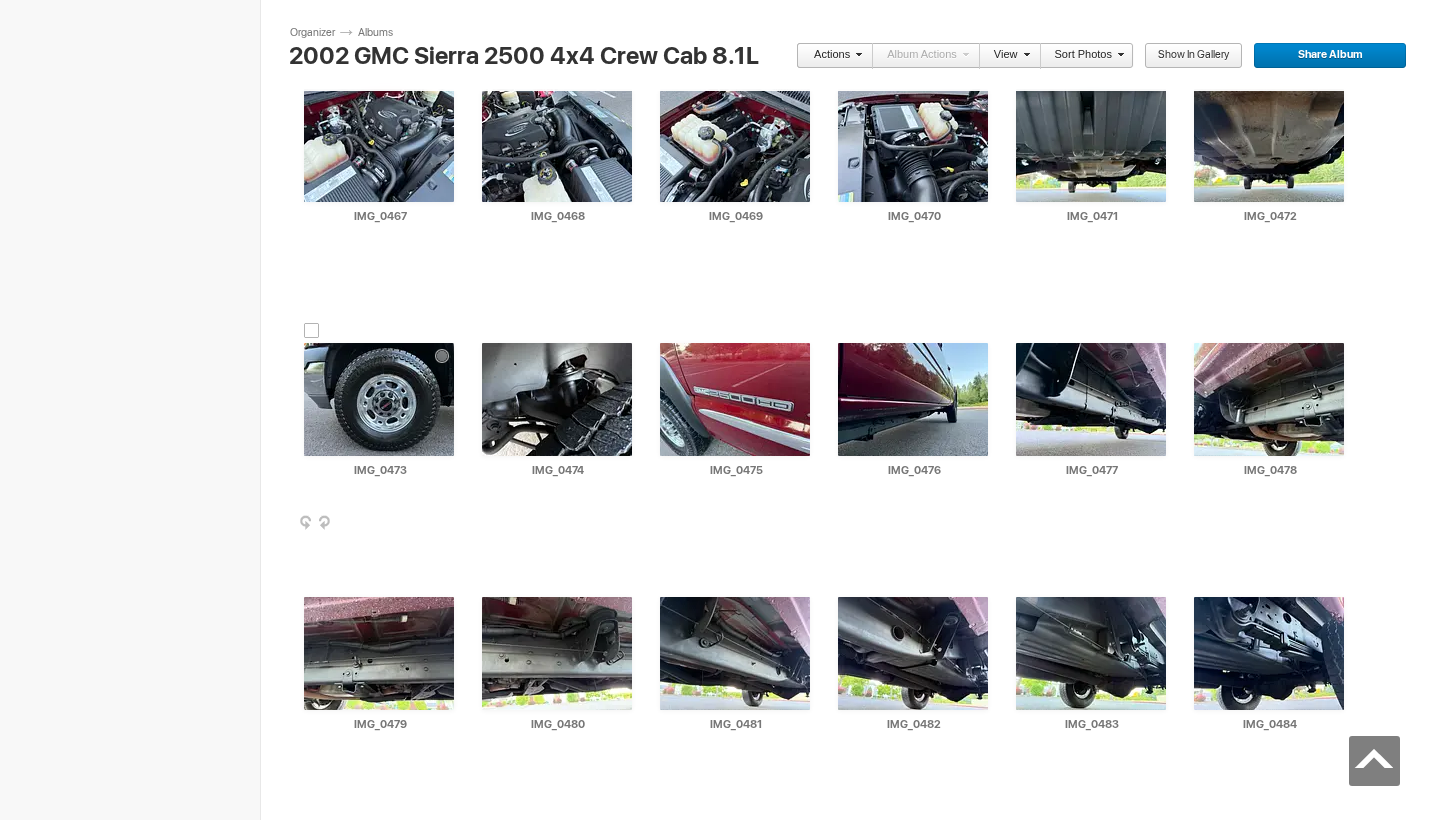 click at bounding box center [379, 399] 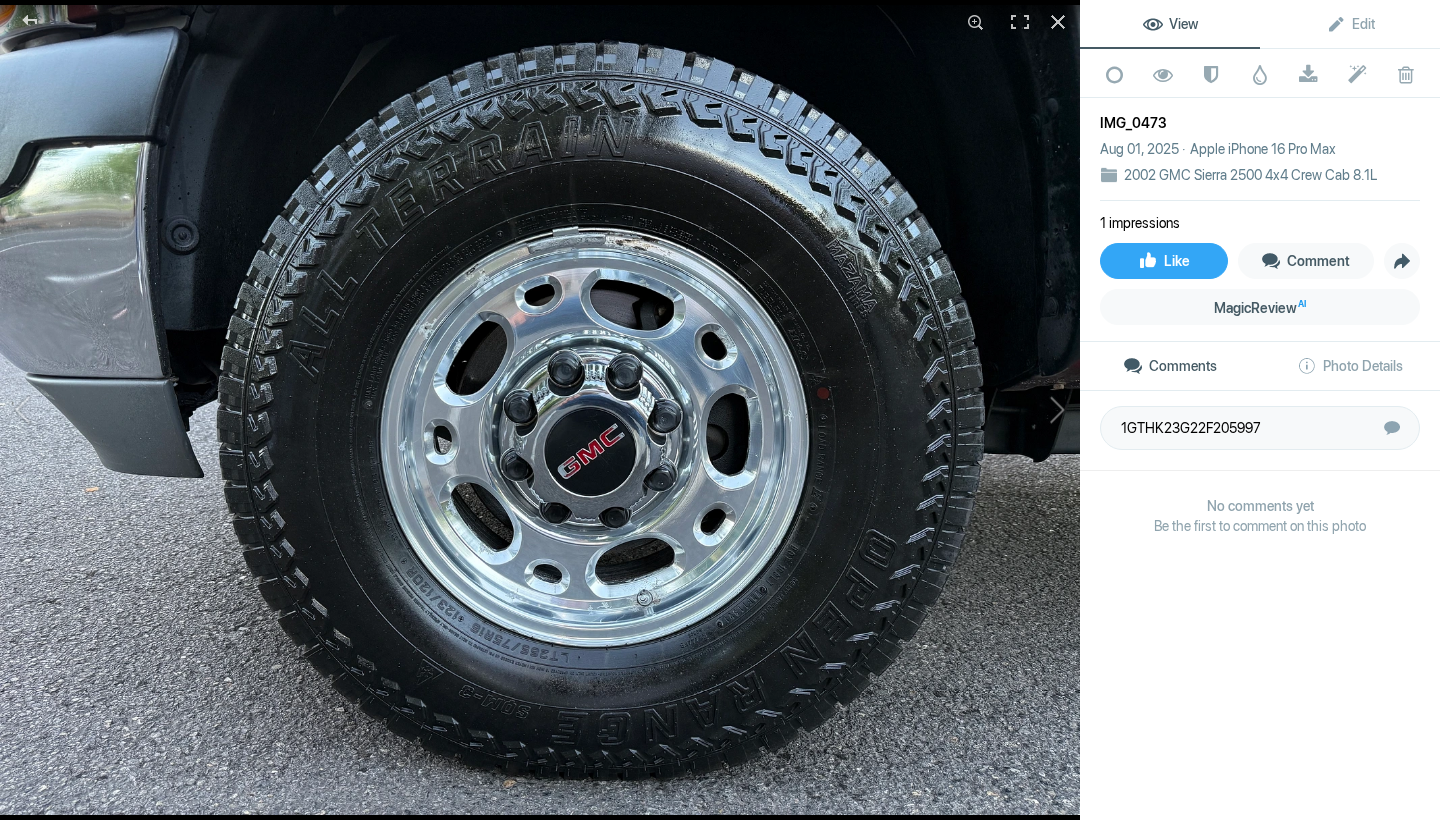 click 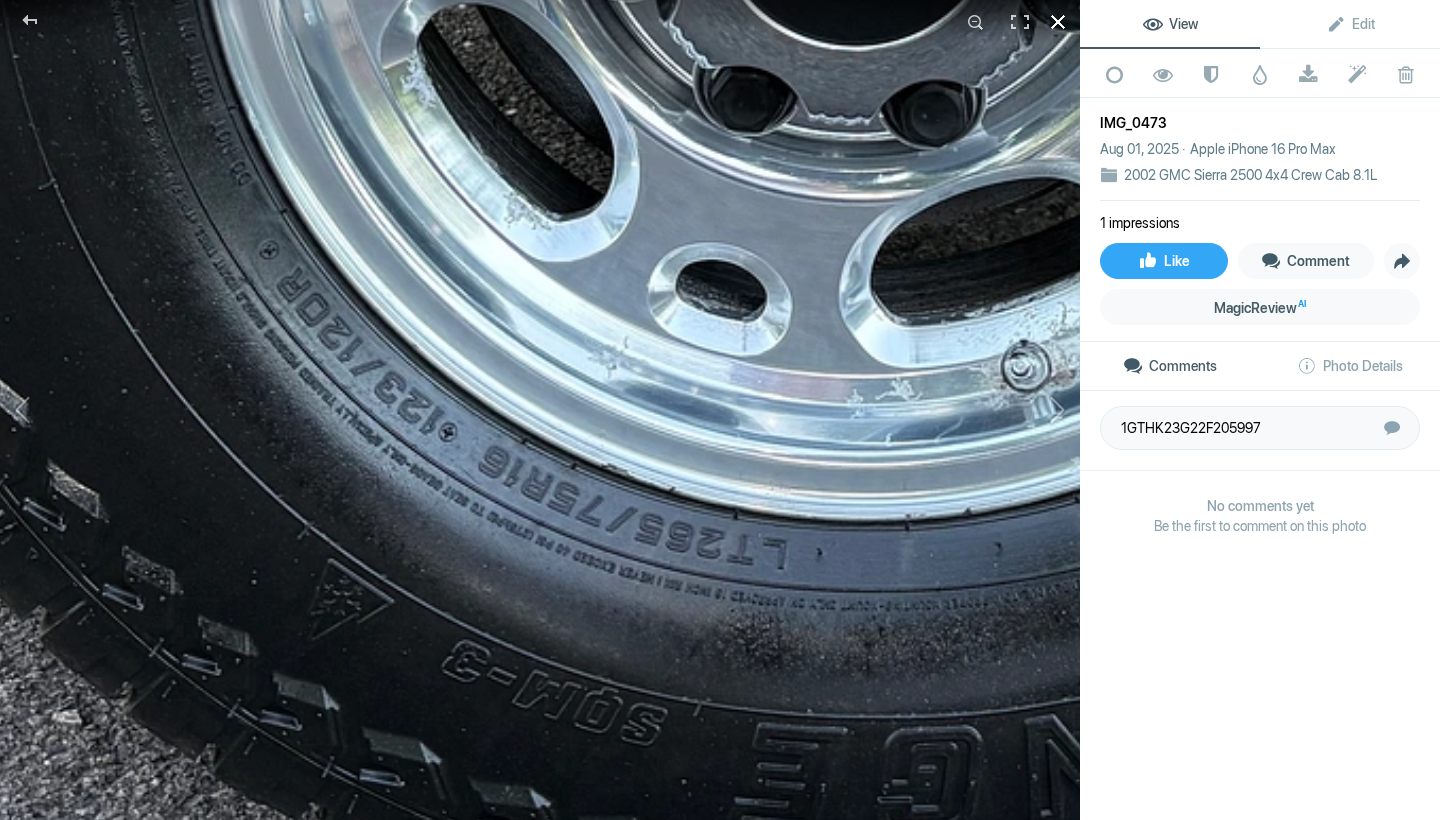 click 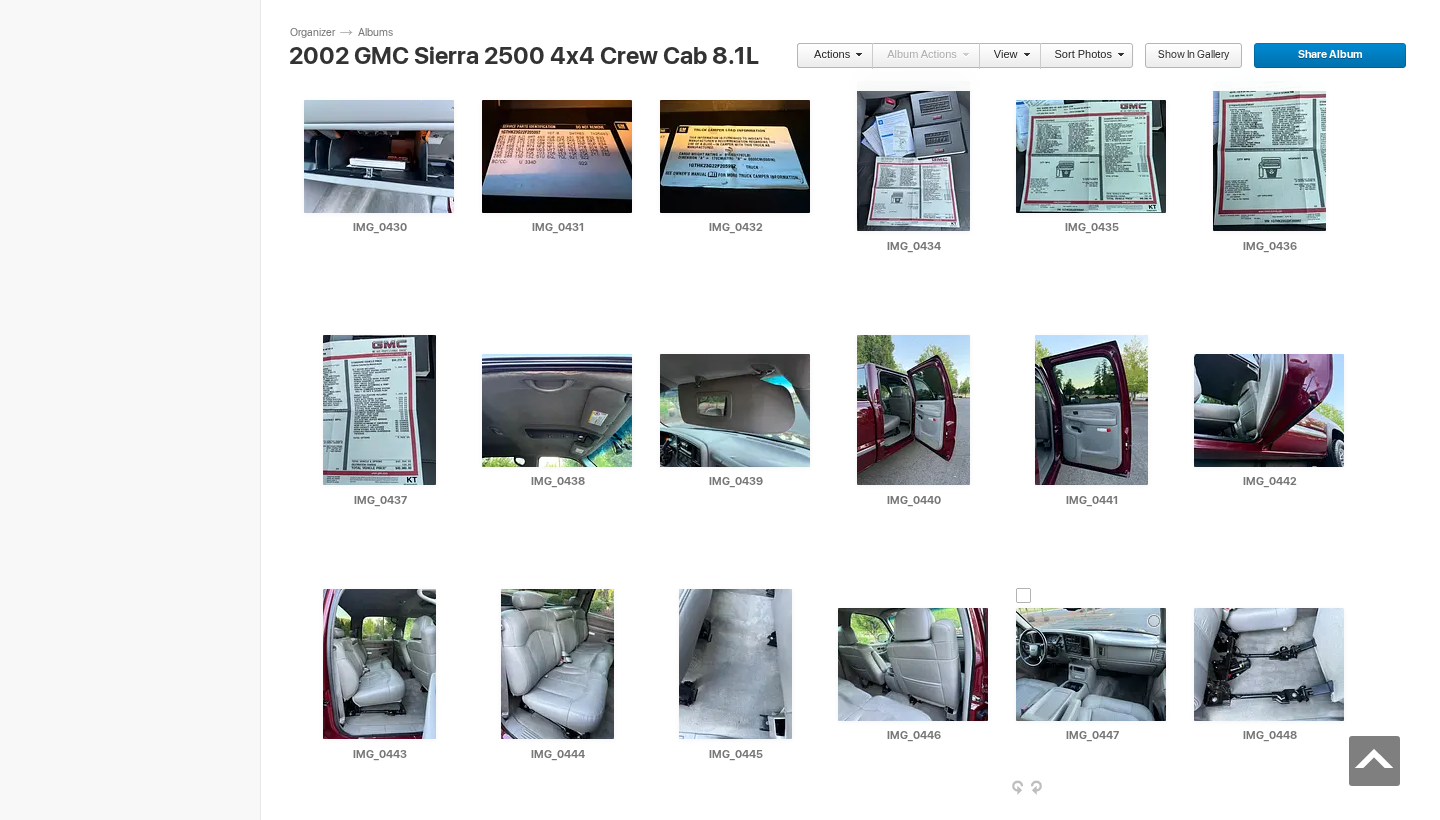 scroll, scrollTop: 4482, scrollLeft: 0, axis: vertical 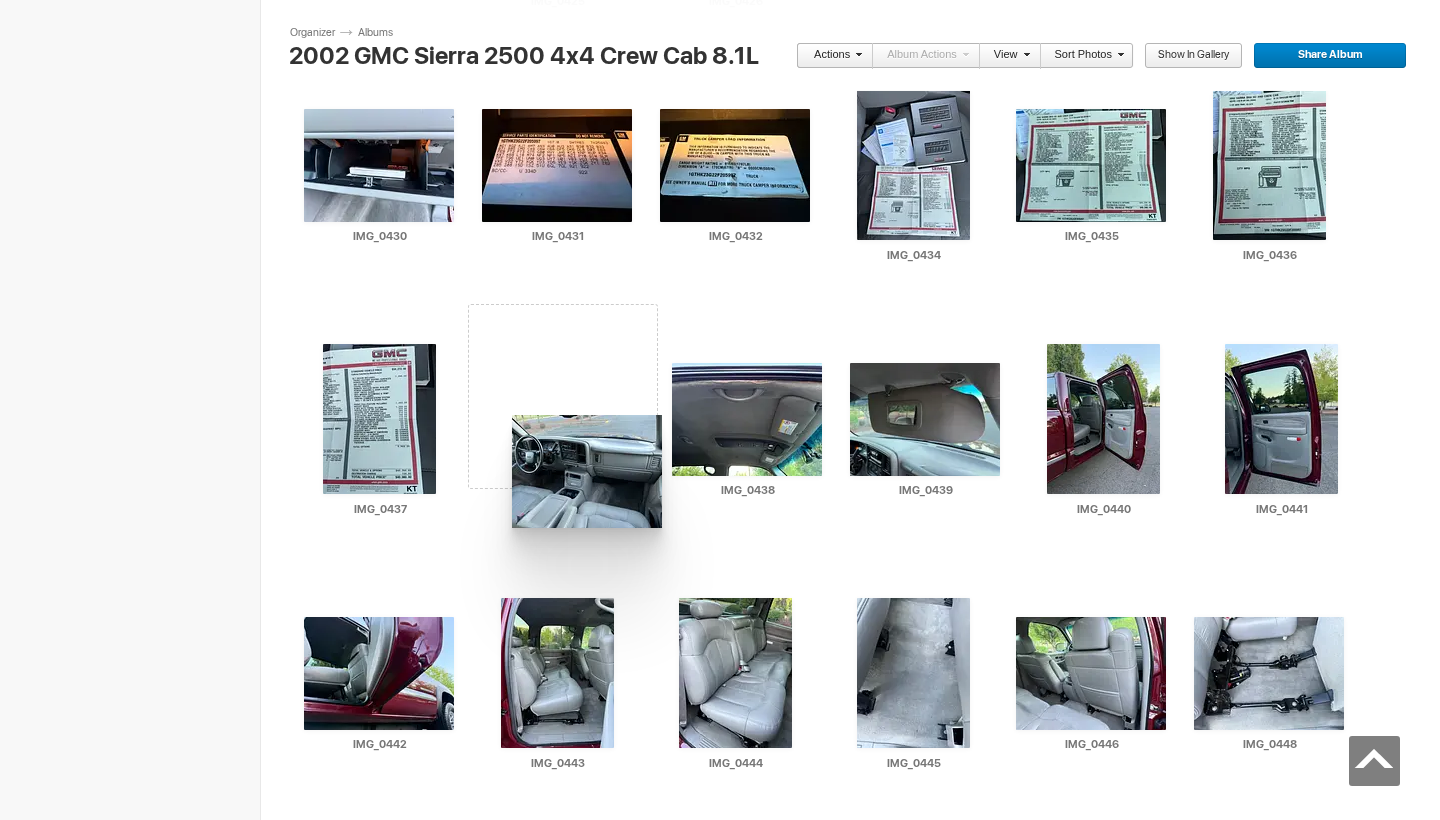 drag, startPoint x: 1106, startPoint y: 686, endPoint x: 508, endPoint y: 414, distance: 656.95355 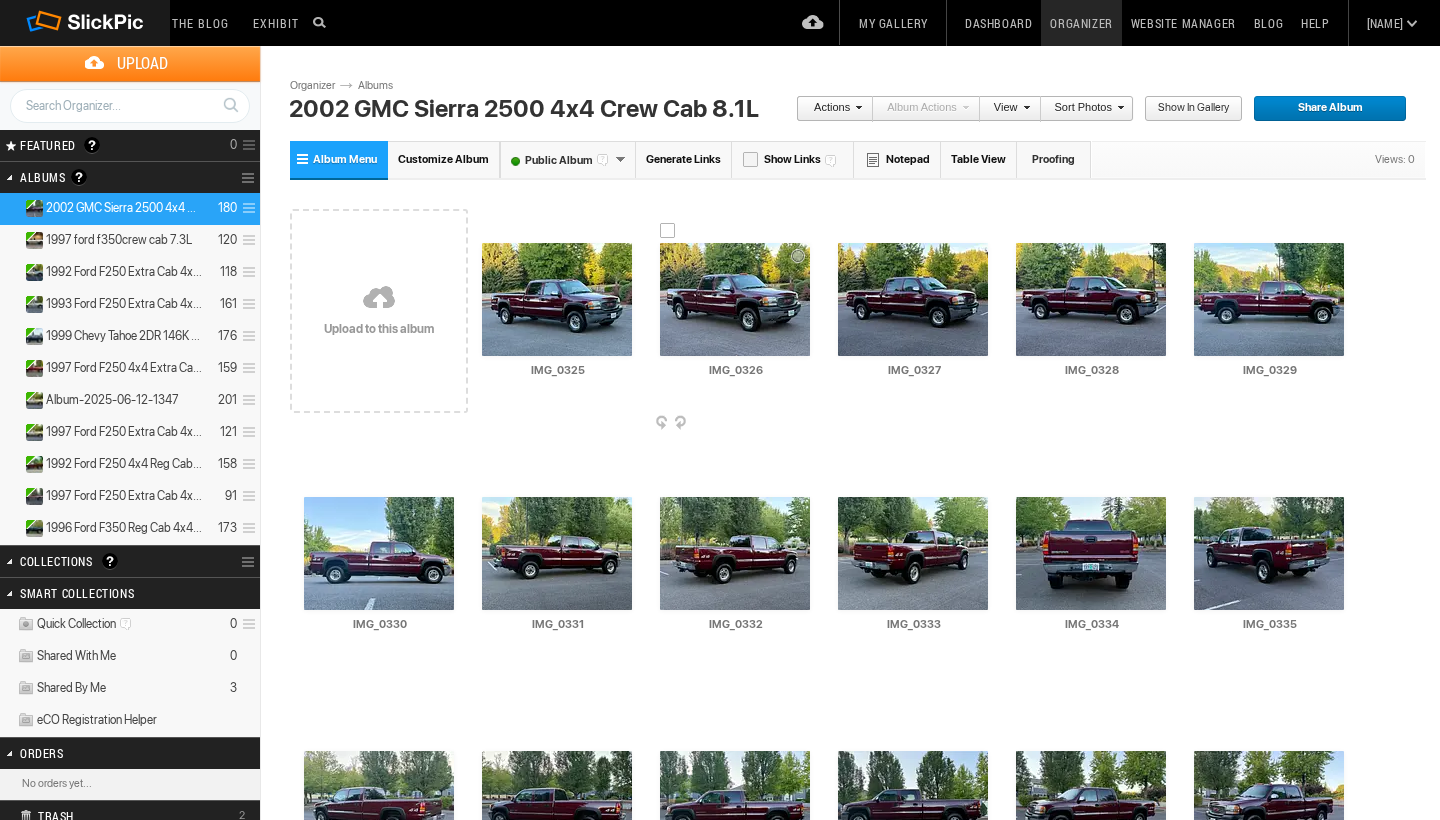 scroll, scrollTop: 0, scrollLeft: 0, axis: both 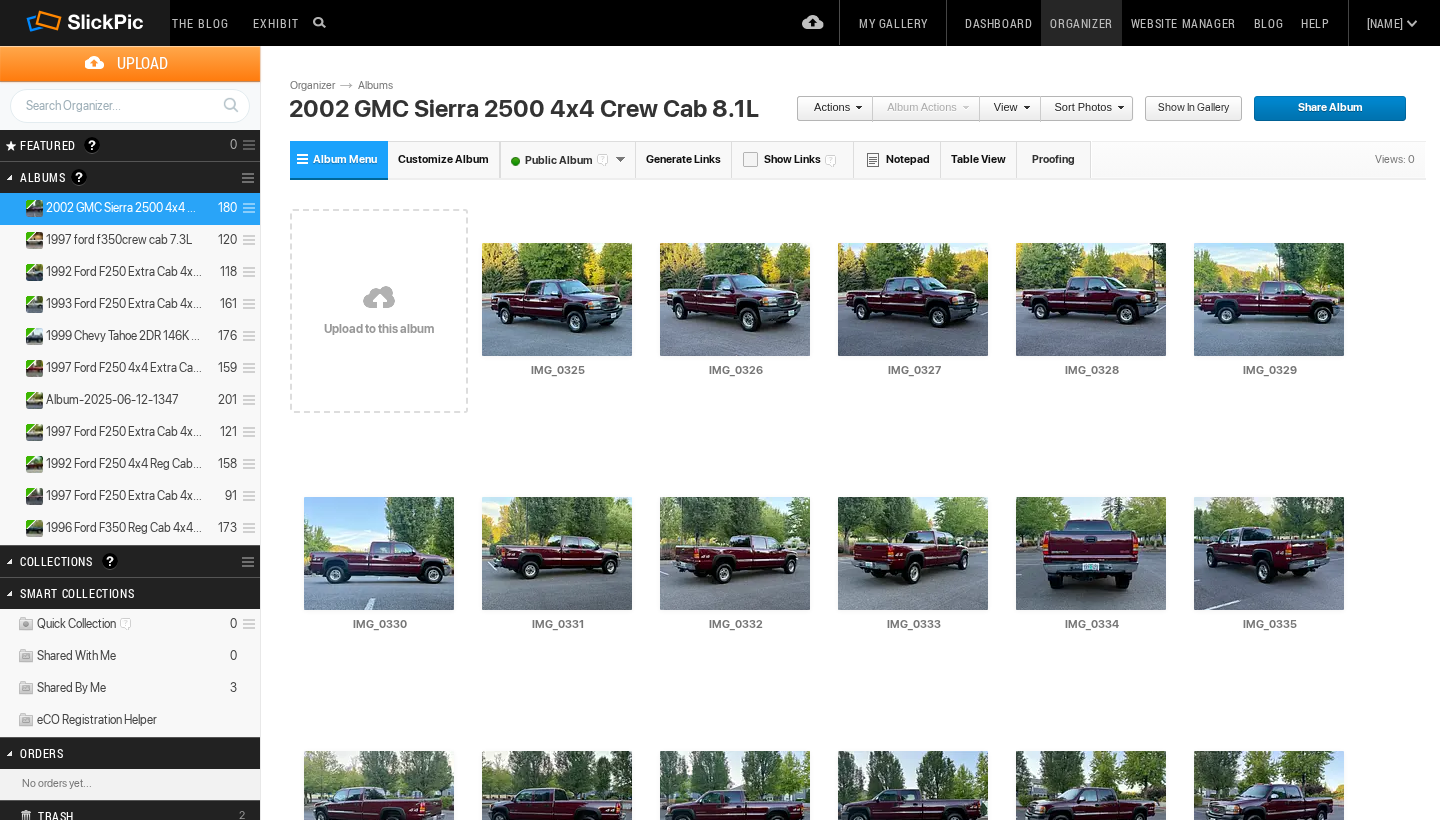 click on "Generate Links" at bounding box center (684, 159) 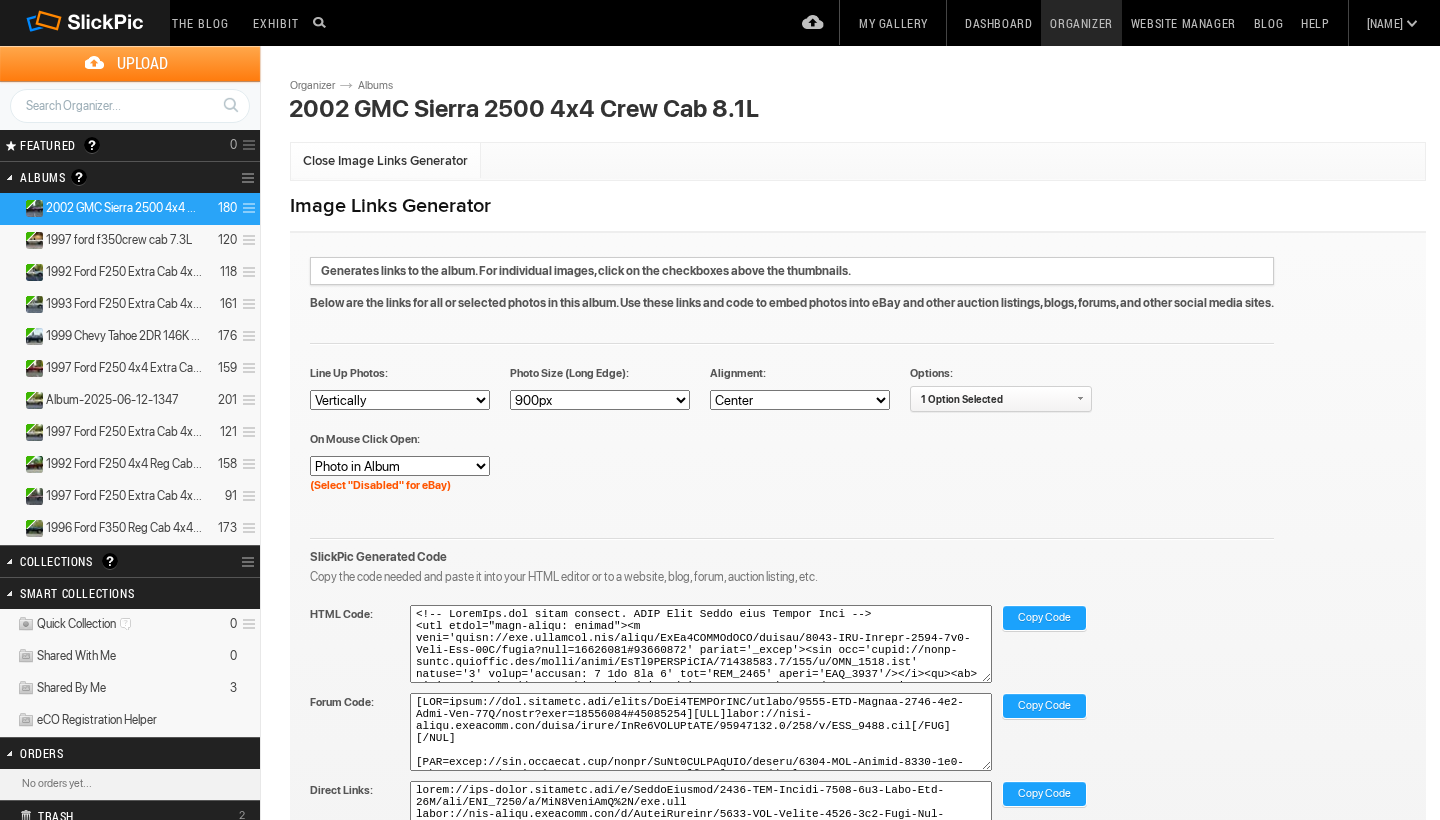 click on "Copy Code" at bounding box center (1044, 619) 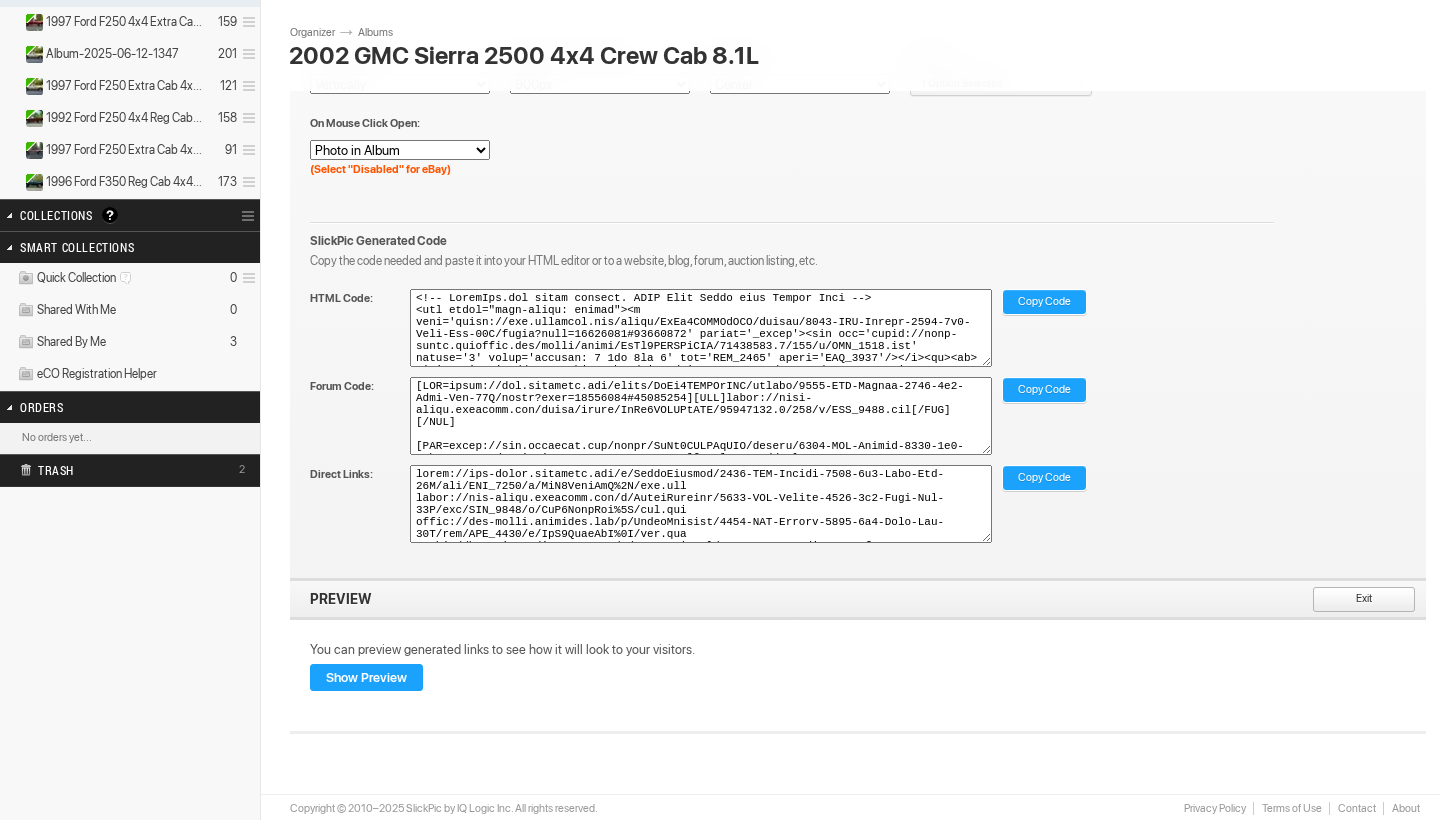 click on "Exit" at bounding box center [1357, 600] 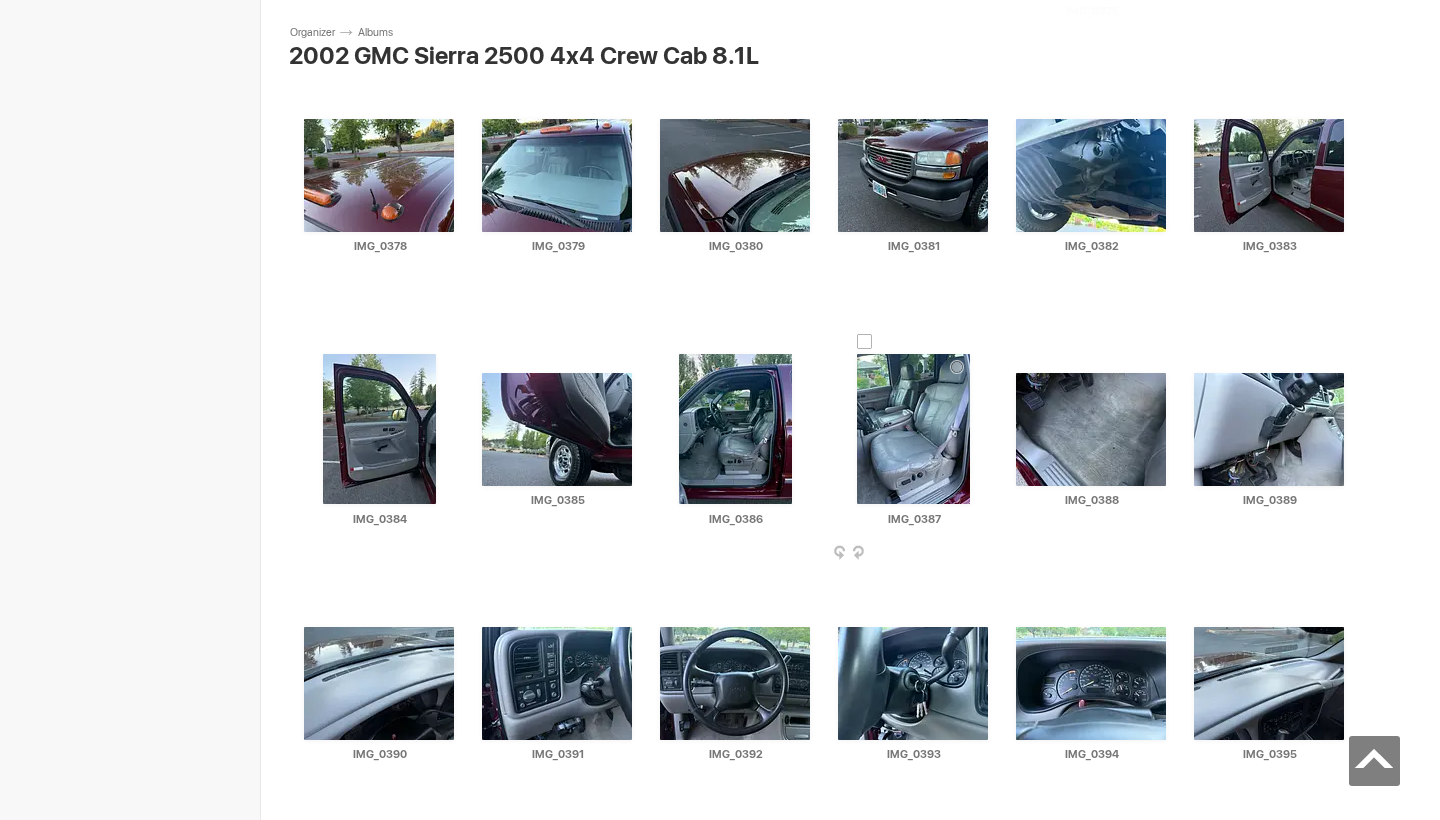 scroll, scrollTop: 2436, scrollLeft: 0, axis: vertical 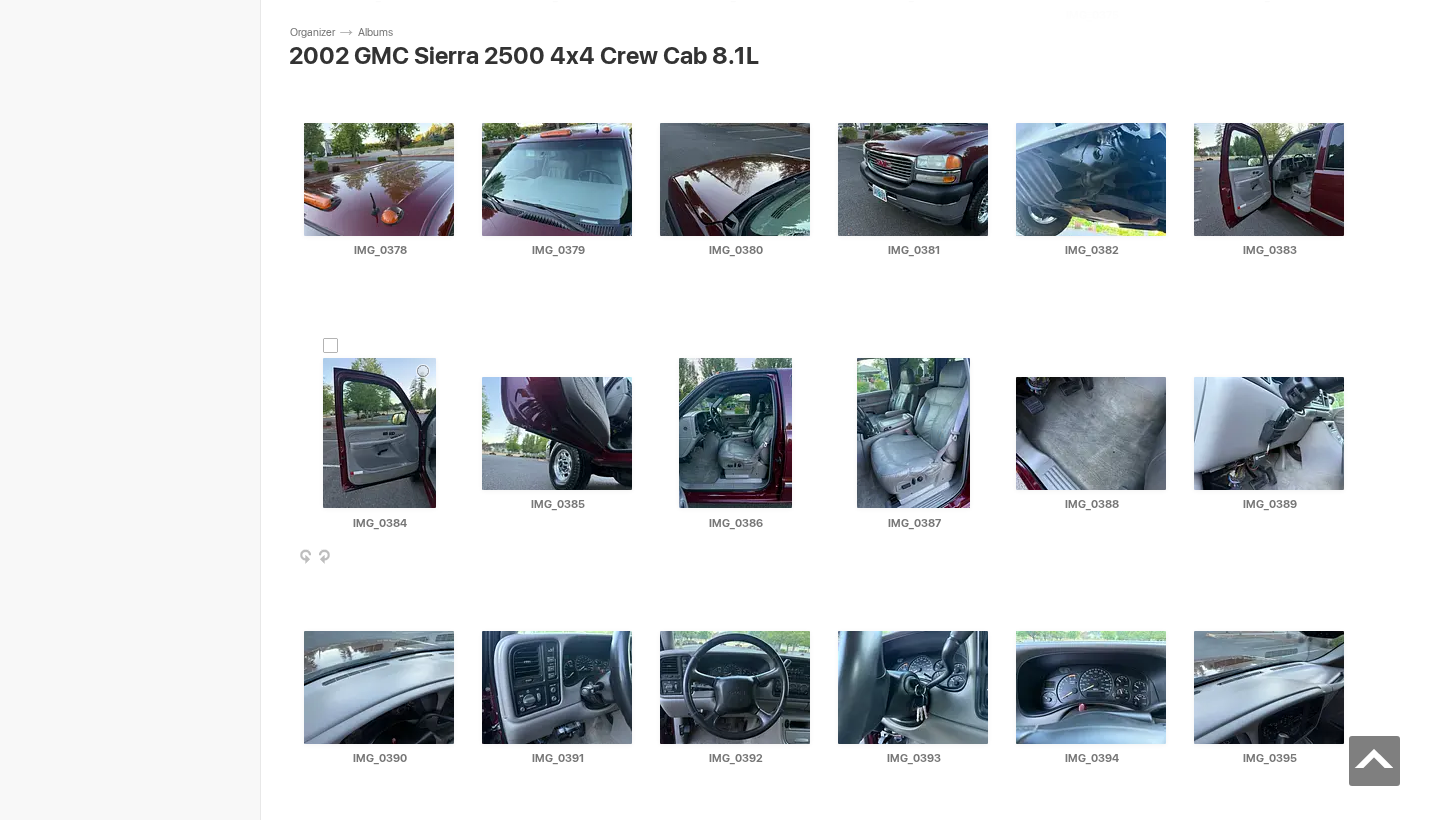 click at bounding box center (379, 433) 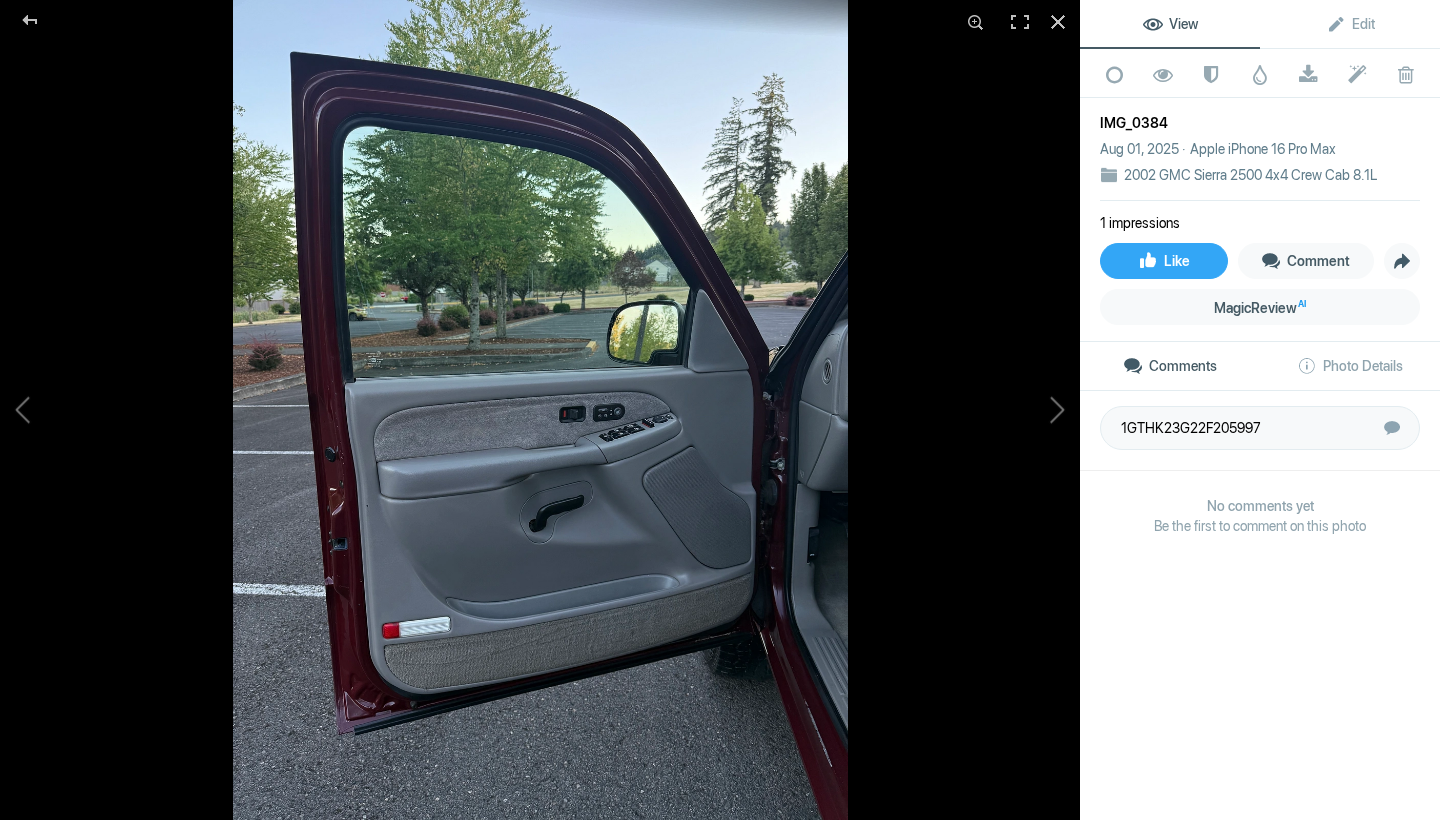 click 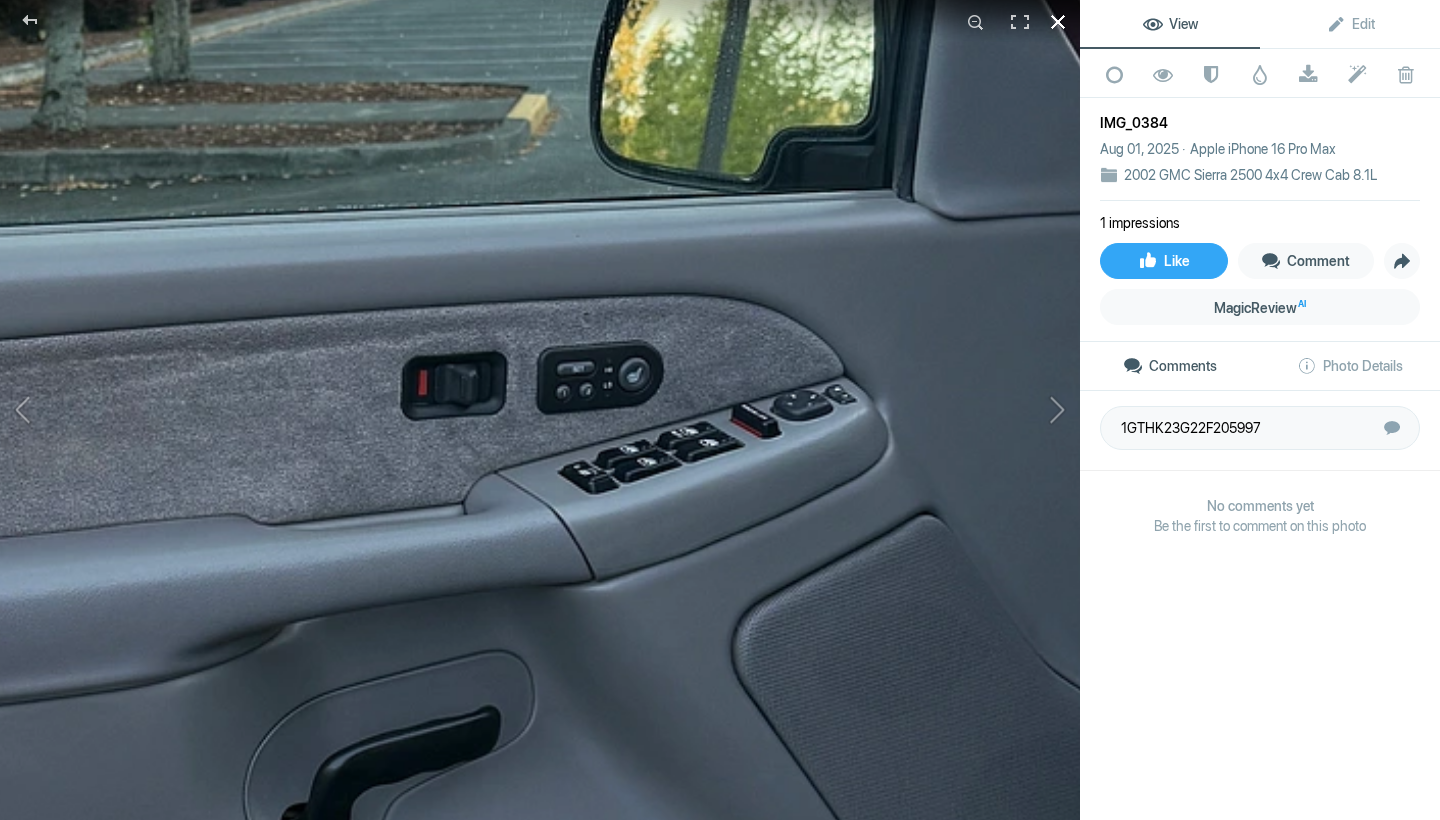 click 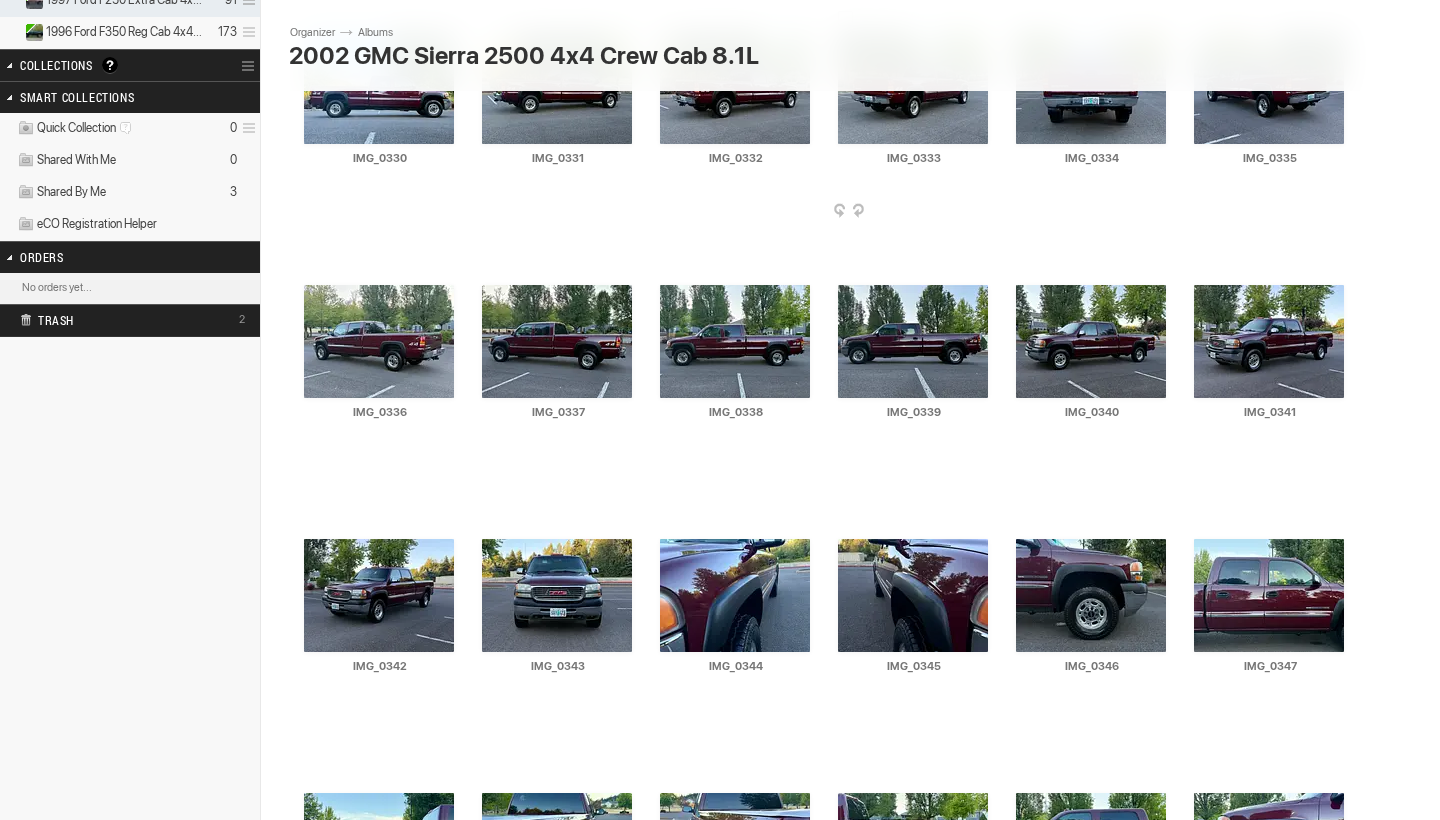 scroll, scrollTop: 507, scrollLeft: 0, axis: vertical 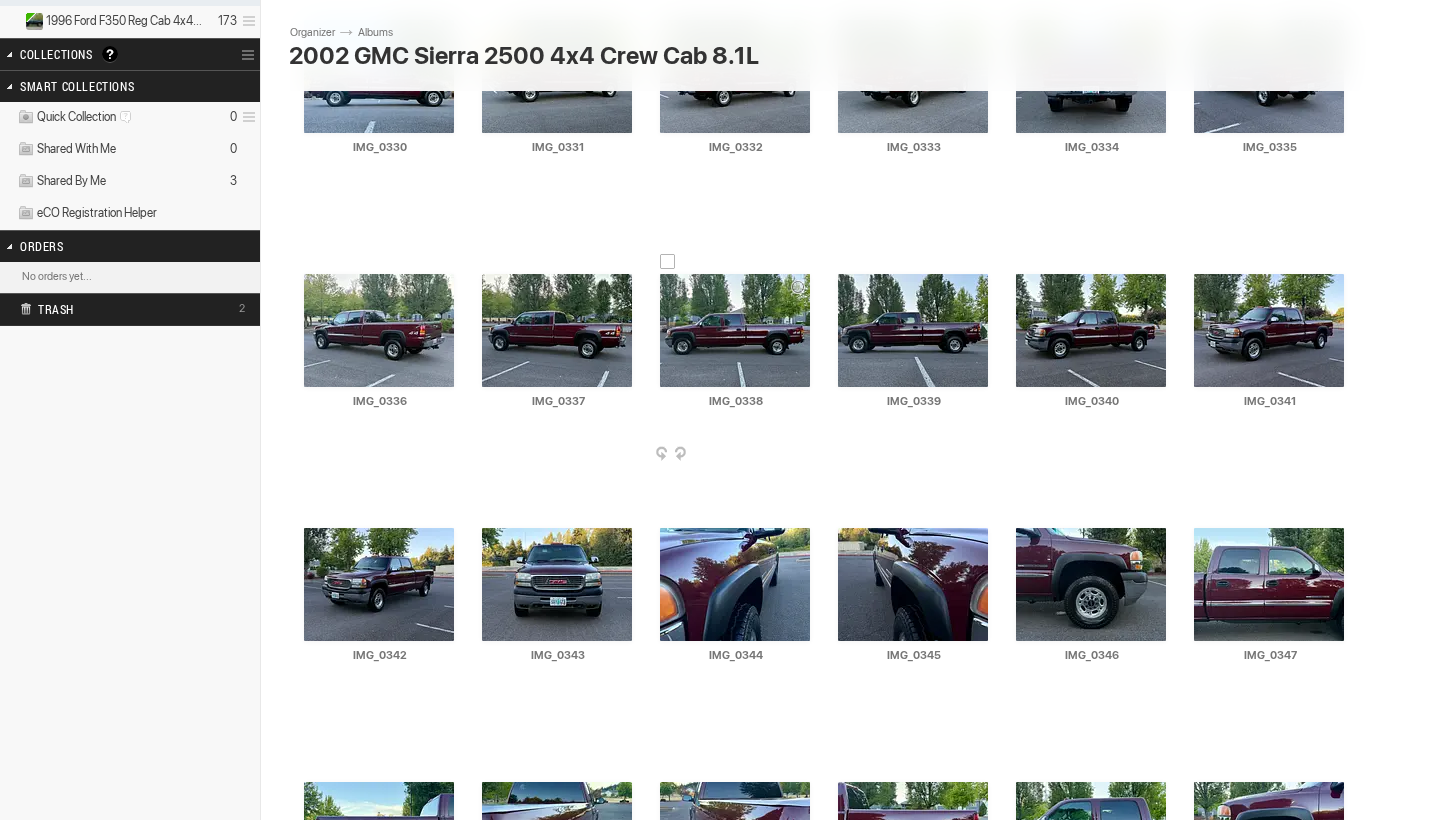 click at bounding box center (735, 330) 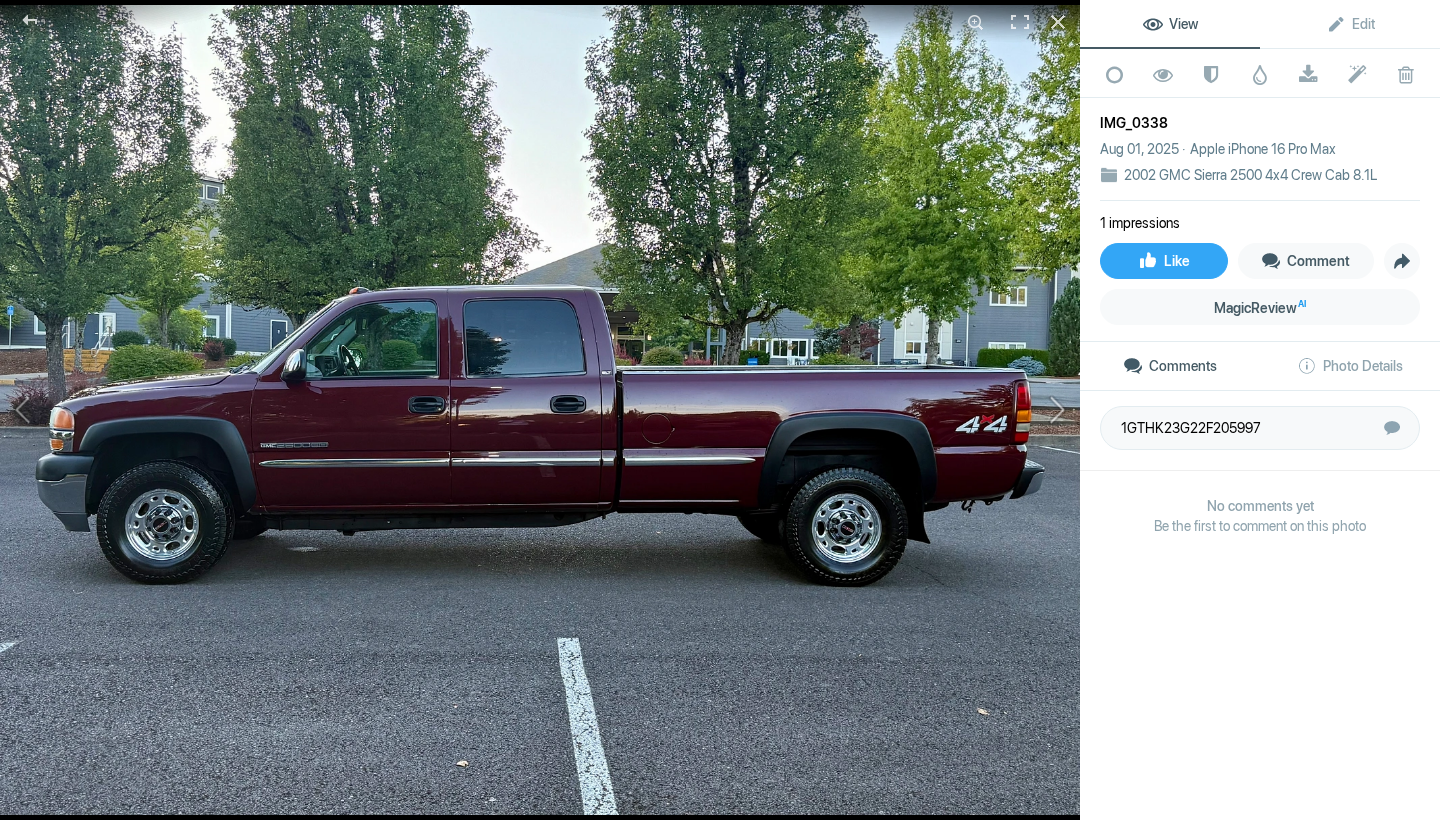 click 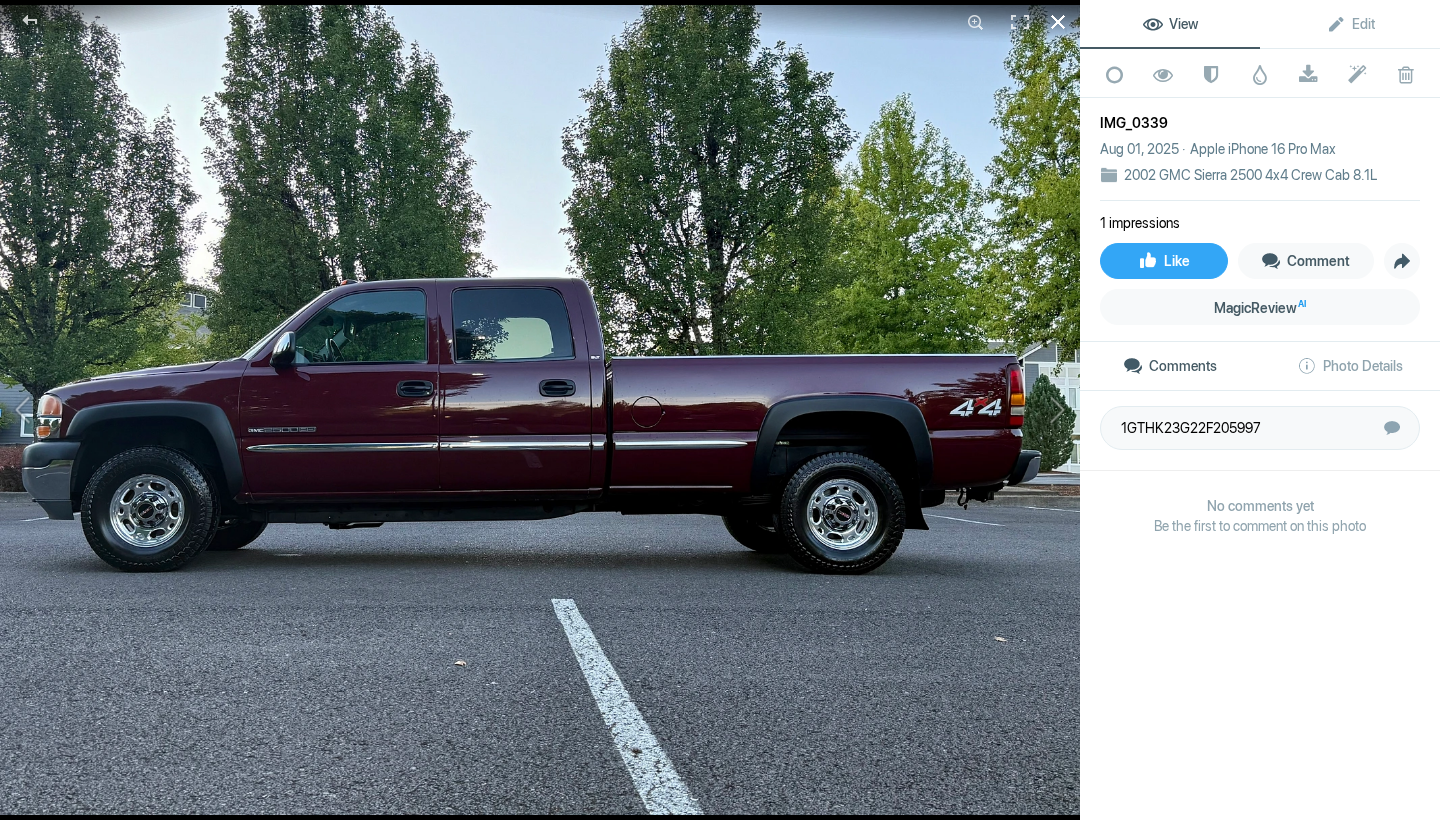 click 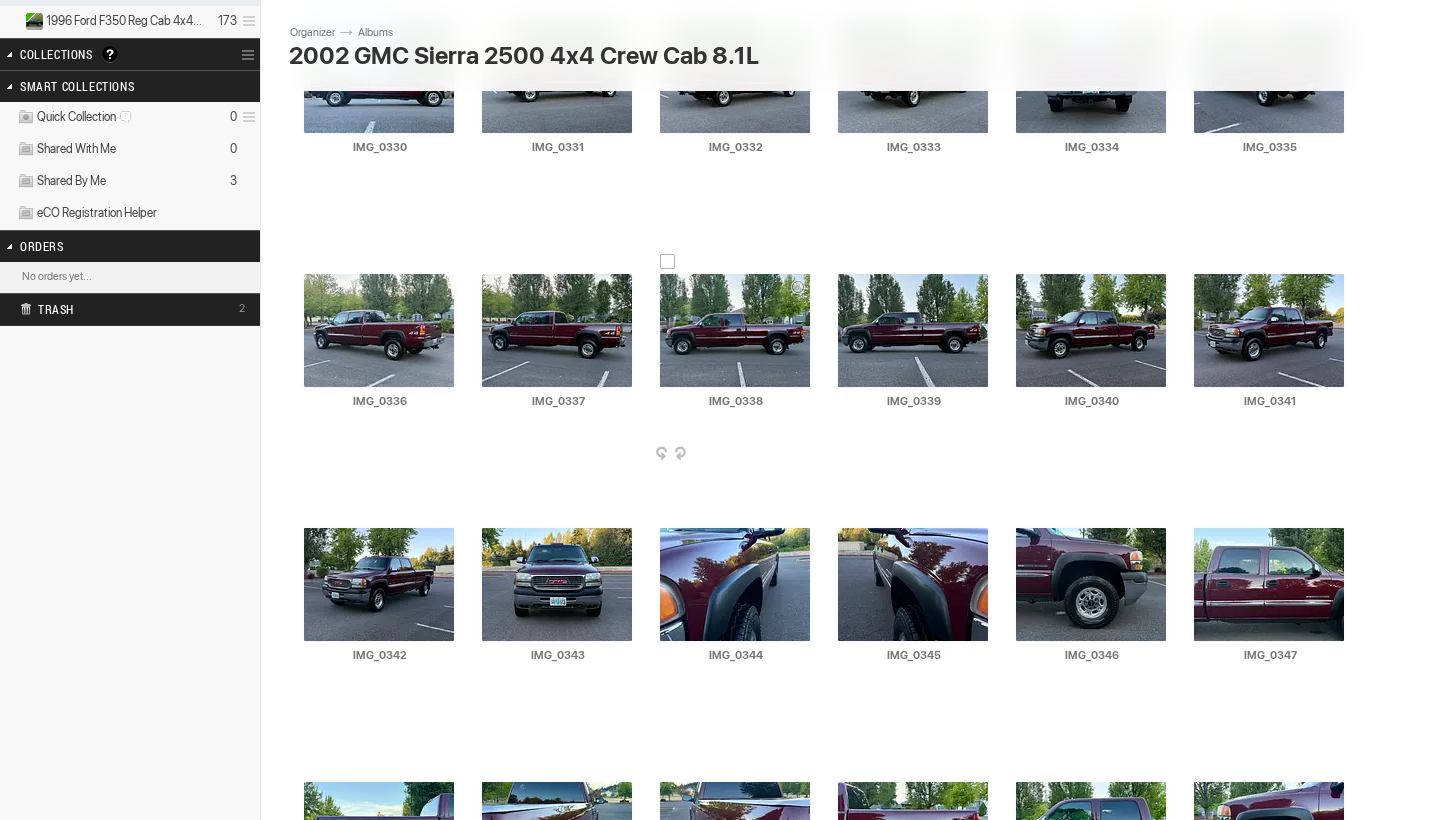click at bounding box center [668, 262] 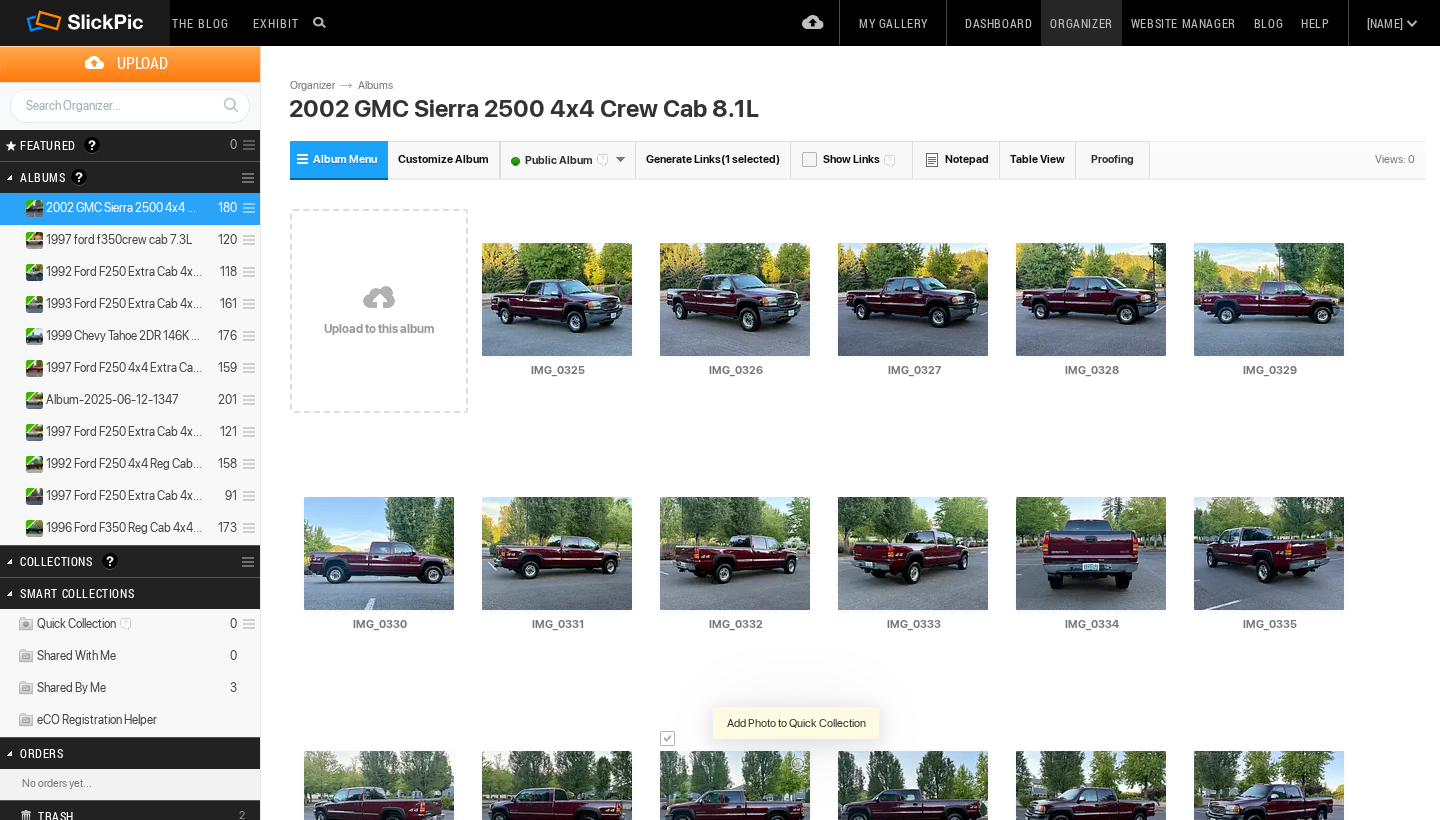 scroll, scrollTop: 0, scrollLeft: 0, axis: both 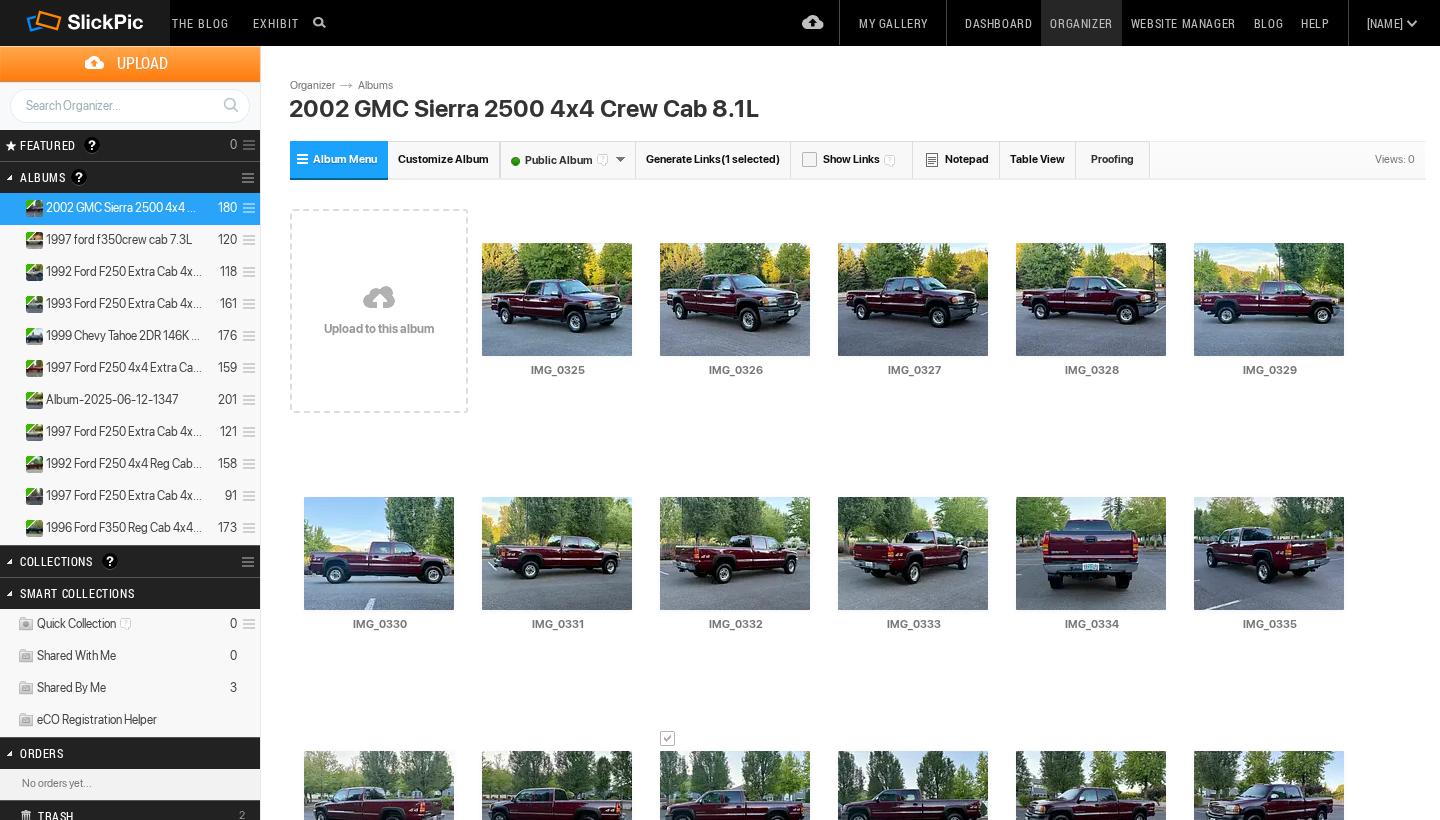 click on "Generate Links  (1 selected)" at bounding box center [713, 159] 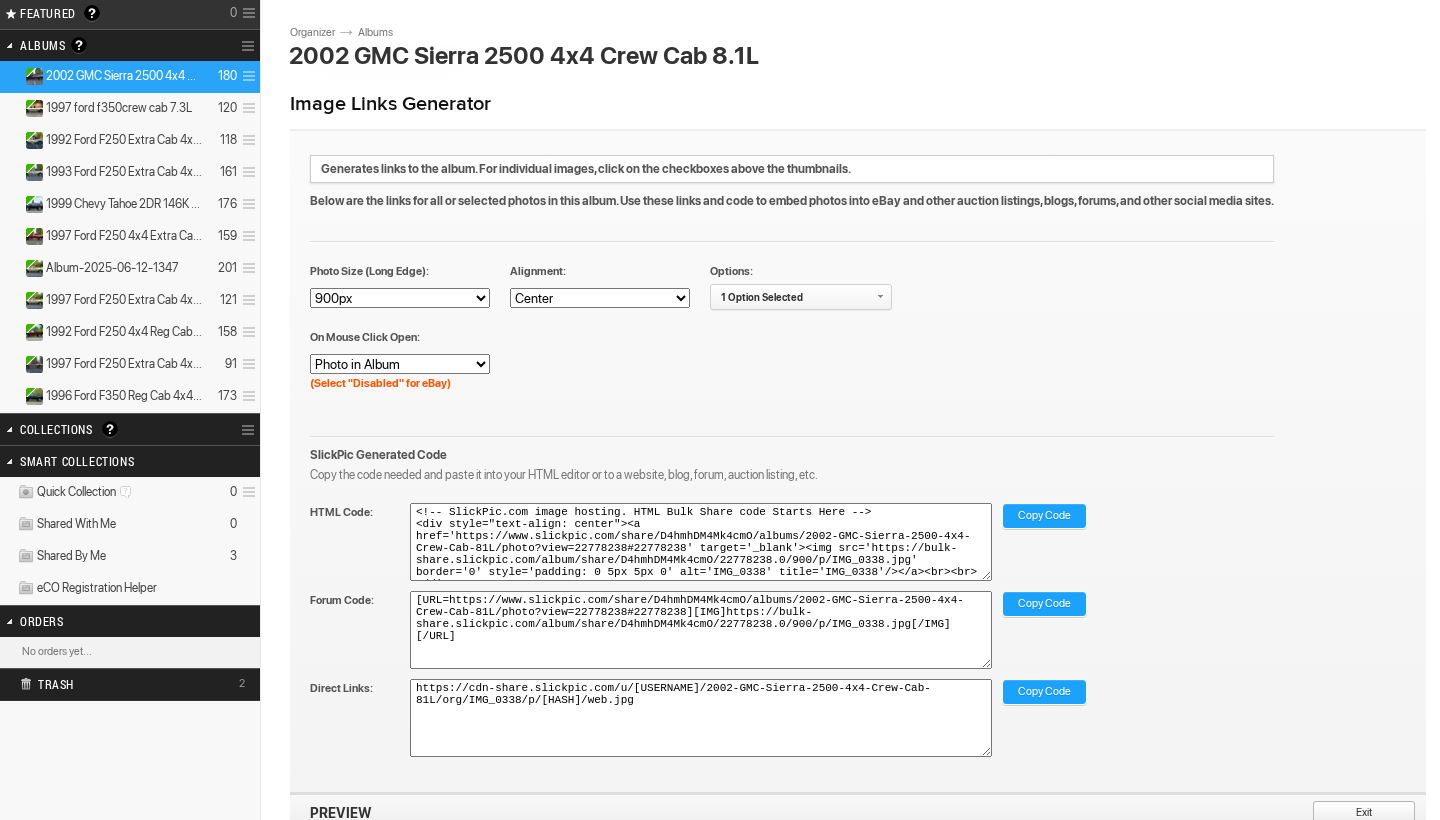 scroll, scrollTop: 132, scrollLeft: 0, axis: vertical 